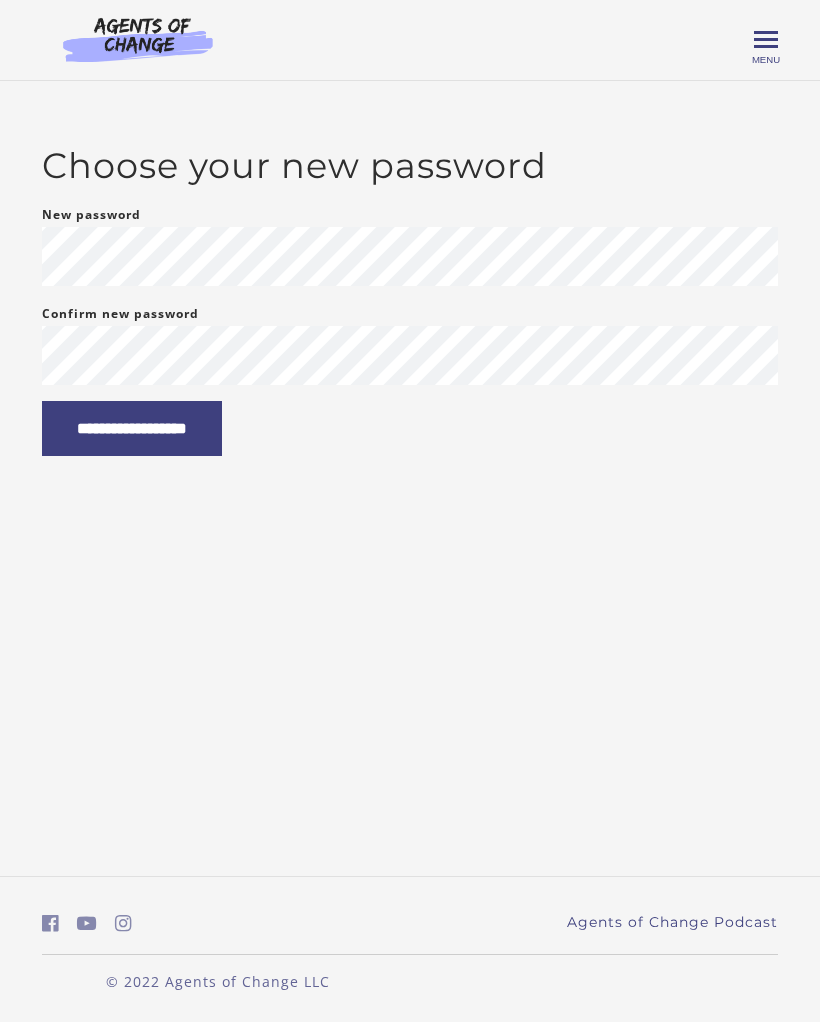 scroll, scrollTop: 0, scrollLeft: 0, axis: both 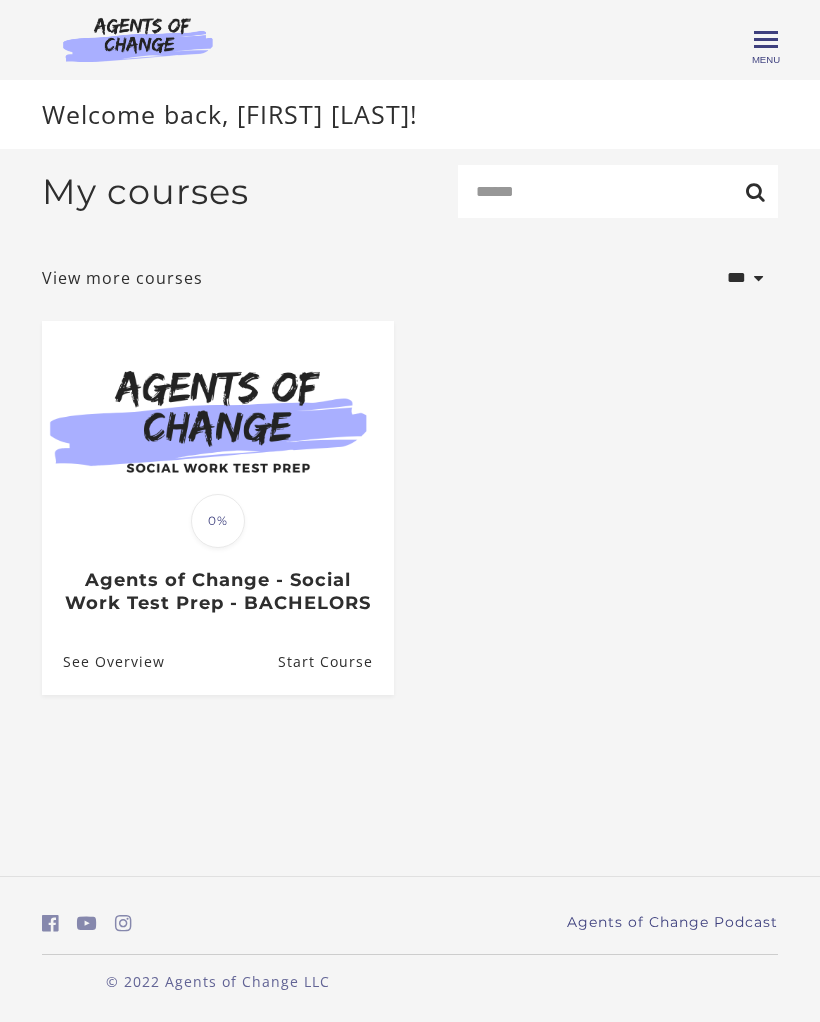 click on "Start Course" at bounding box center (336, 662) 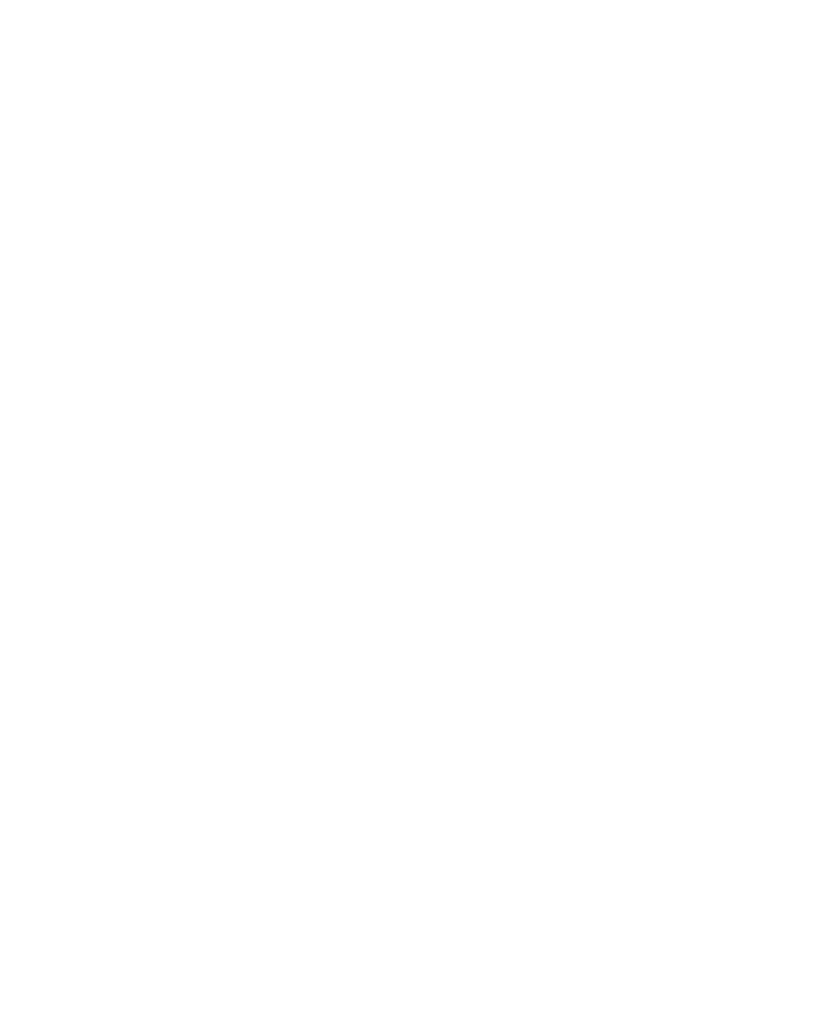 scroll, scrollTop: 0, scrollLeft: 0, axis: both 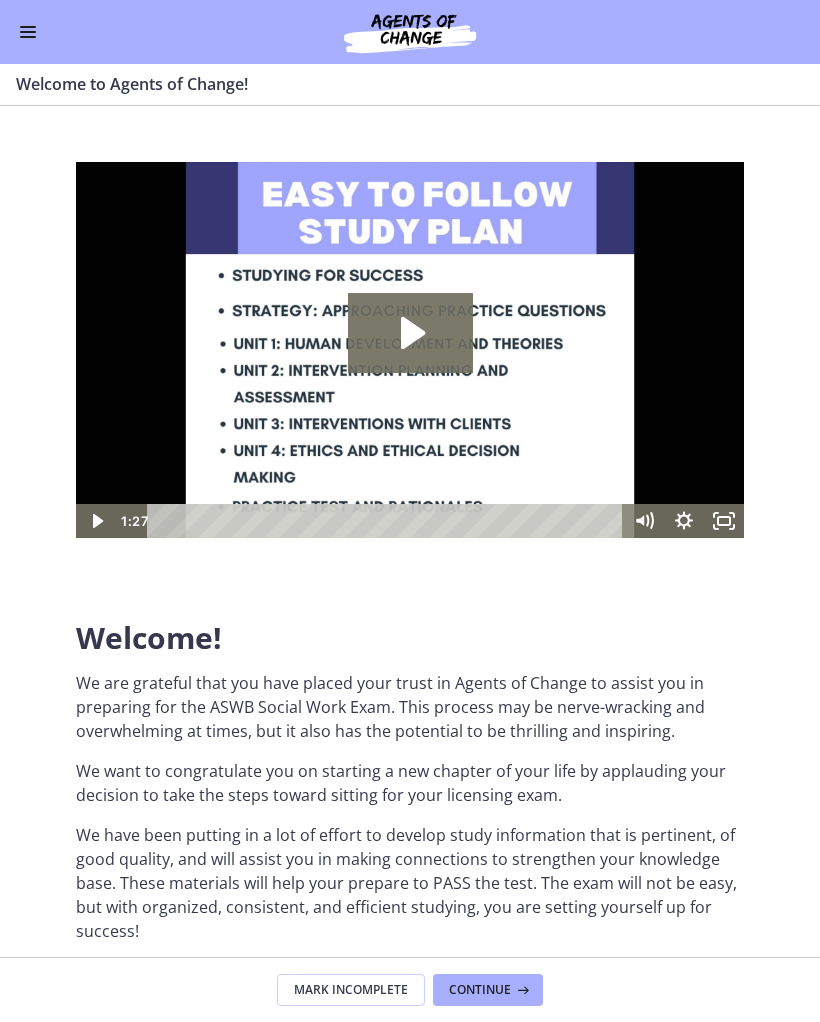 click 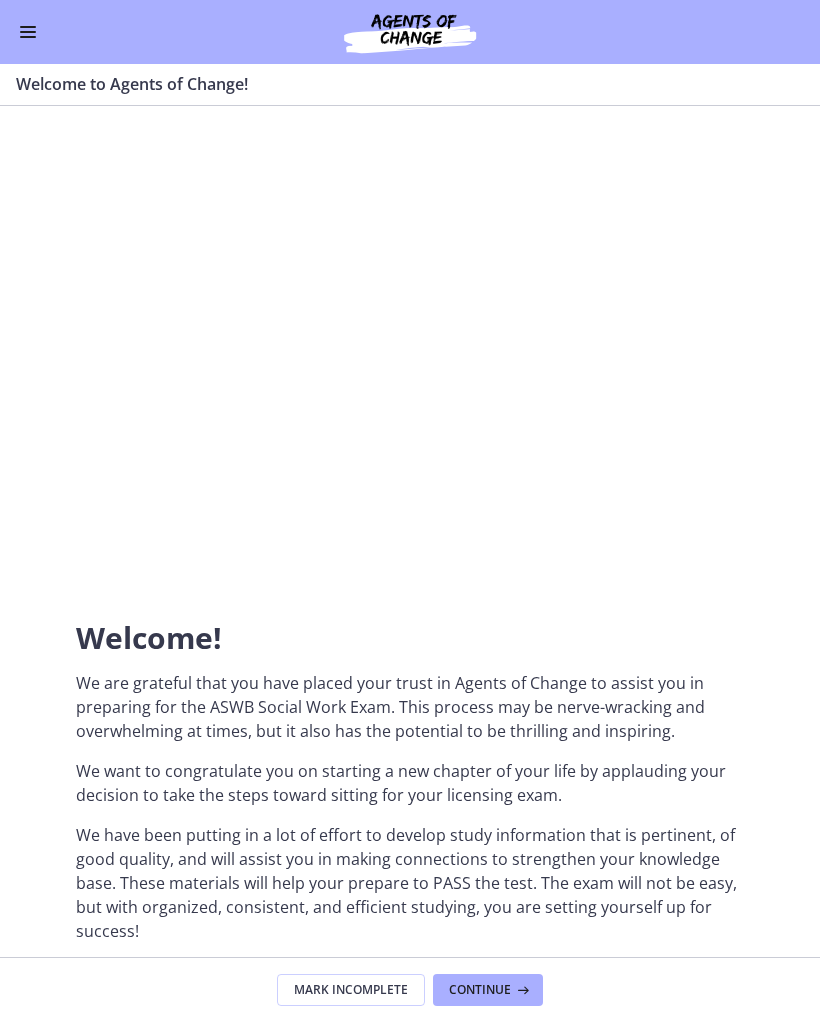 click at bounding box center [410, 350] 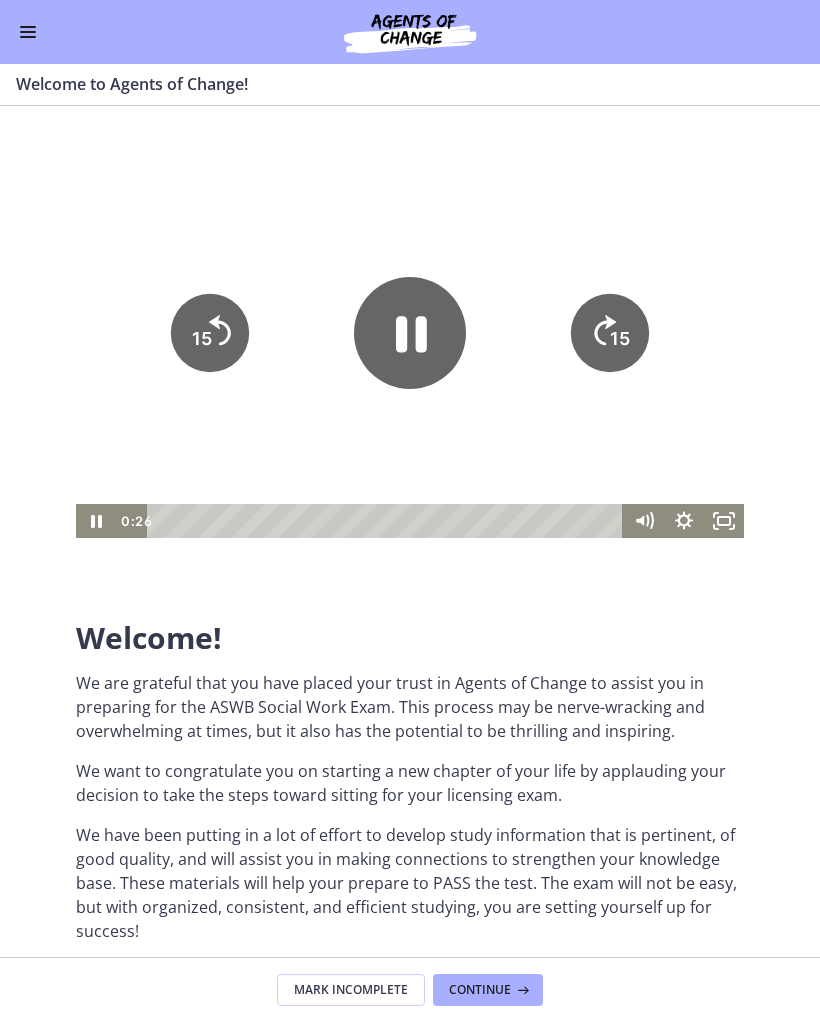 click at bounding box center (410, 350) 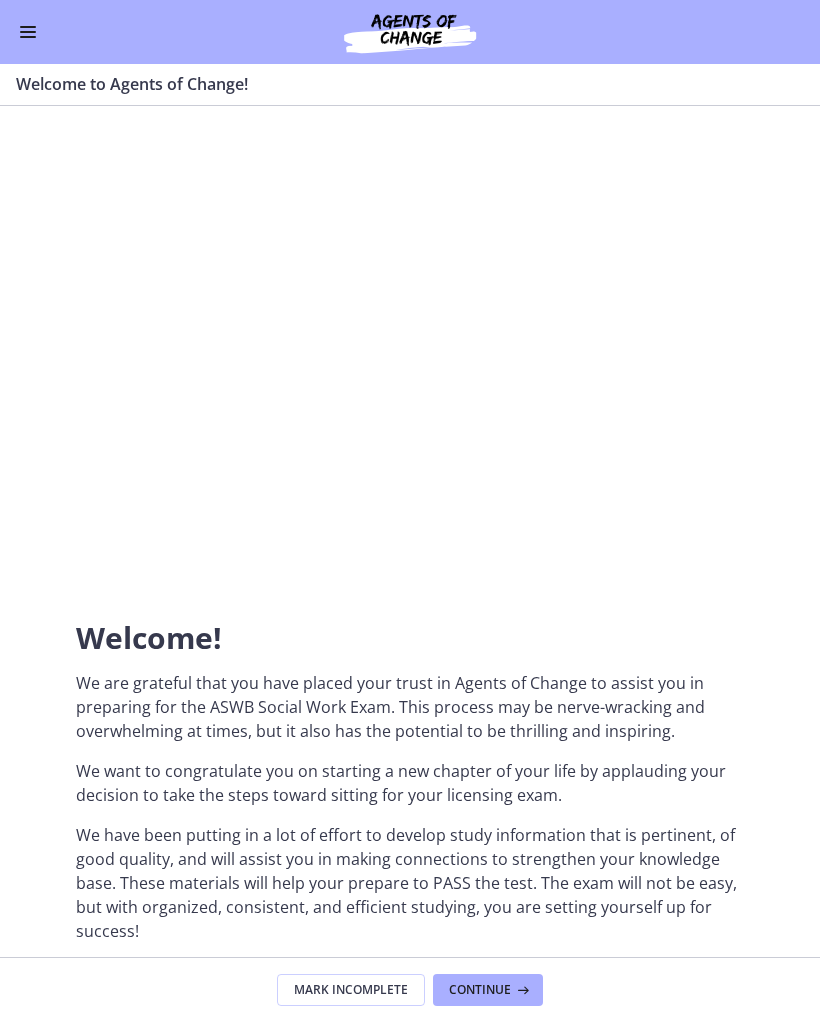 click at bounding box center (410, 350) 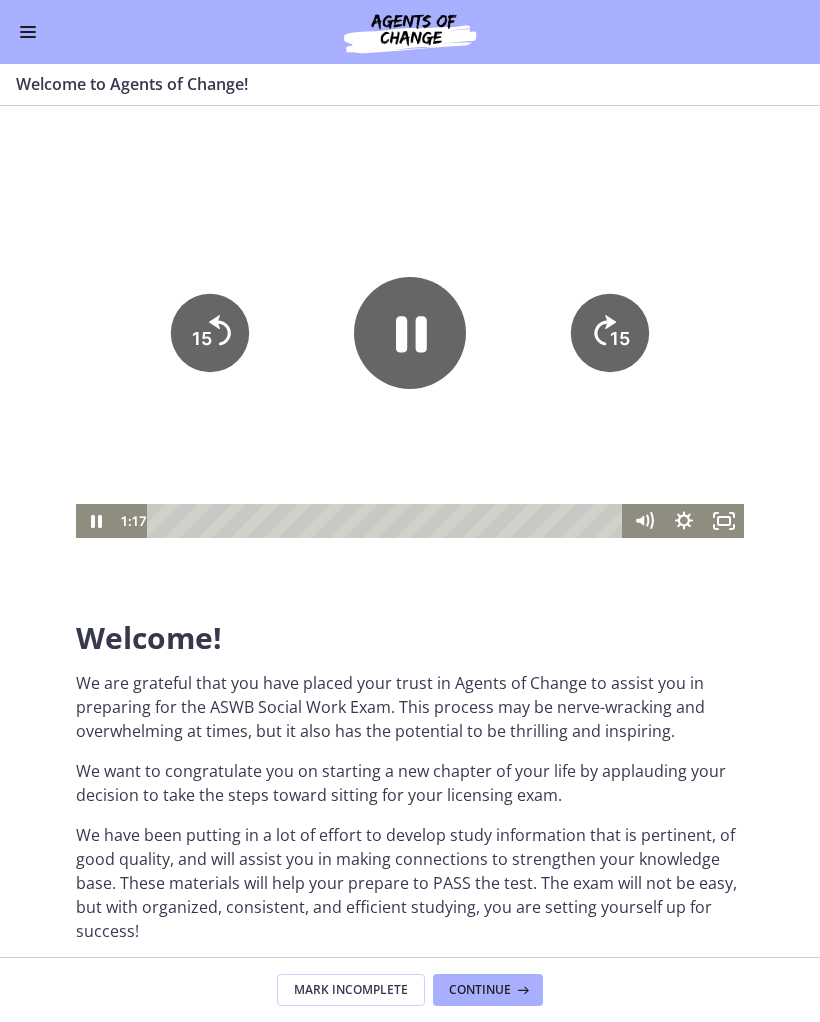 click at bounding box center (410, 350) 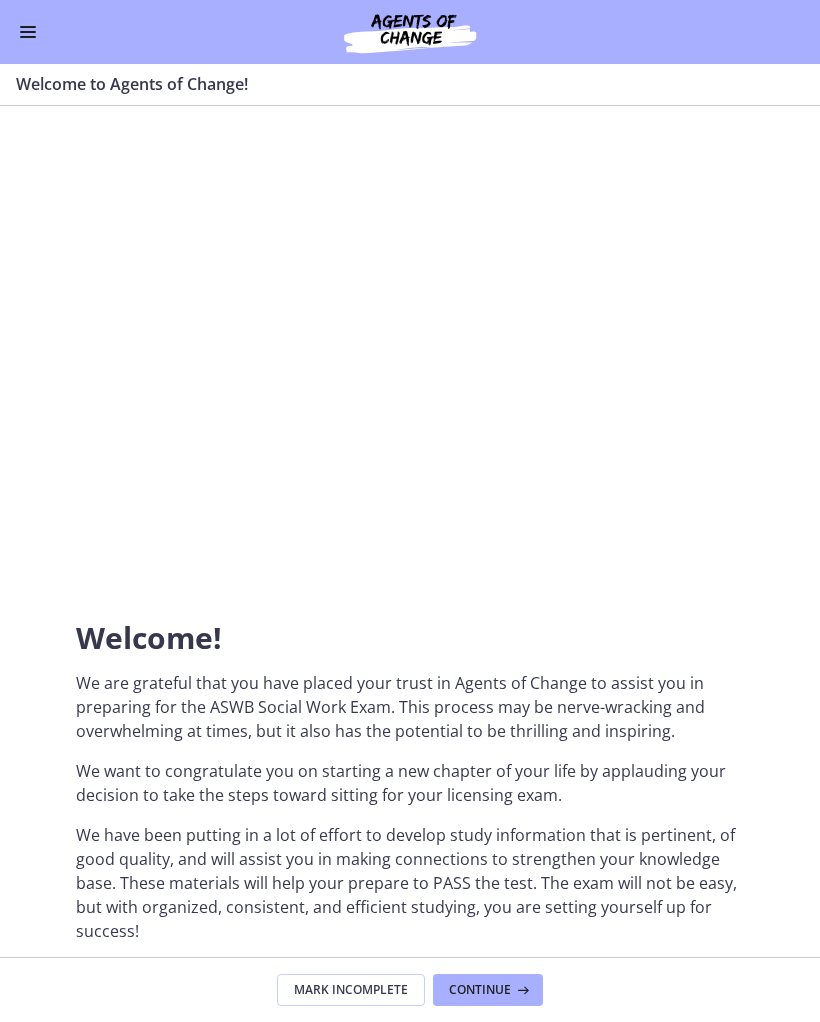 click on "Continue" at bounding box center [480, 990] 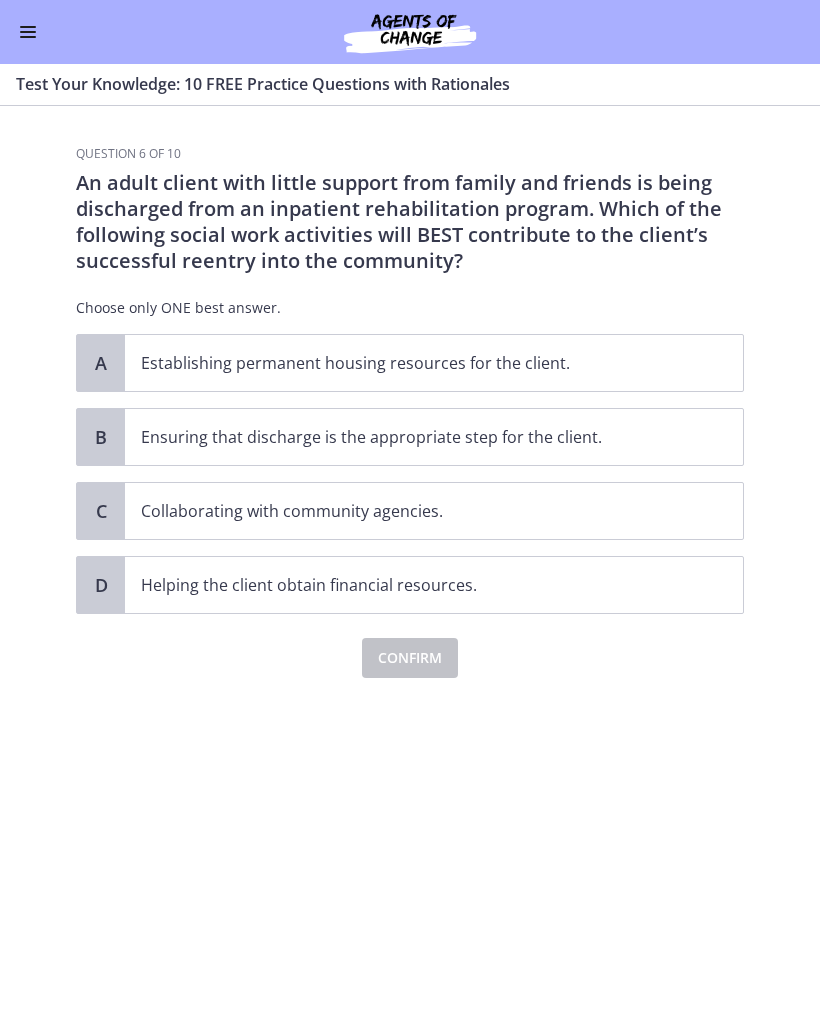click at bounding box center [28, 32] 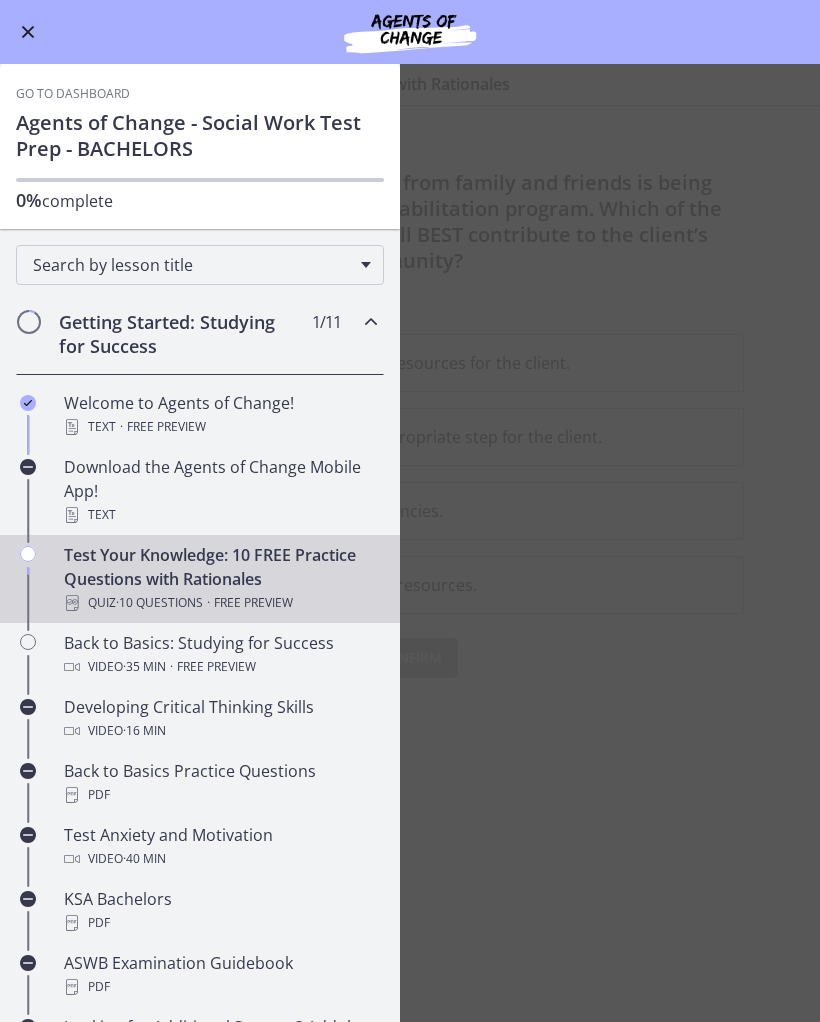 scroll, scrollTop: 0, scrollLeft: 0, axis: both 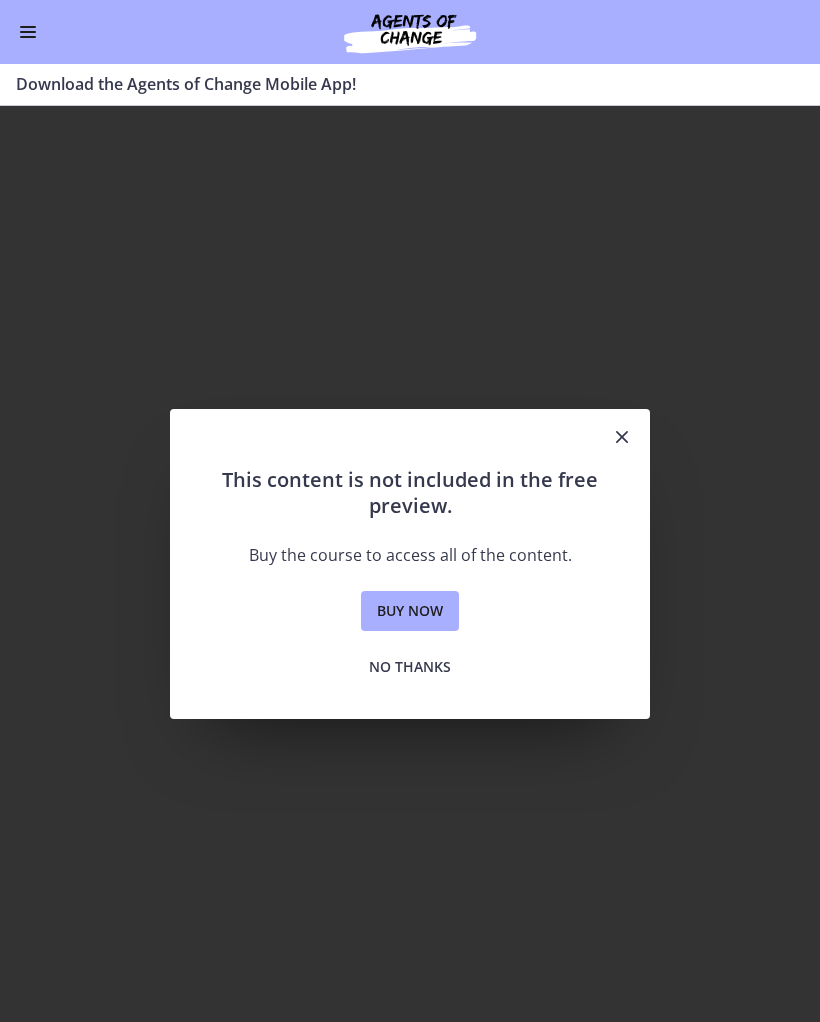 click on "No thanks" at bounding box center [410, 667] 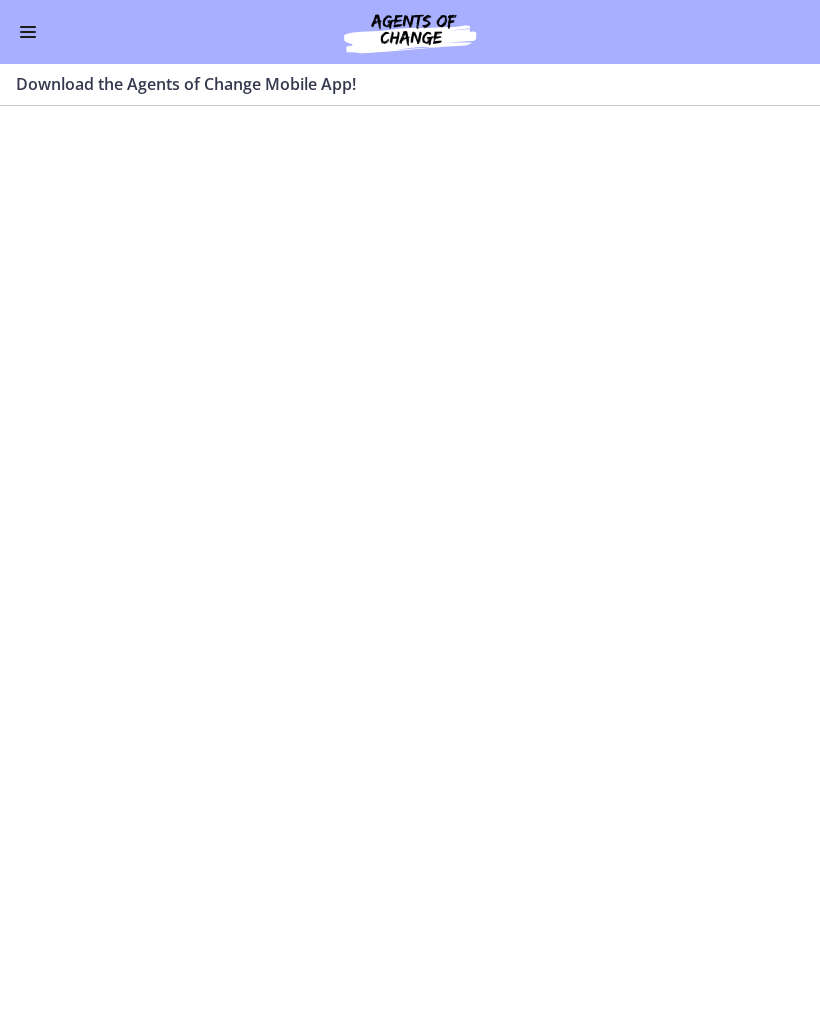 click at bounding box center [28, 32] 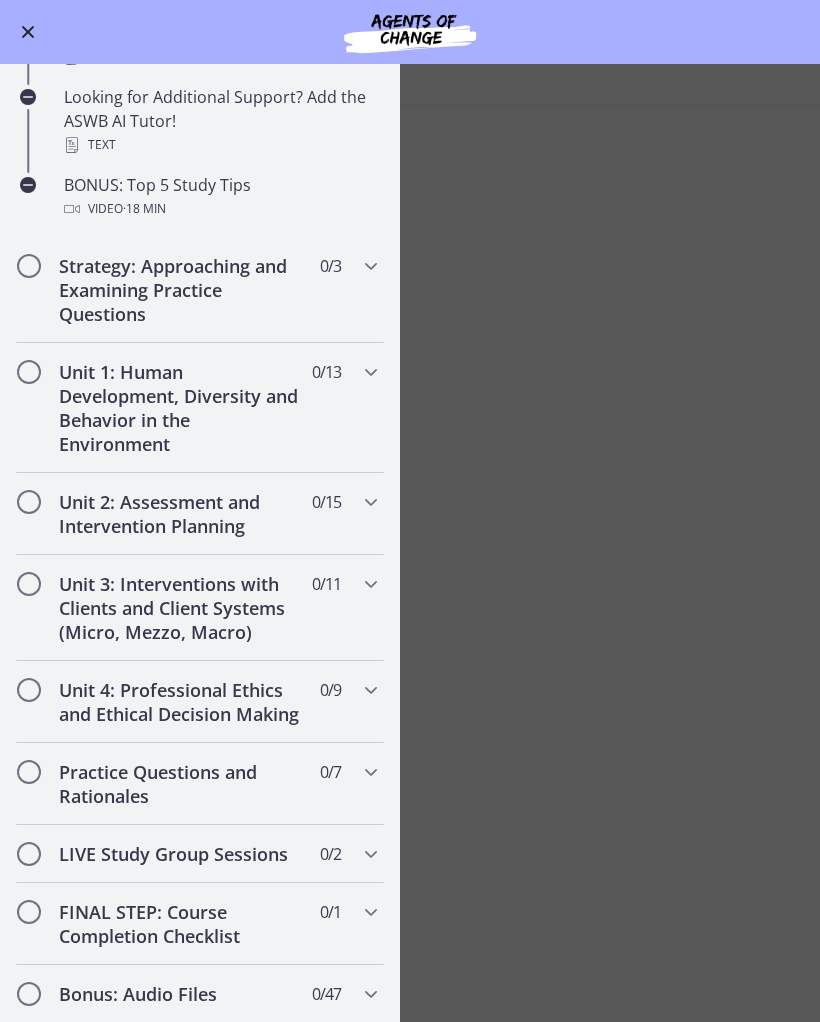 scroll, scrollTop: 932, scrollLeft: 0, axis: vertical 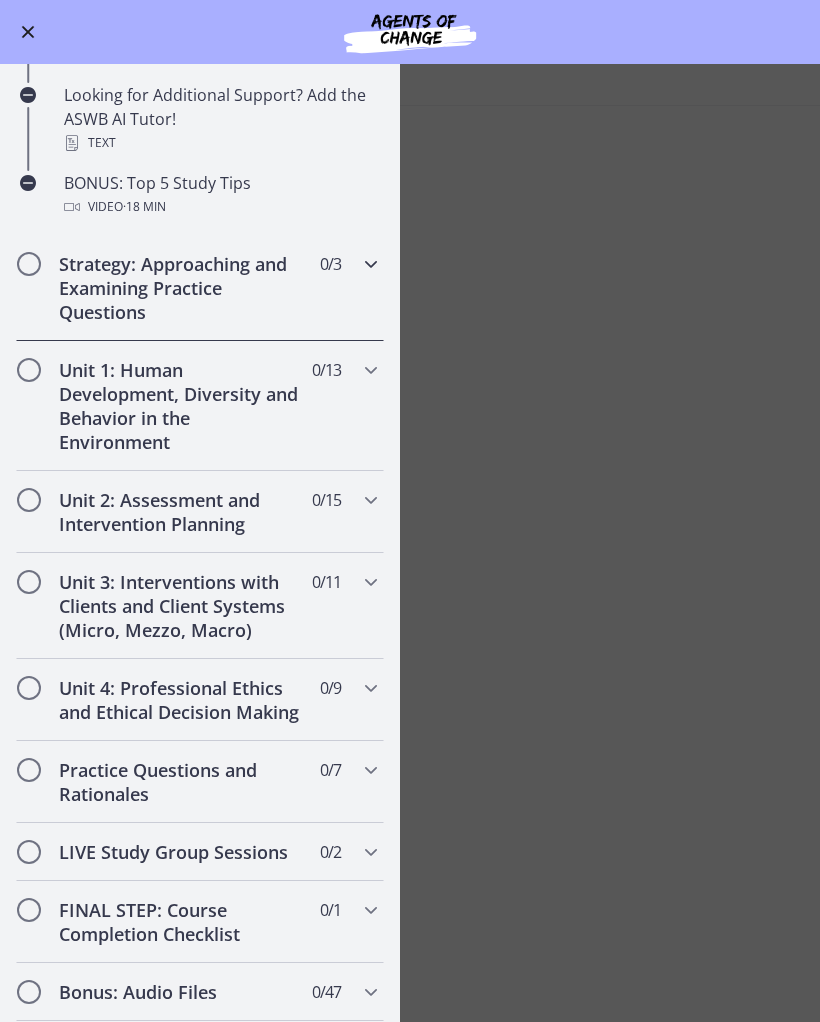 click on "Strategy: Approaching and Examining Practice Questions
0  /  3
Completed" at bounding box center (200, 288) 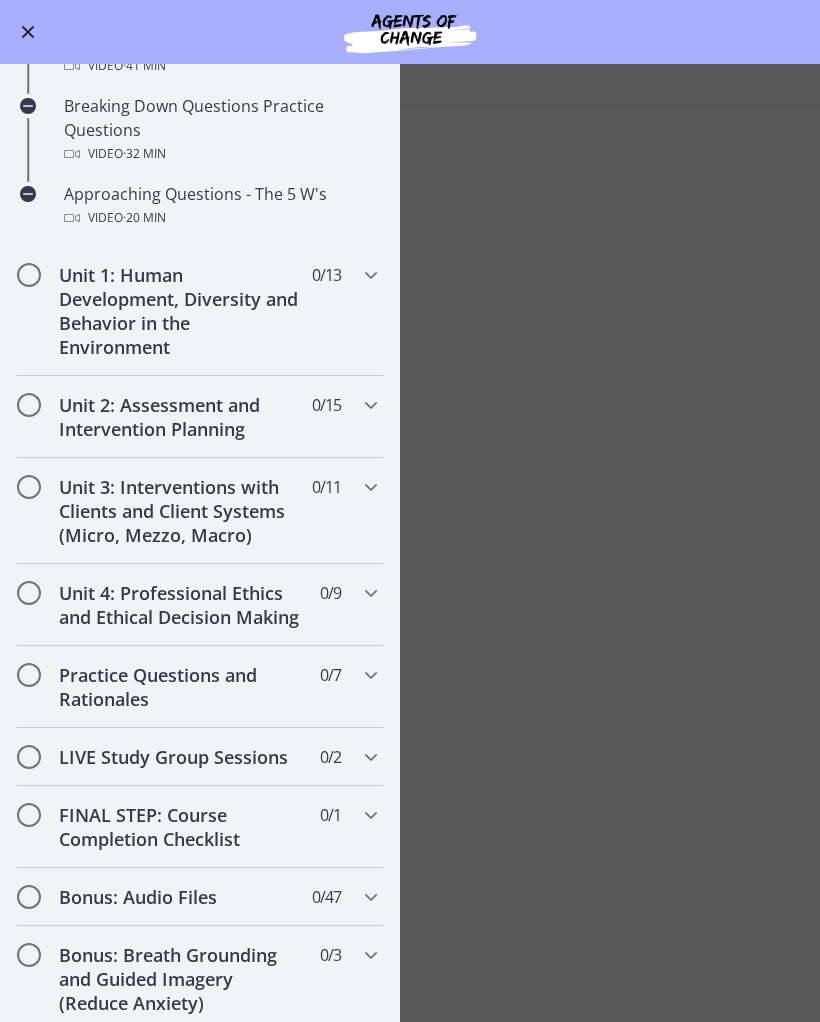 scroll, scrollTop: 470, scrollLeft: 0, axis: vertical 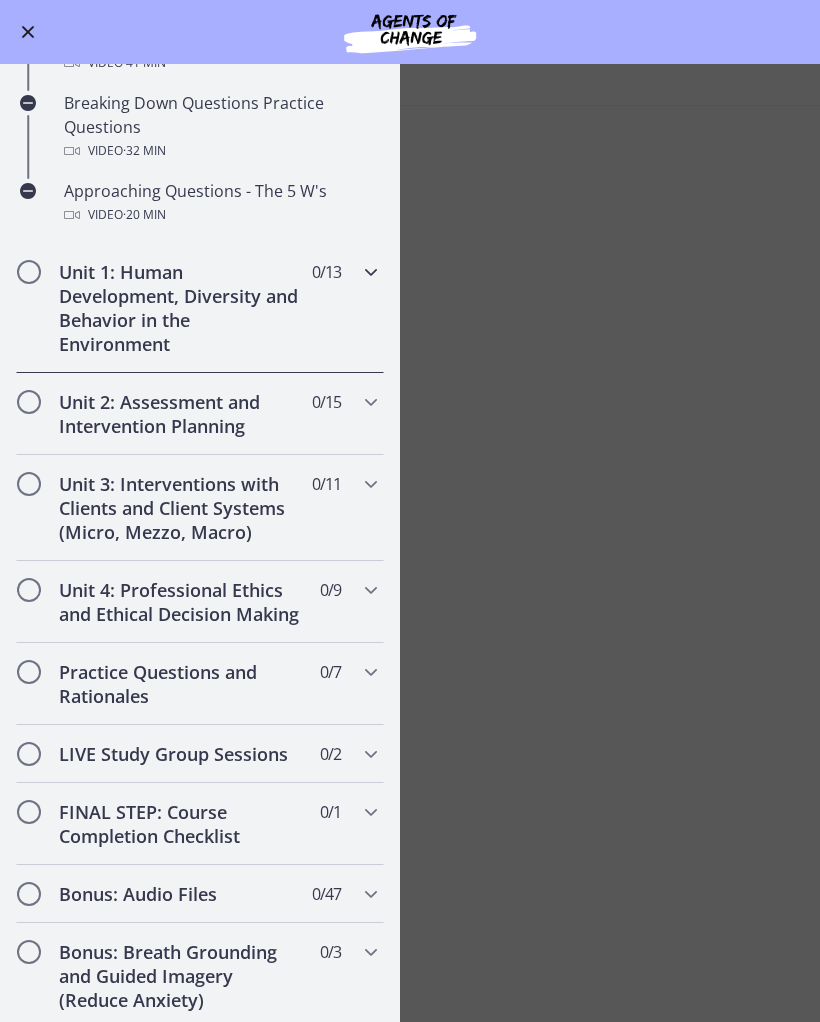click on "Unit 1: Human Development, Diversity and Behavior in the Environment" at bounding box center (181, 308) 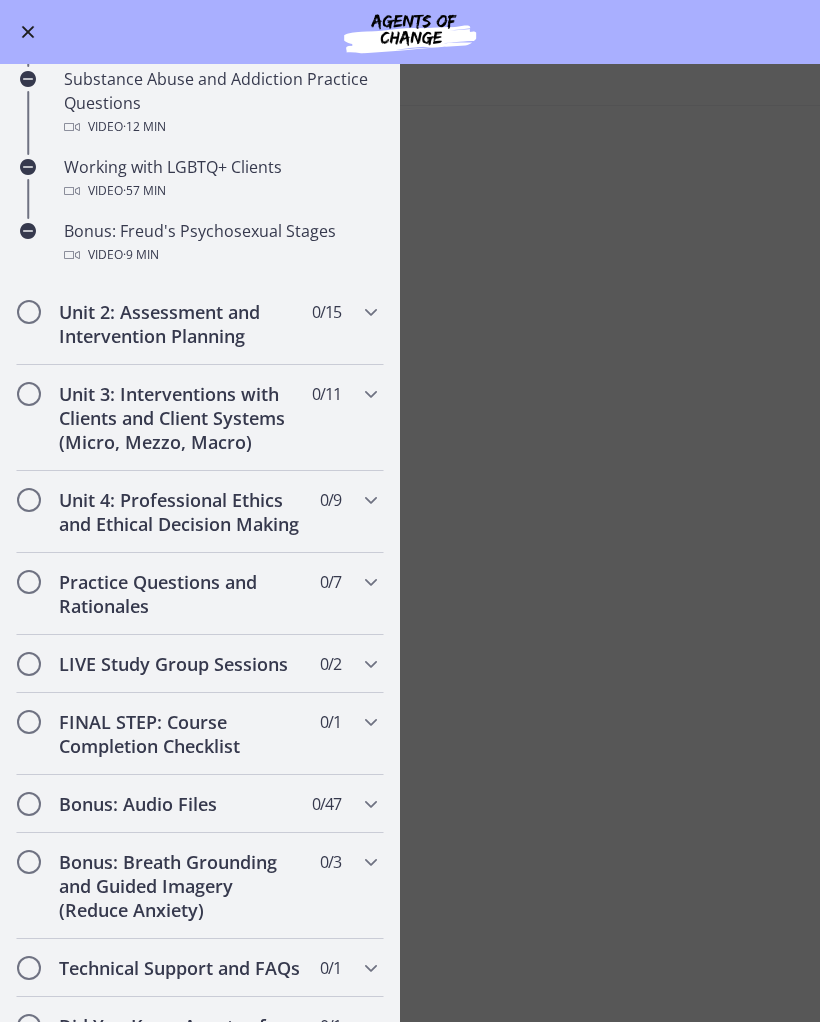 scroll, scrollTop: 1277, scrollLeft: 0, axis: vertical 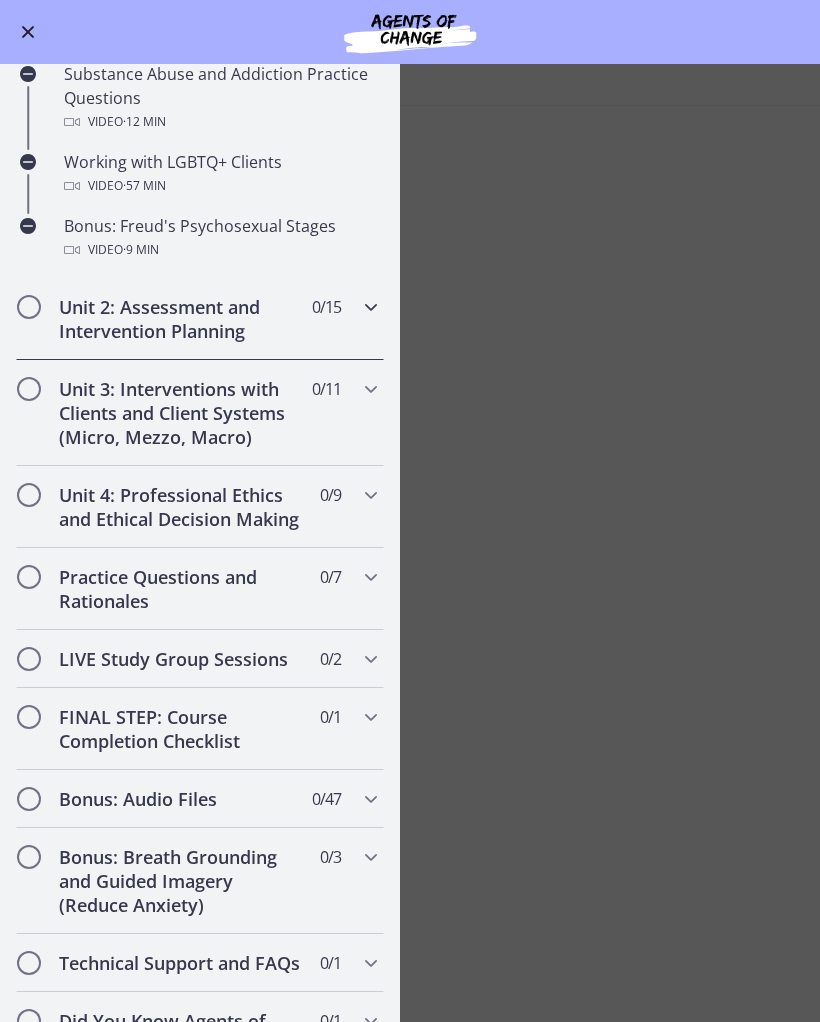 click on "Unit 2: Assessment and Intervention Planning
0  /  15
Completed" at bounding box center [200, 319] 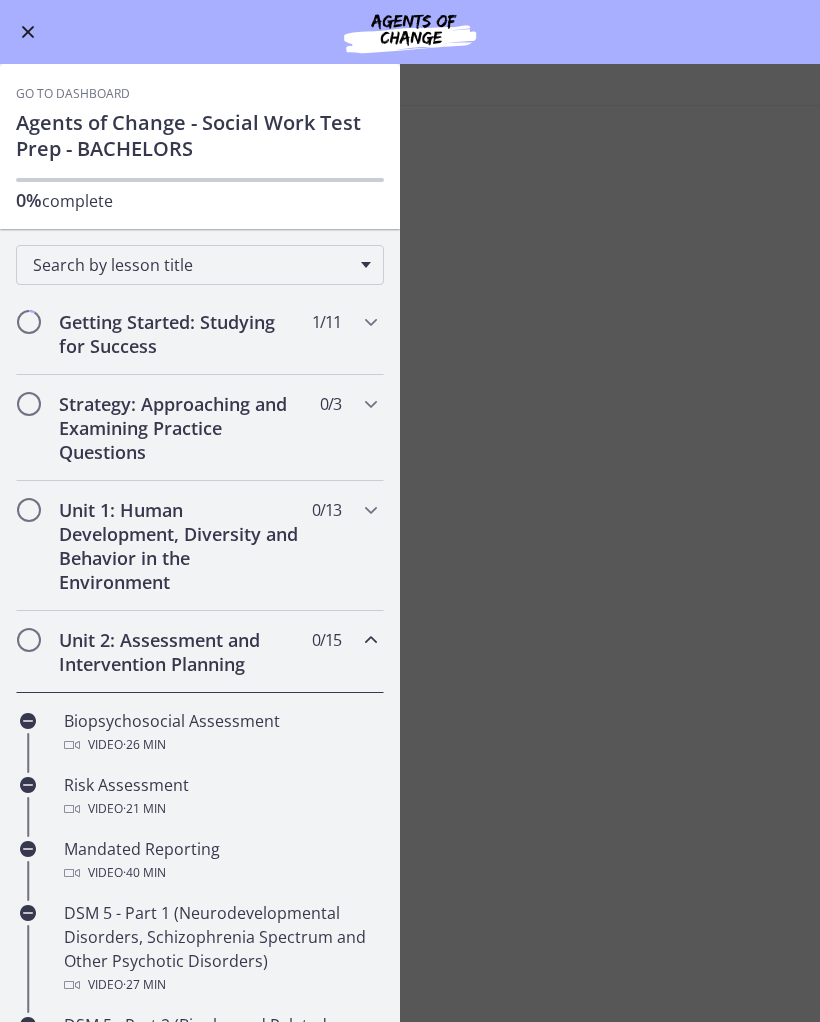 scroll, scrollTop: 0, scrollLeft: 0, axis: both 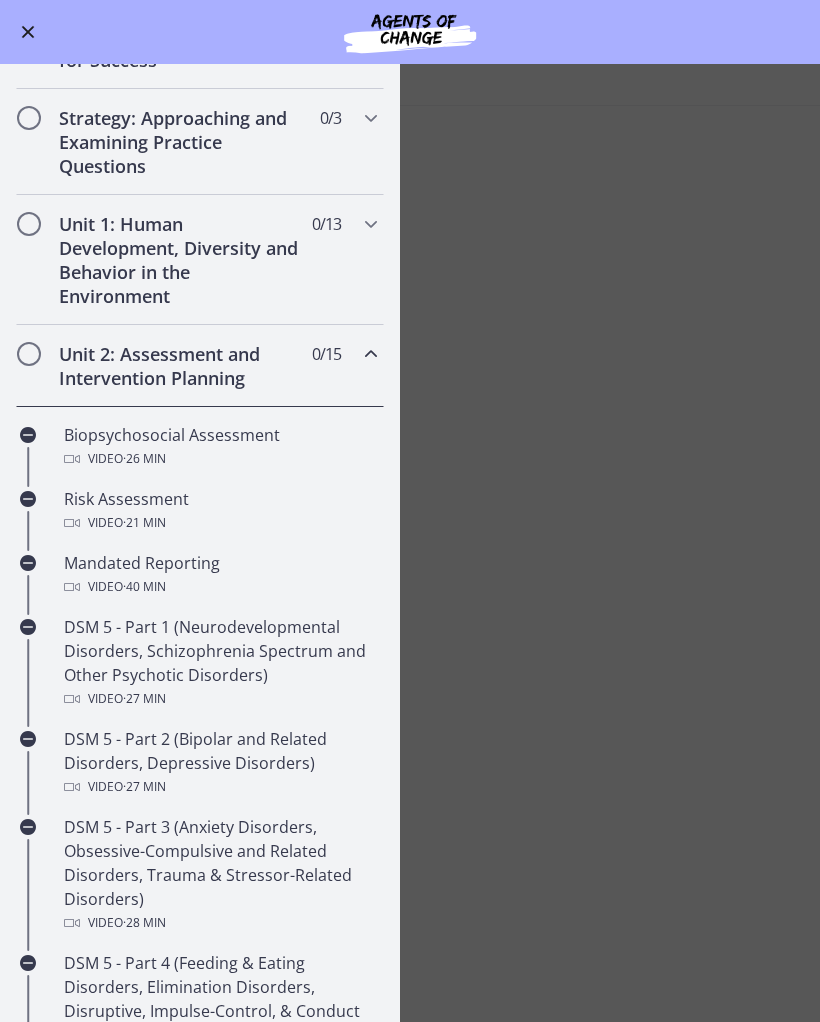 click at bounding box center [371, 354] 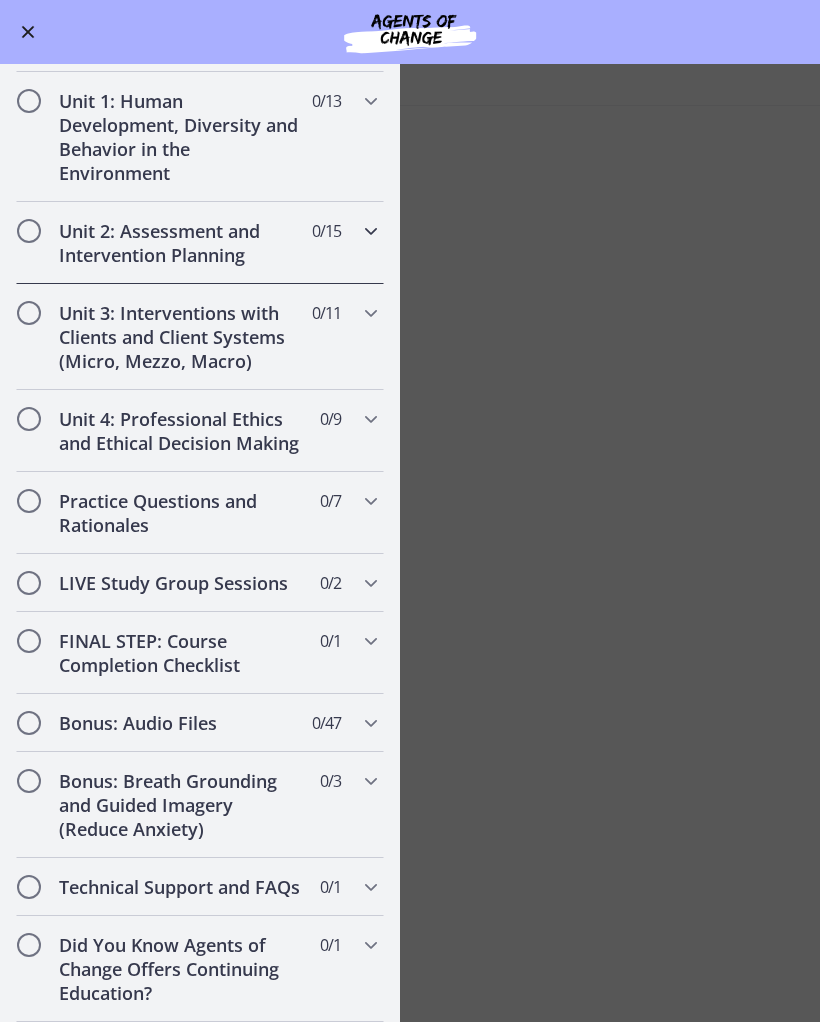 scroll, scrollTop: 409, scrollLeft: 0, axis: vertical 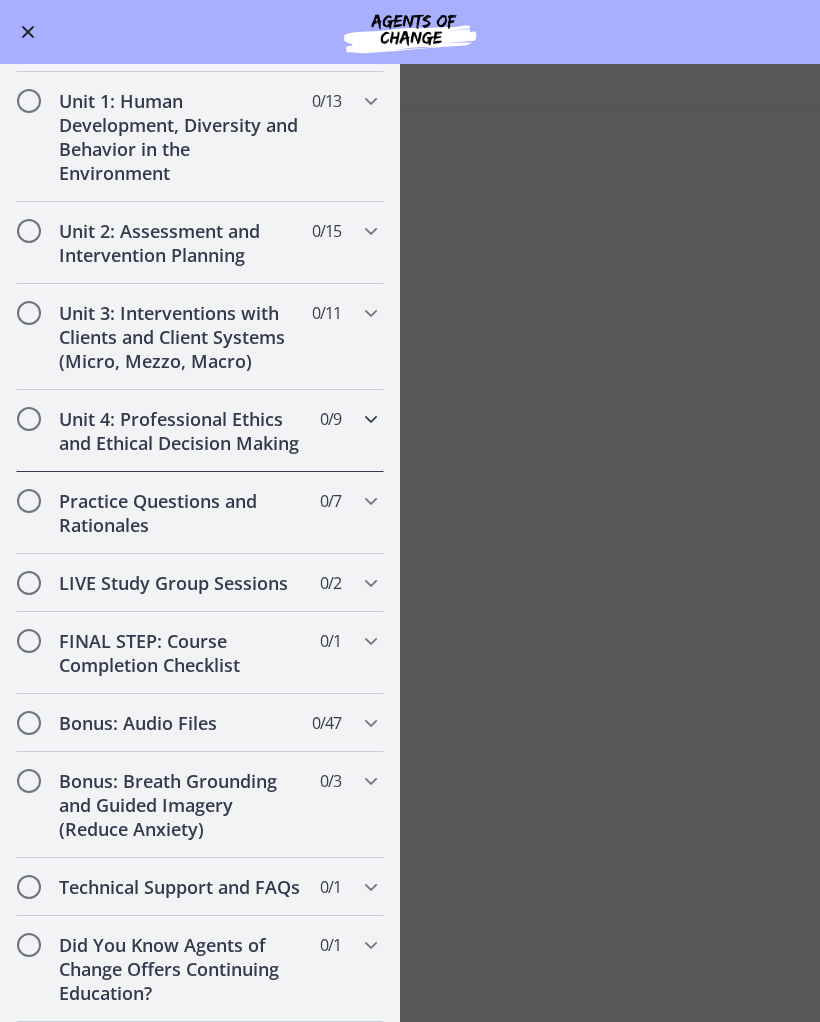 click on "Unit 4: Professional Ethics and Ethical Decision Making" at bounding box center (181, 431) 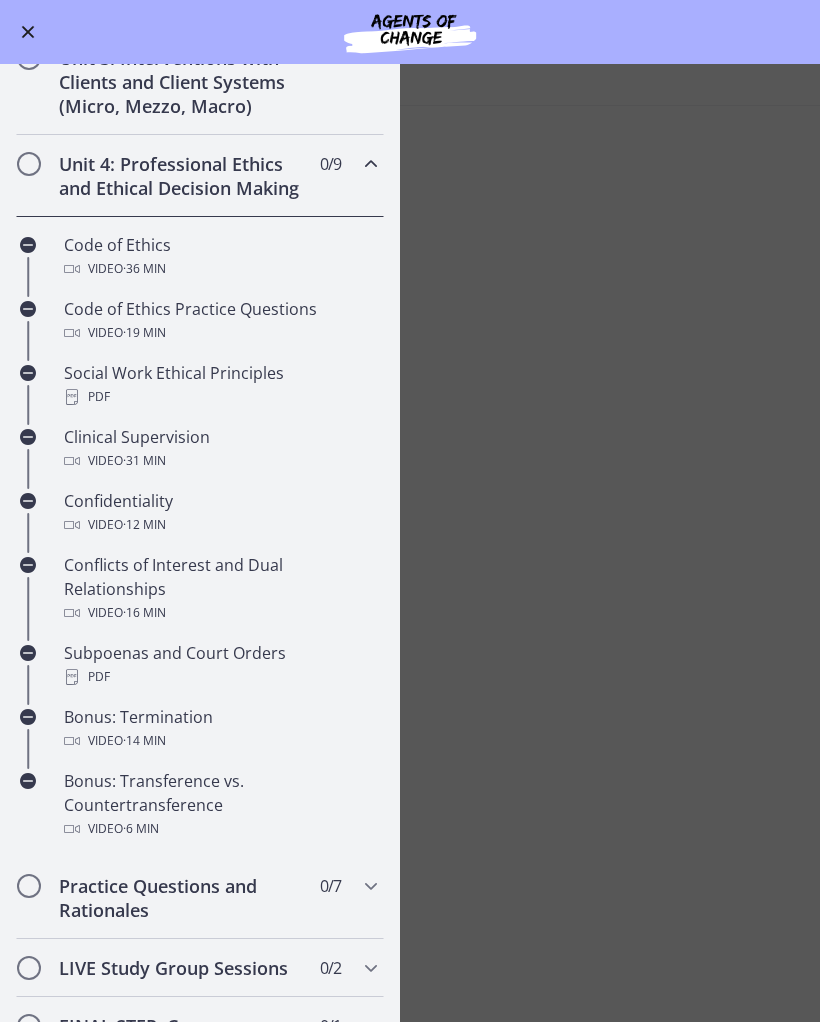 scroll, scrollTop: 664, scrollLeft: 0, axis: vertical 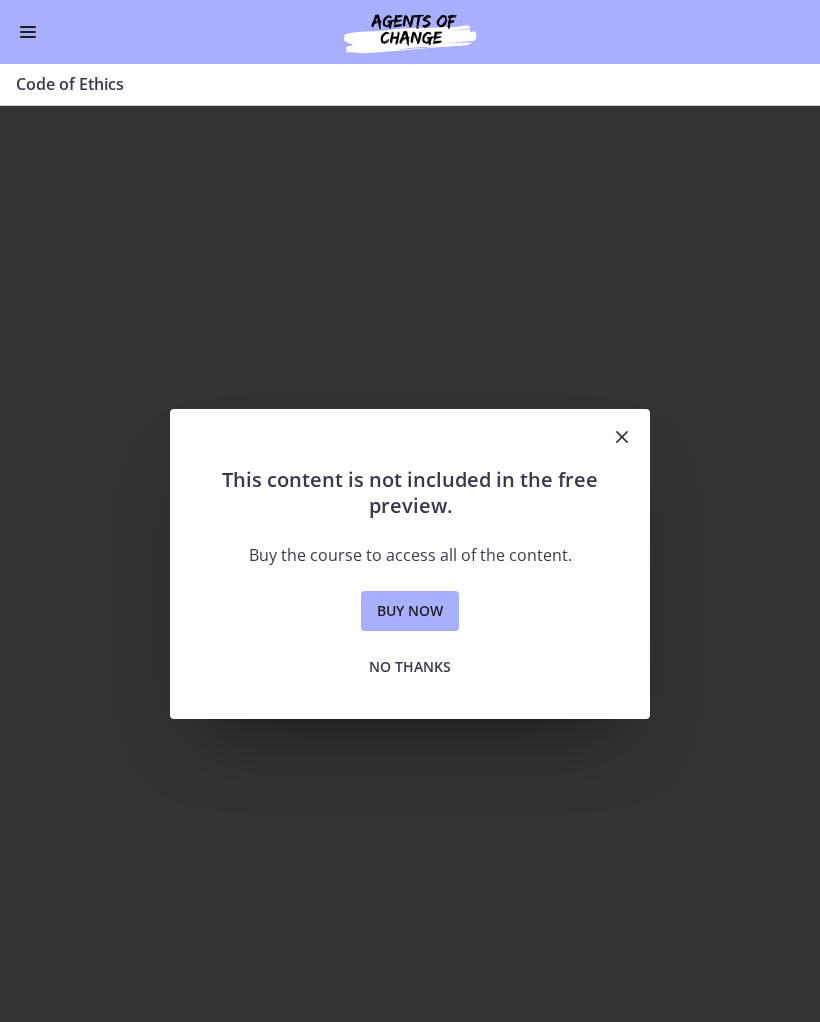 click at bounding box center [622, 438] 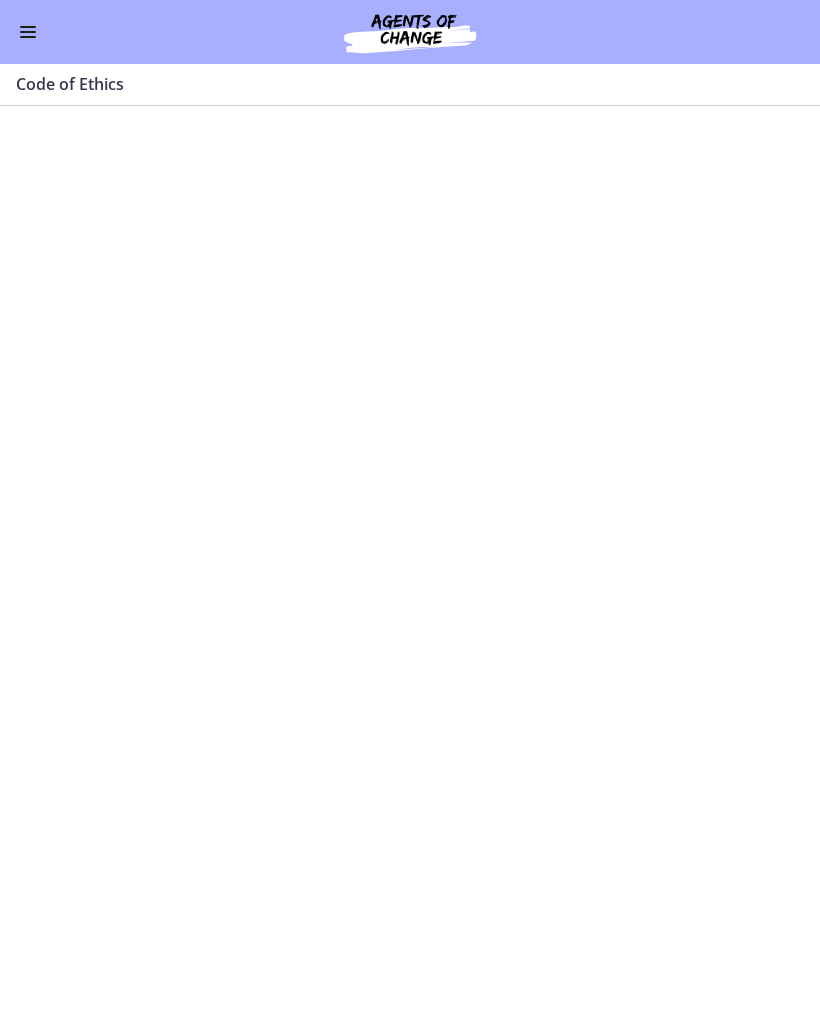 click at bounding box center (28, 32) 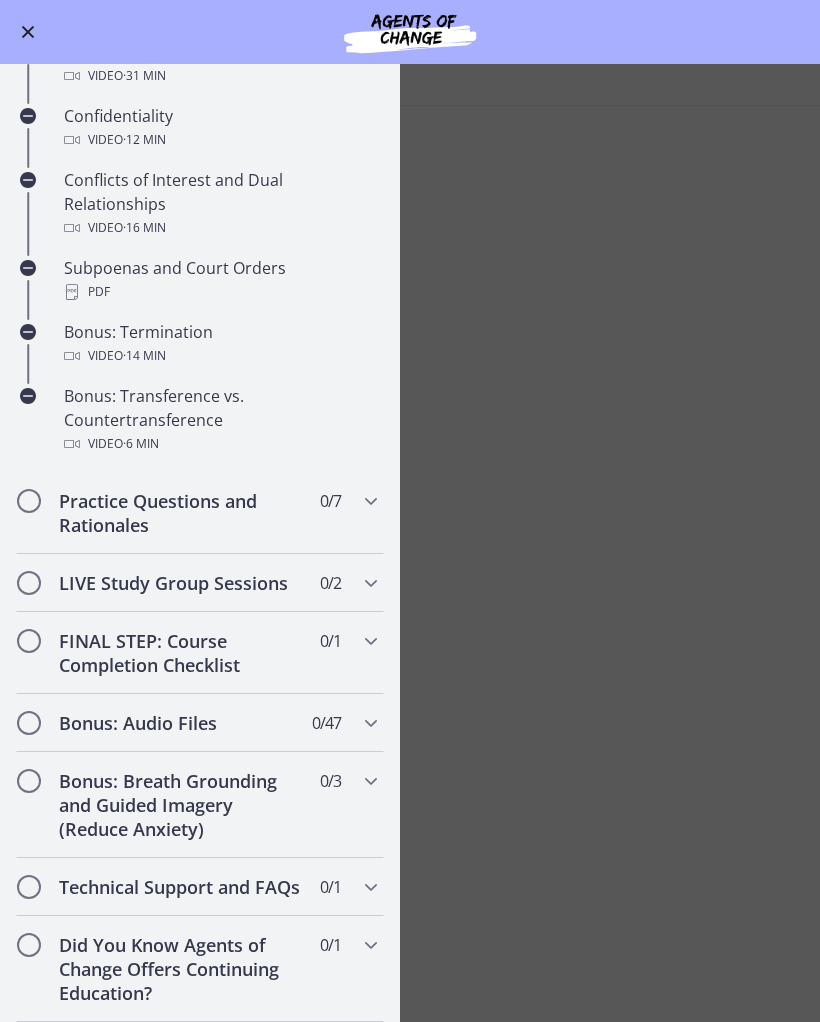 scroll, scrollTop: 1049, scrollLeft: 0, axis: vertical 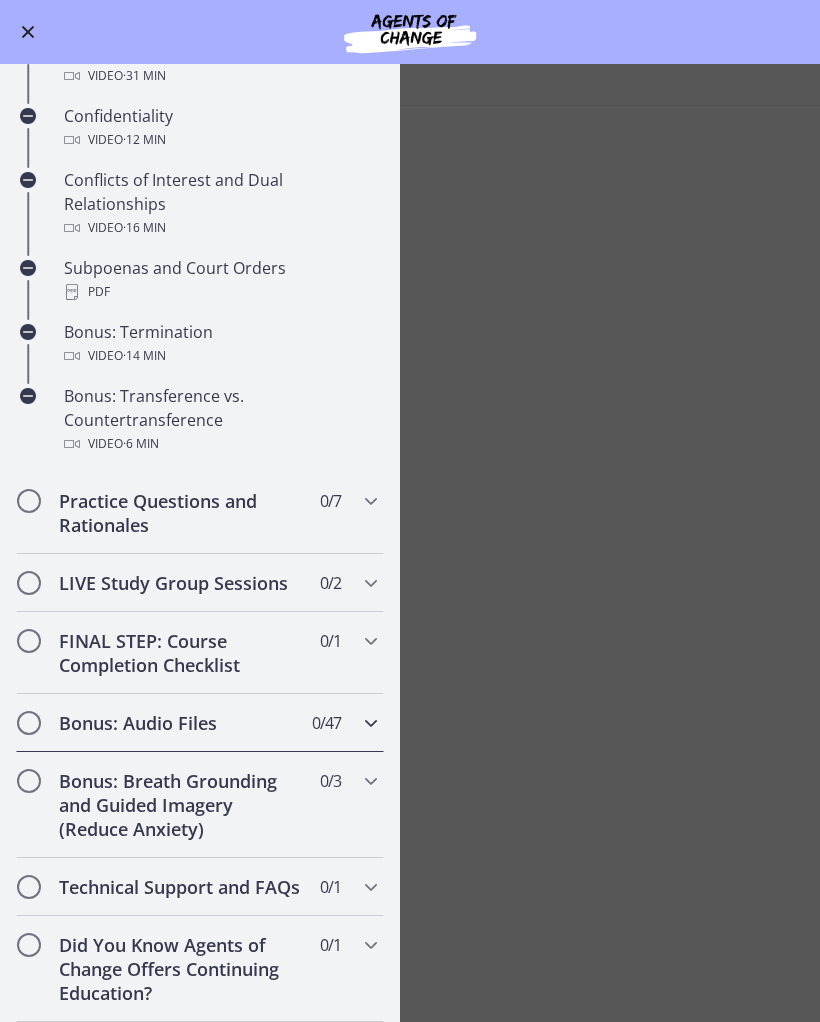 click on "0  /  47
Completed" at bounding box center [326, 723] 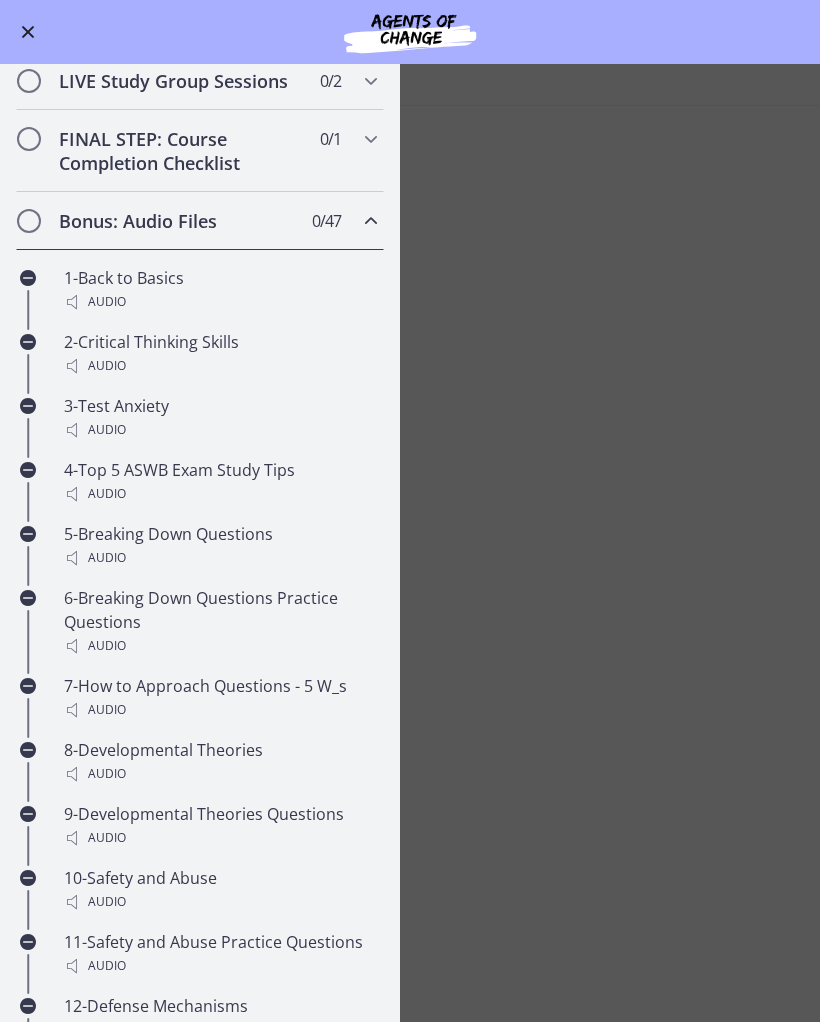 scroll, scrollTop: 775, scrollLeft: 0, axis: vertical 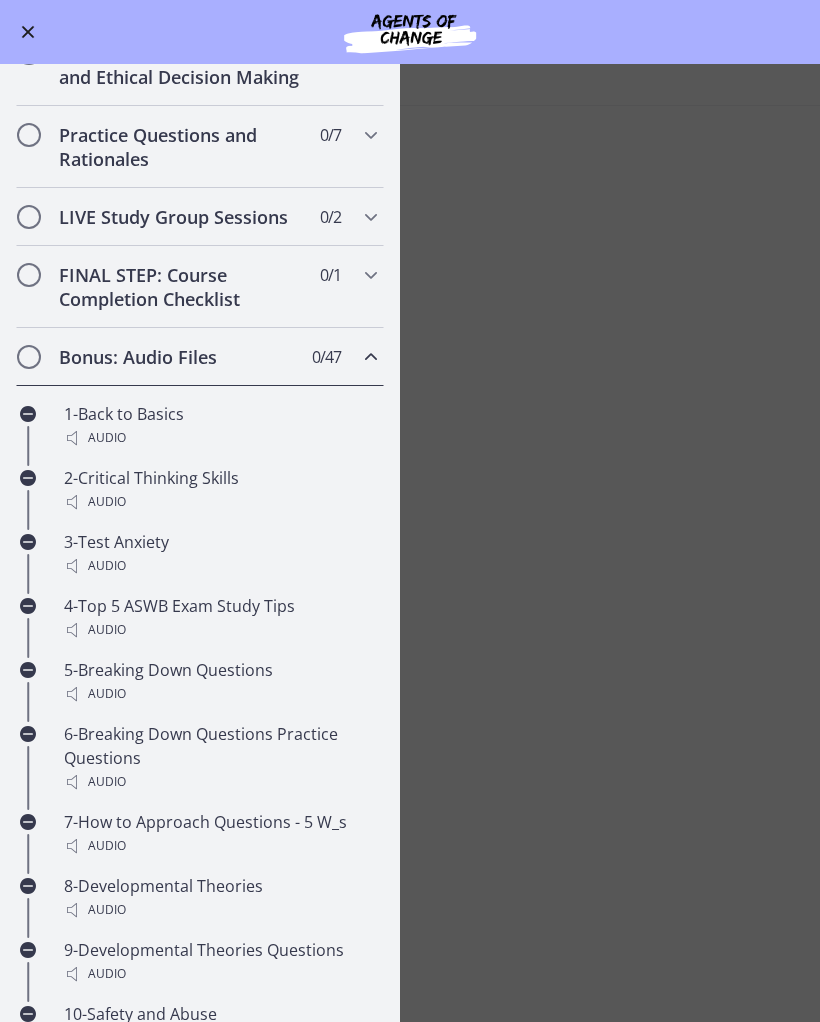 click on "Bonus: Audio Files
0  /  47
Completed" at bounding box center (200, 357) 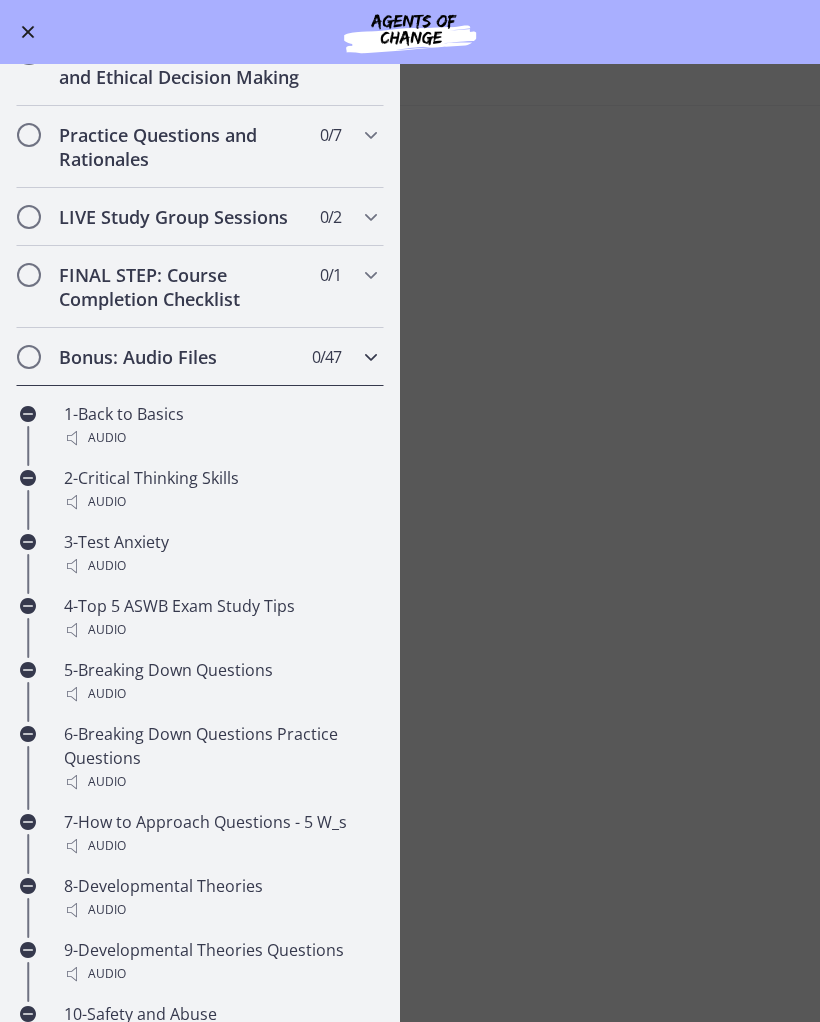 scroll, scrollTop: 409, scrollLeft: 0, axis: vertical 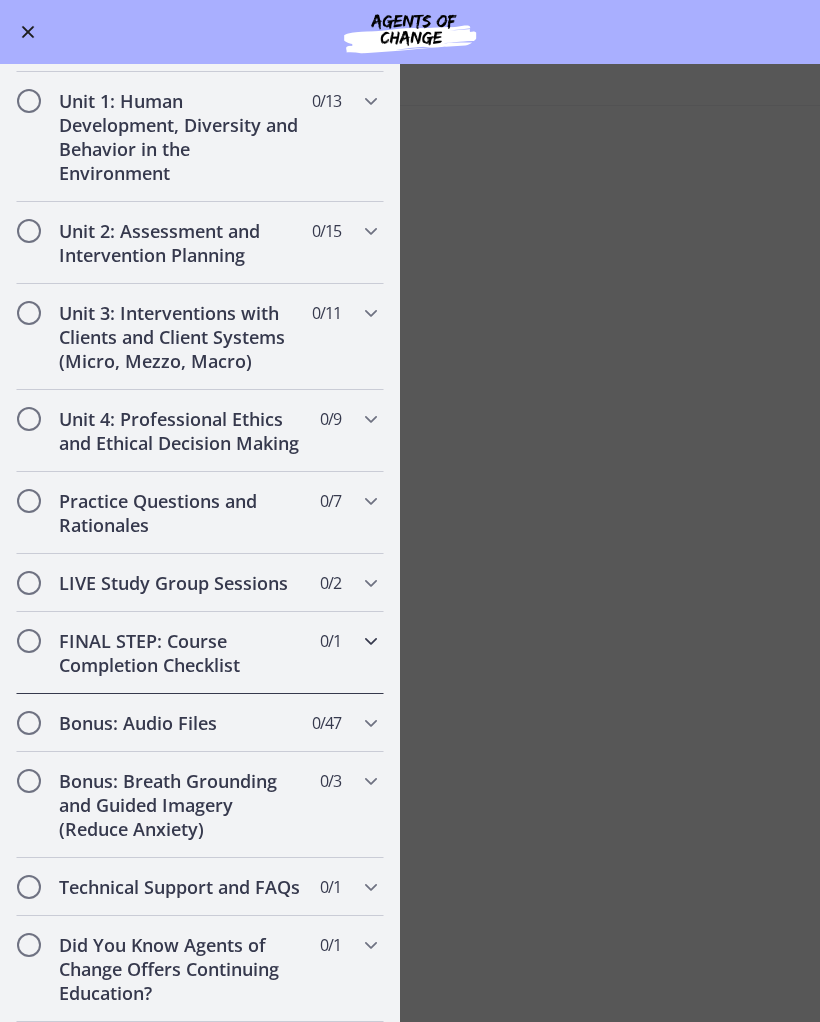 click on "FINAL STEP: Course Completion Checklist
0  /  1
Completed" at bounding box center [200, 653] 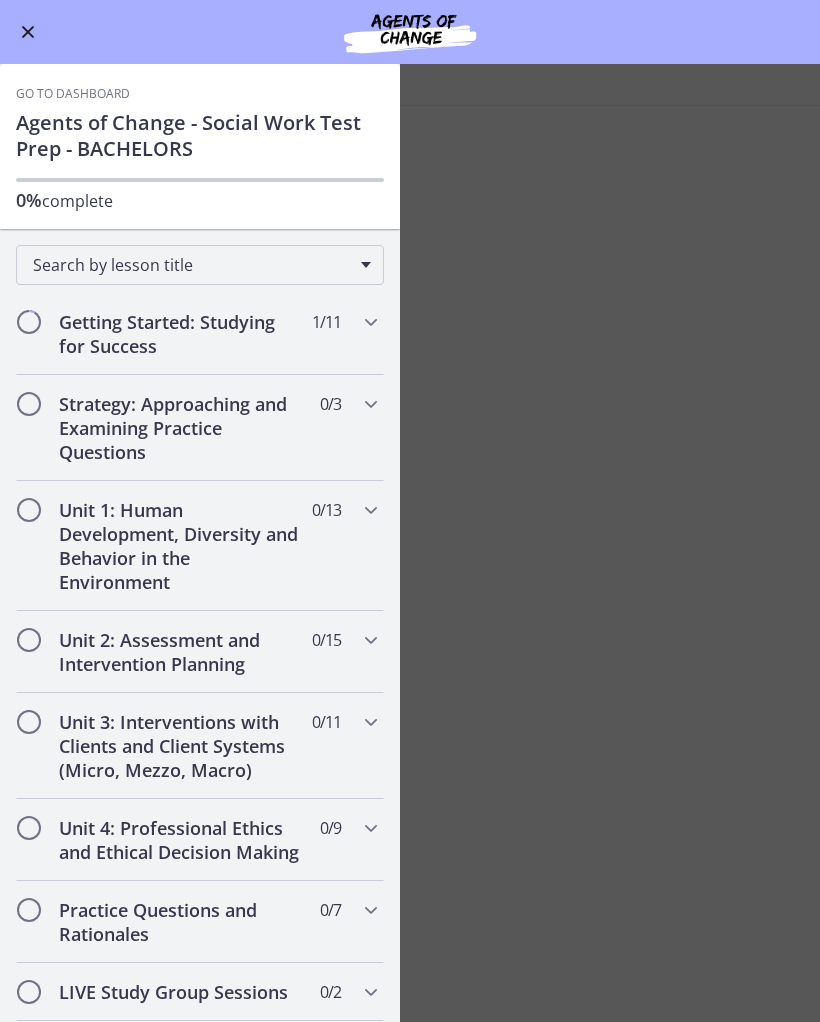 scroll, scrollTop: 0, scrollLeft: 0, axis: both 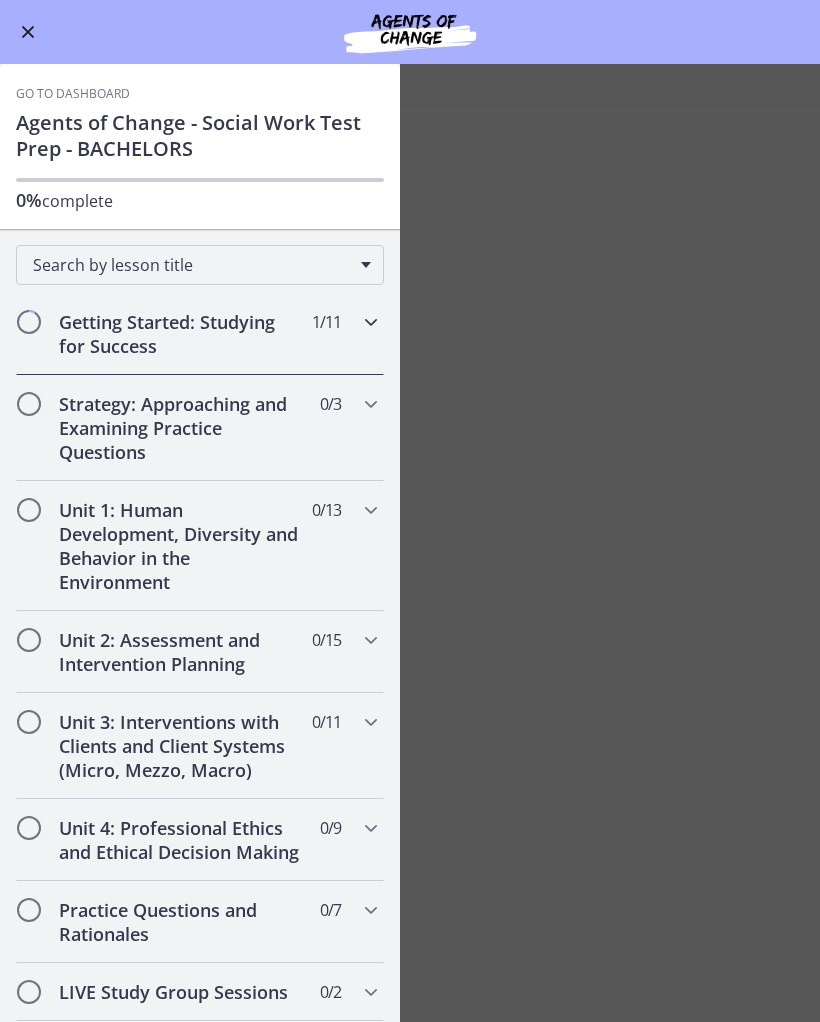 click on "Getting Started: Studying for Success
1  /  11
Completed" at bounding box center (200, 334) 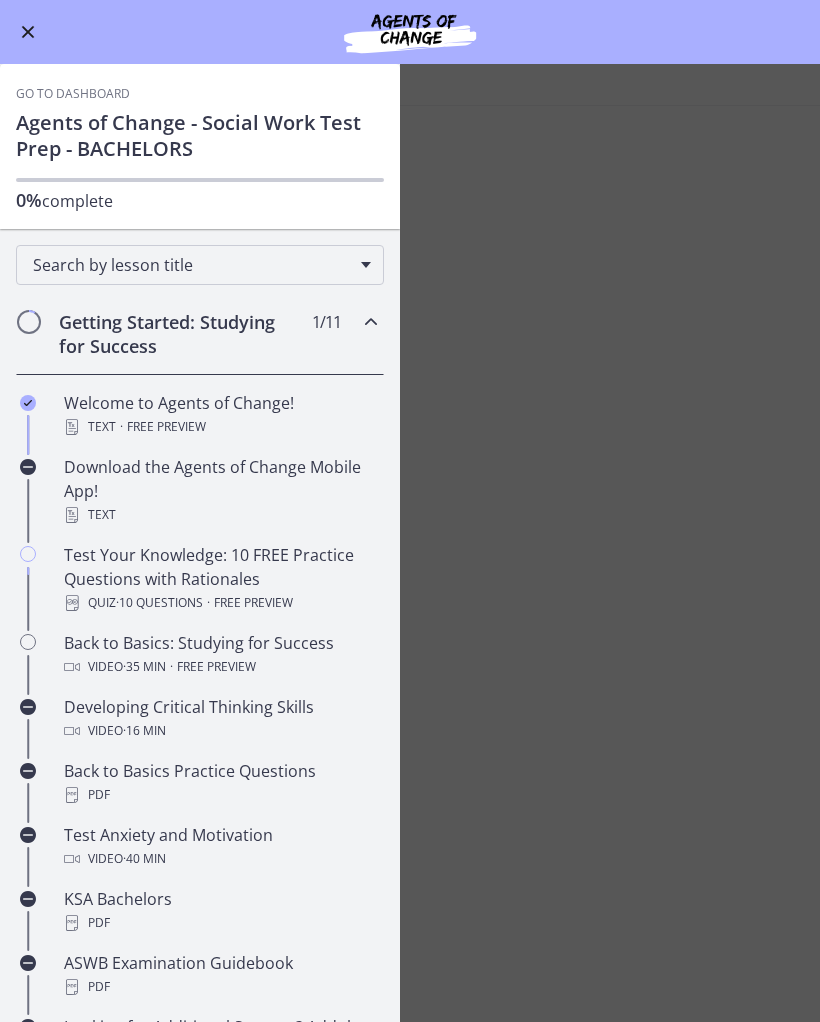 click on "Test Your Knowledge: 10 FREE Practice Questions with Rationales
Quiz
·  10 Questions
·
Free preview" at bounding box center (220, 579) 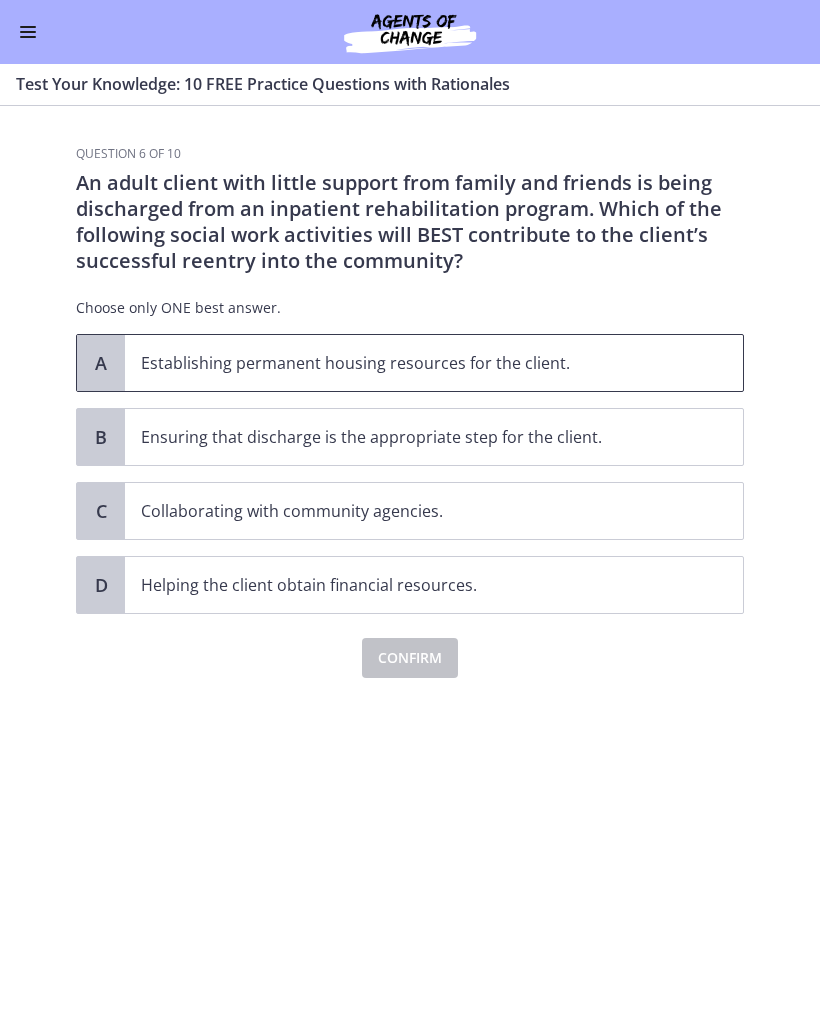 click on "A" at bounding box center (101, 363) 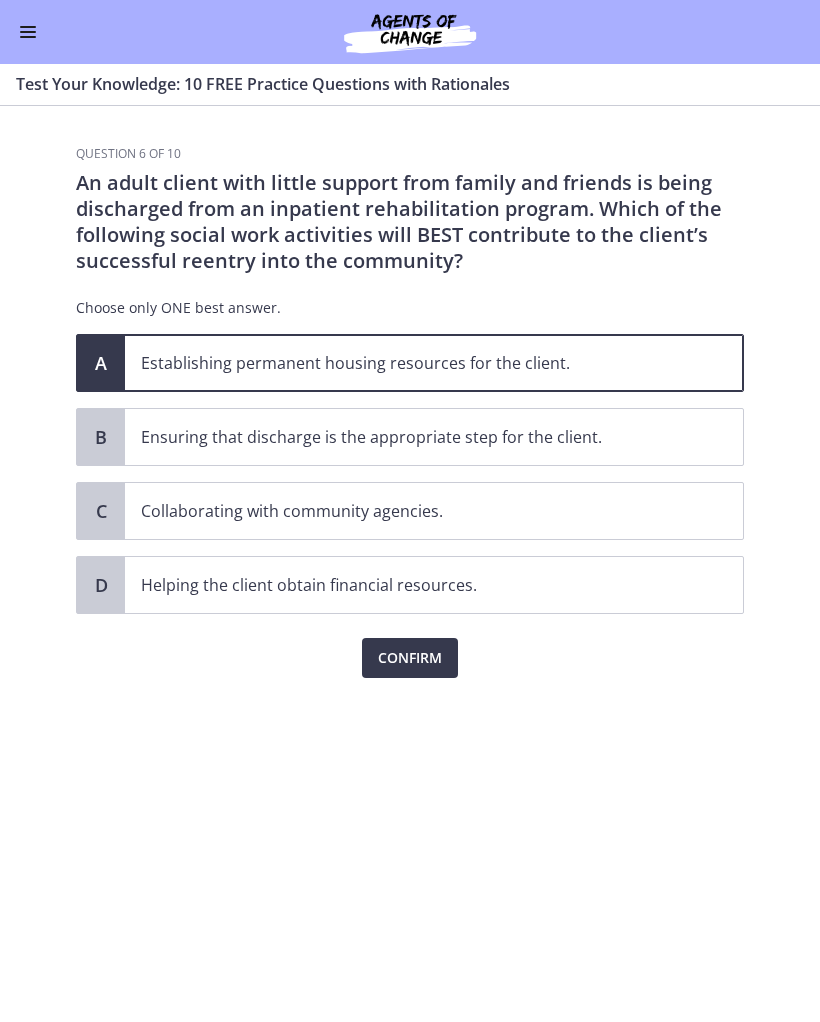 click on "Confirm" at bounding box center (410, 658) 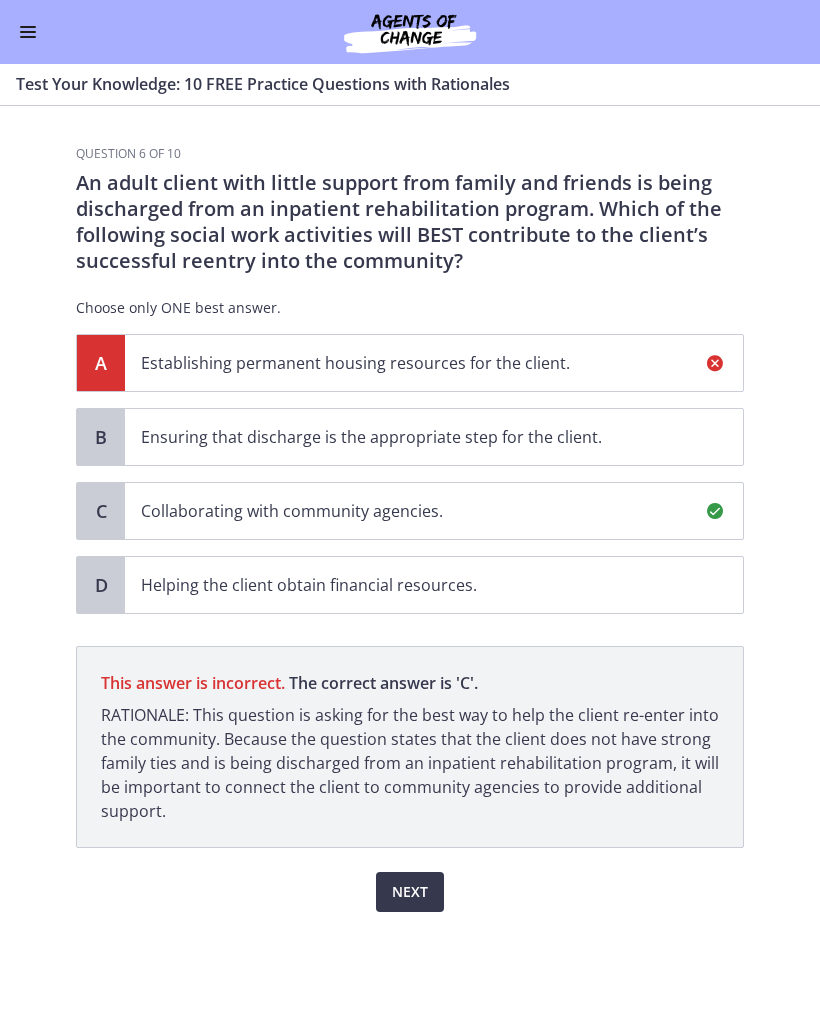click on "Next" at bounding box center [410, 892] 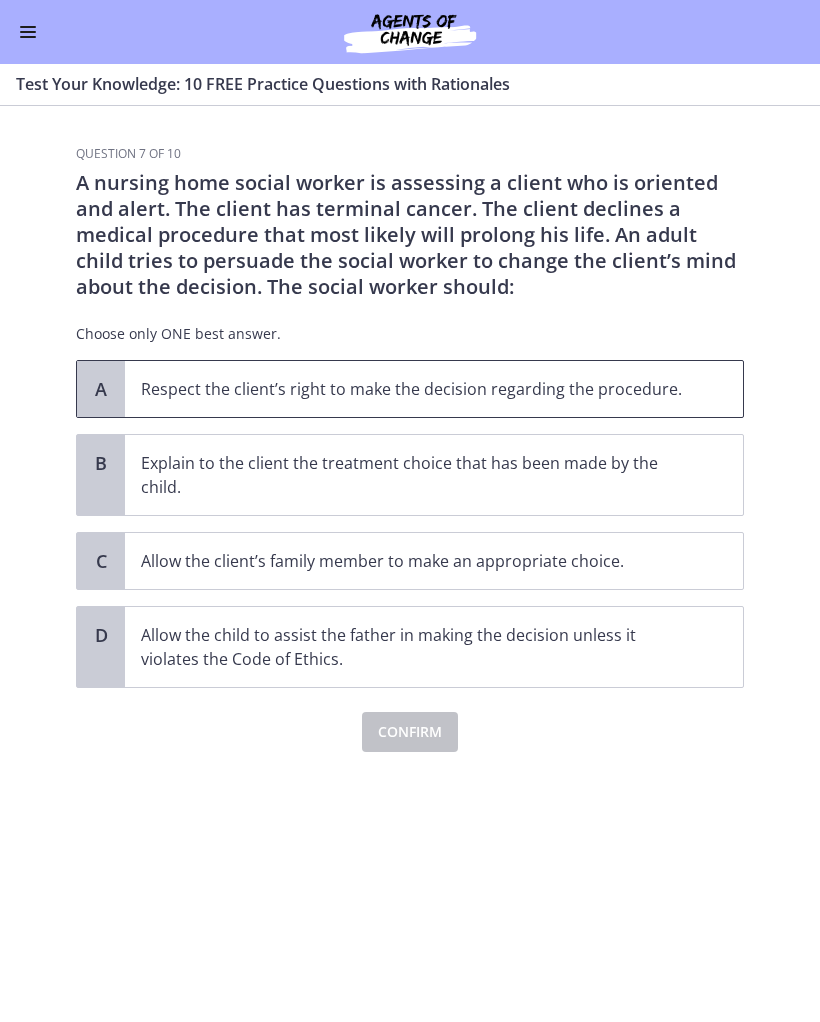 click on "Respect the client’s right to make the decision regarding the procedure." at bounding box center (414, 389) 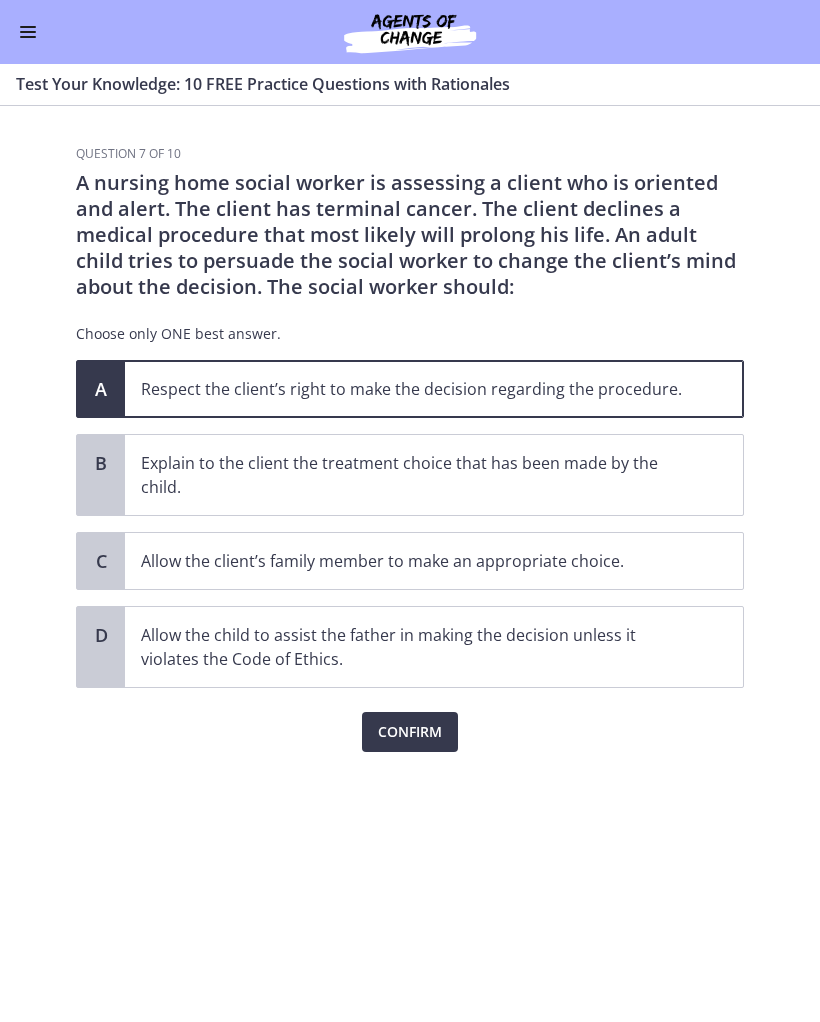 click on "Confirm" at bounding box center [410, 732] 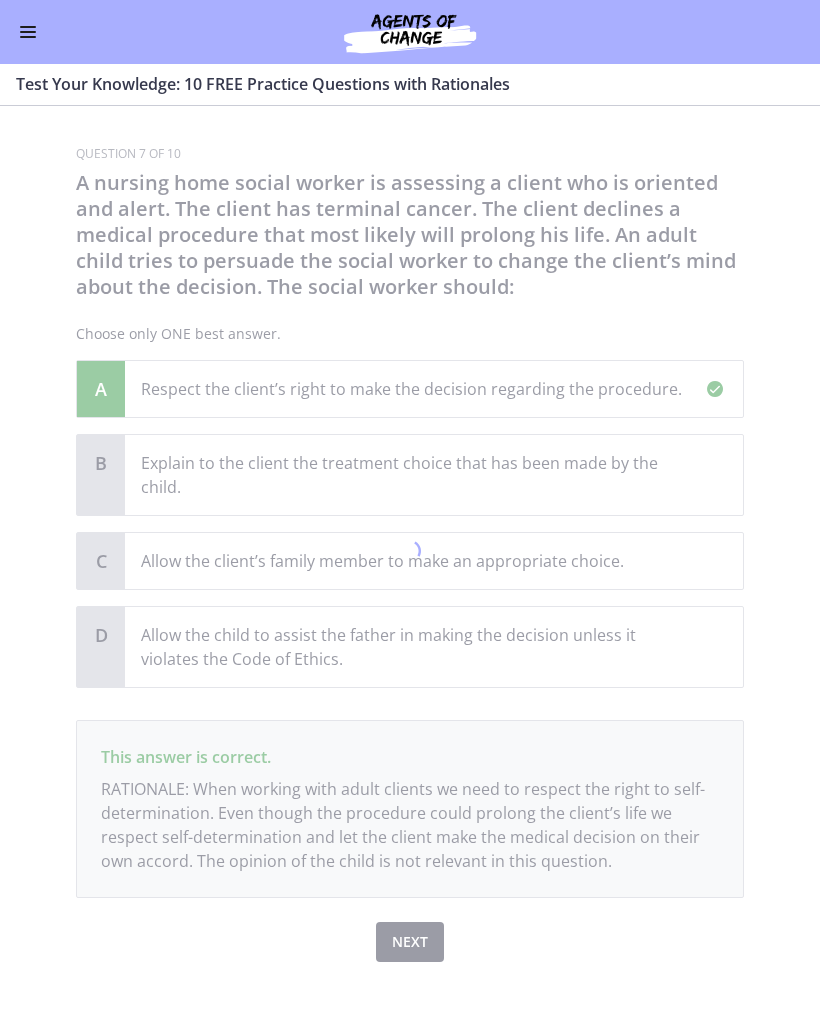scroll, scrollTop: 20, scrollLeft: 0, axis: vertical 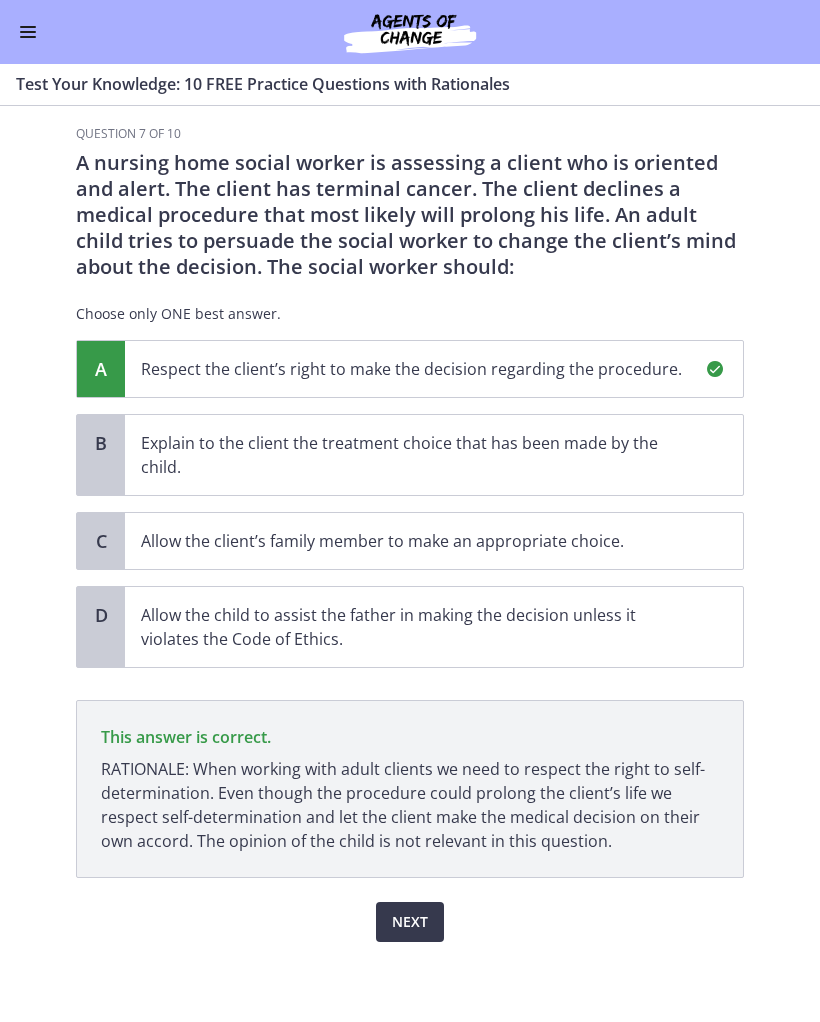 click on "Next" at bounding box center (410, 922) 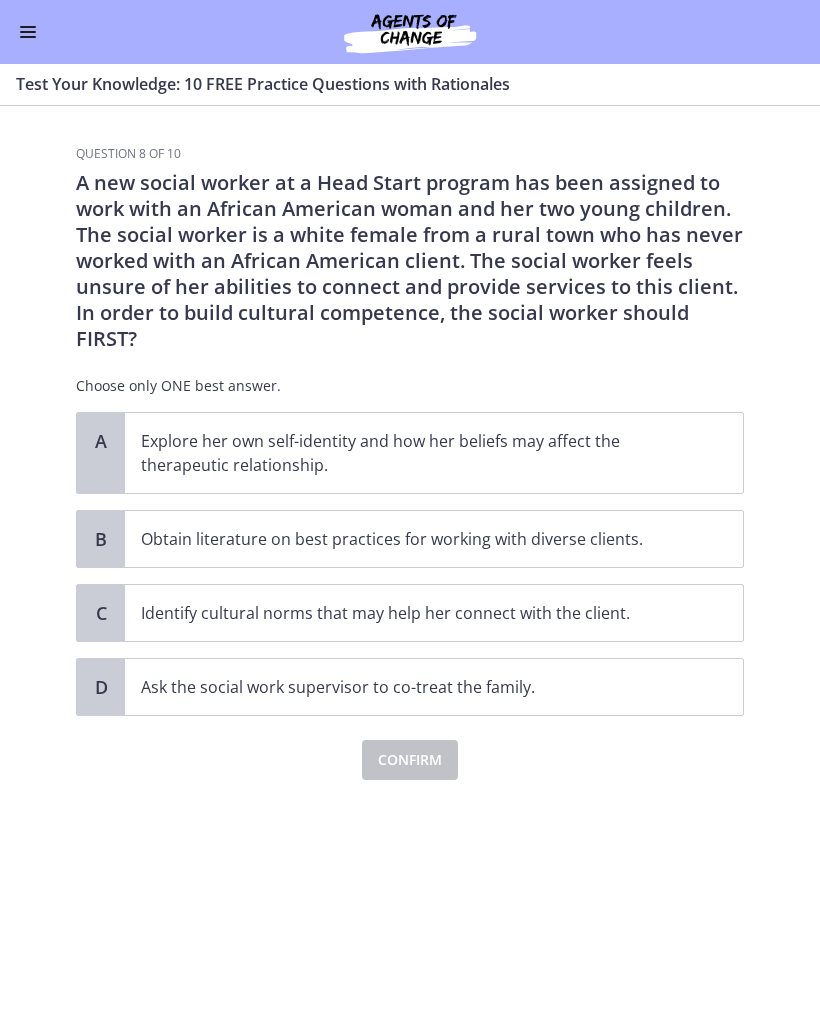 scroll, scrollTop: 0, scrollLeft: 0, axis: both 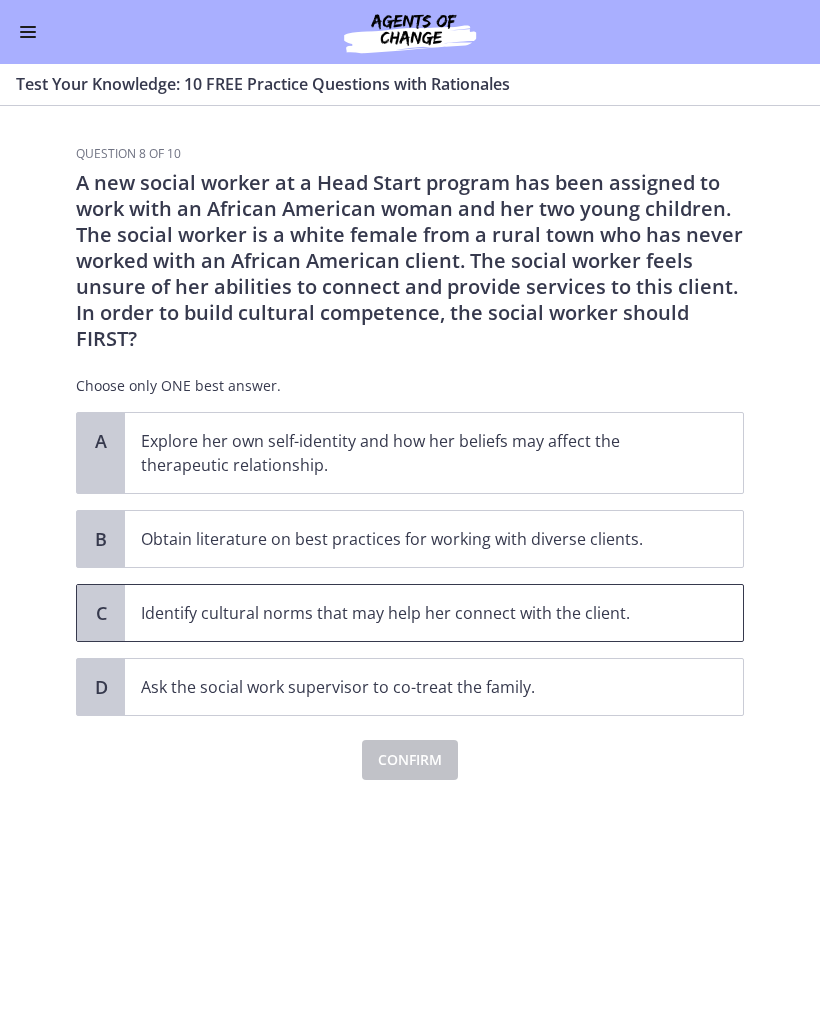 click on "Identify cultural norms that may help her connect with the client." at bounding box center (414, 613) 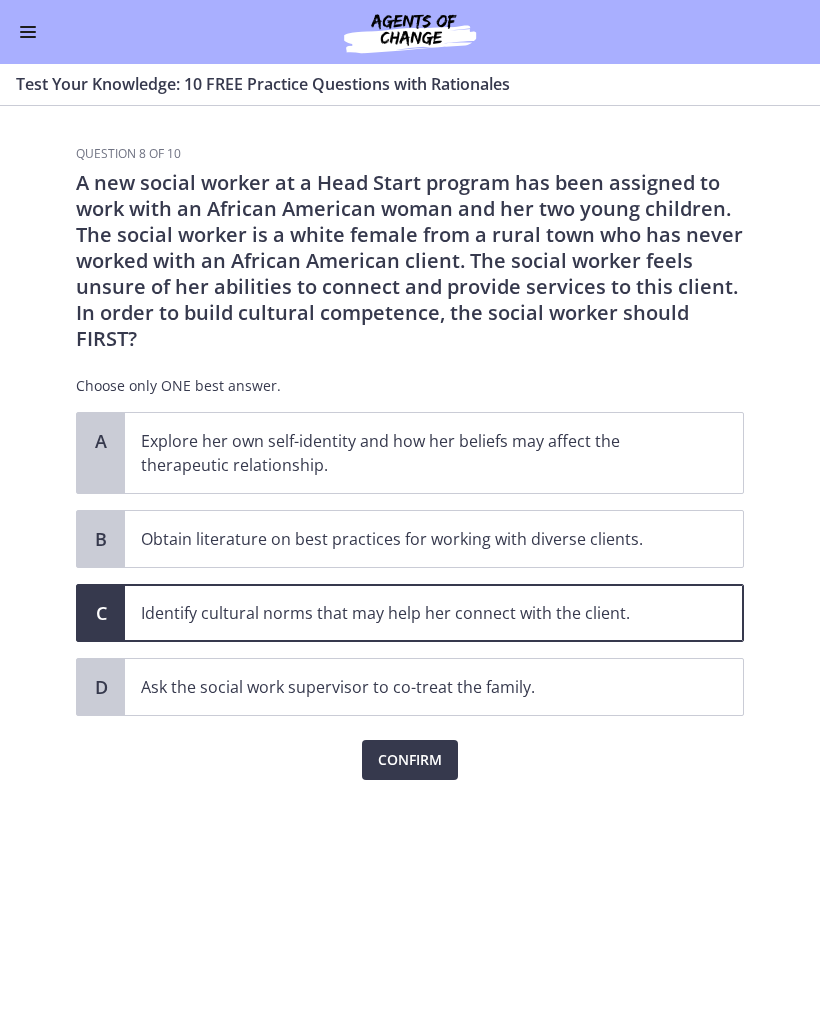 click on "Confirm" at bounding box center (410, 760) 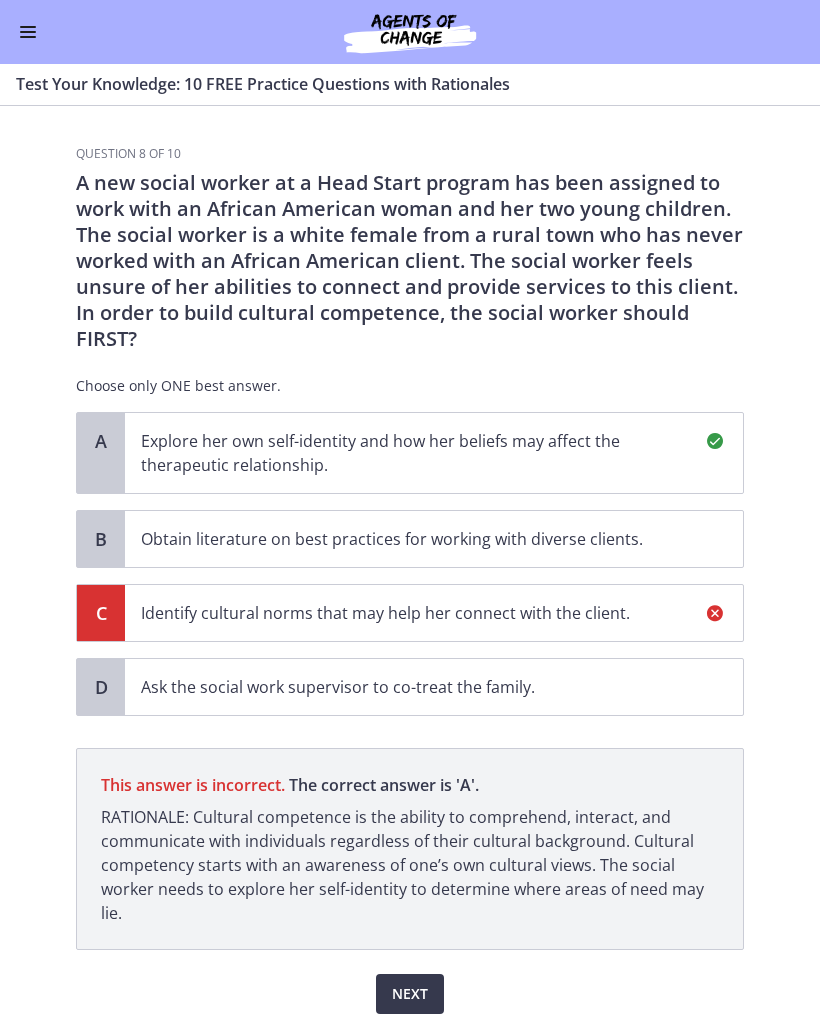 scroll, scrollTop: 72, scrollLeft: 0, axis: vertical 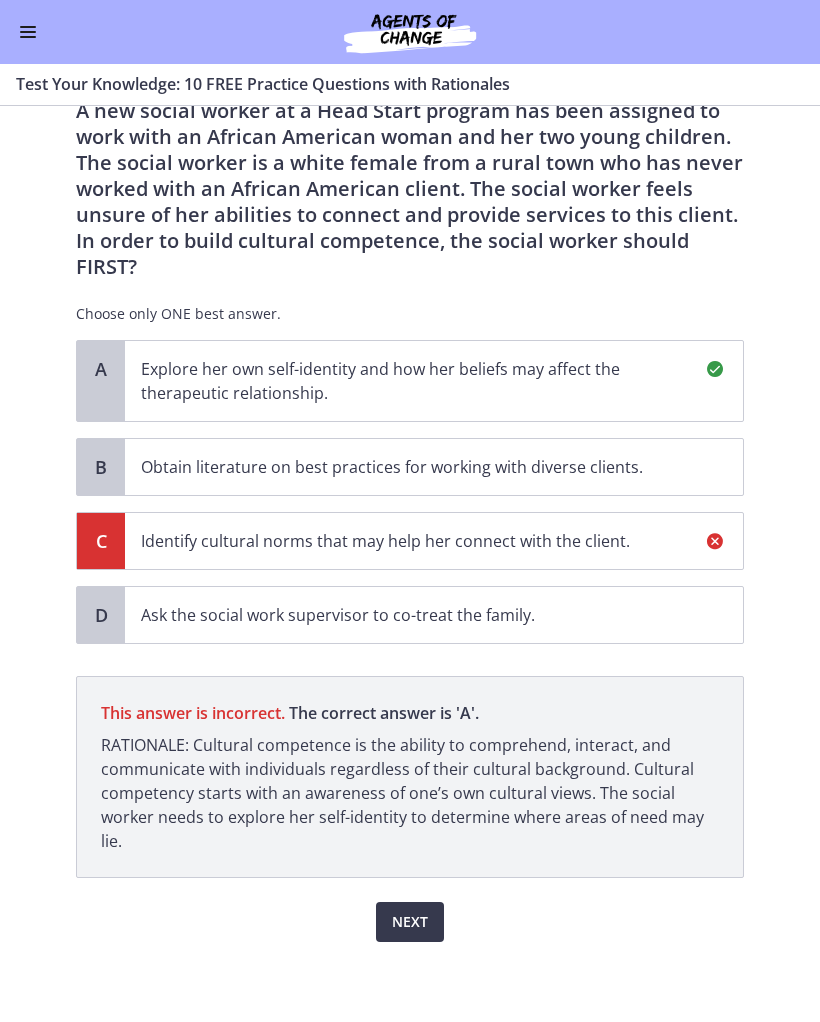 click on "Next" at bounding box center [410, 922] 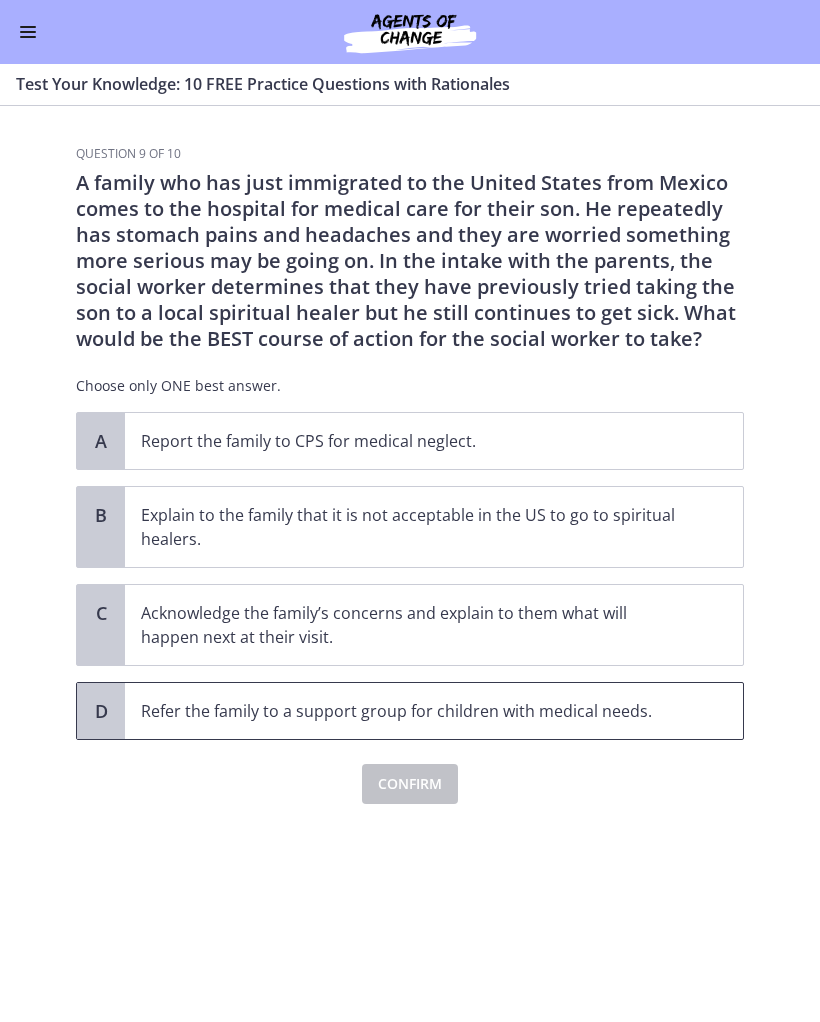 click on "Refer the family to a support group for children with medical needs." at bounding box center [414, 711] 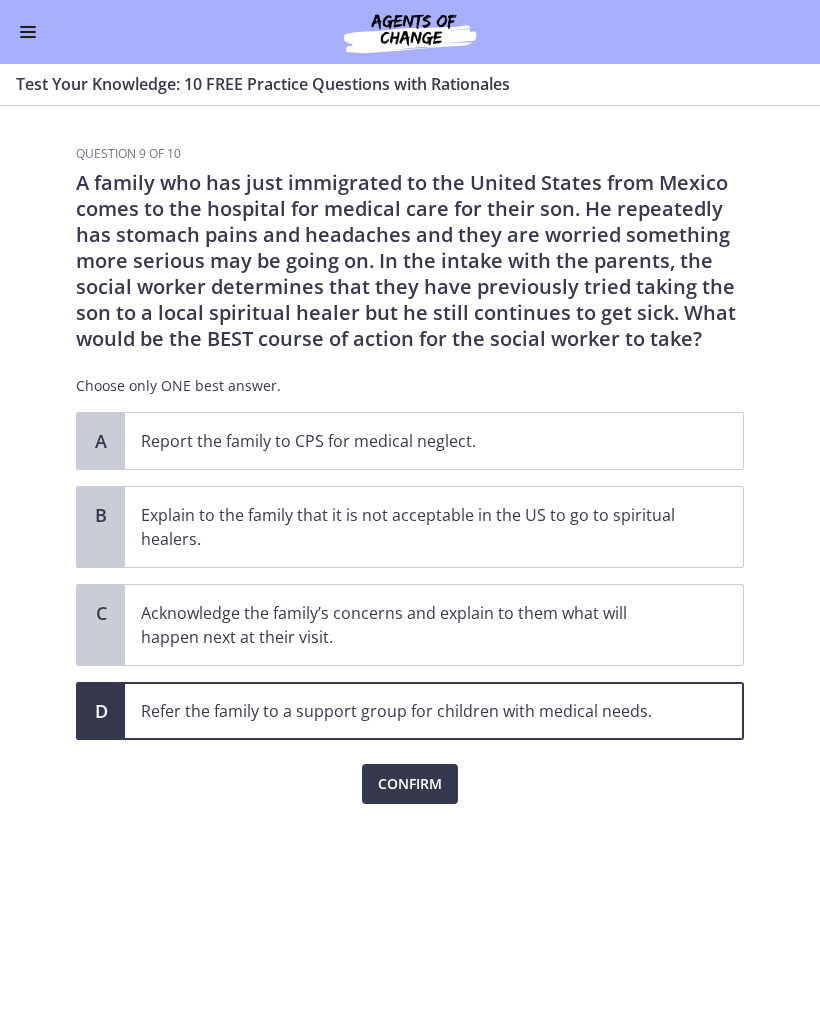click on "Confirm" at bounding box center [410, 784] 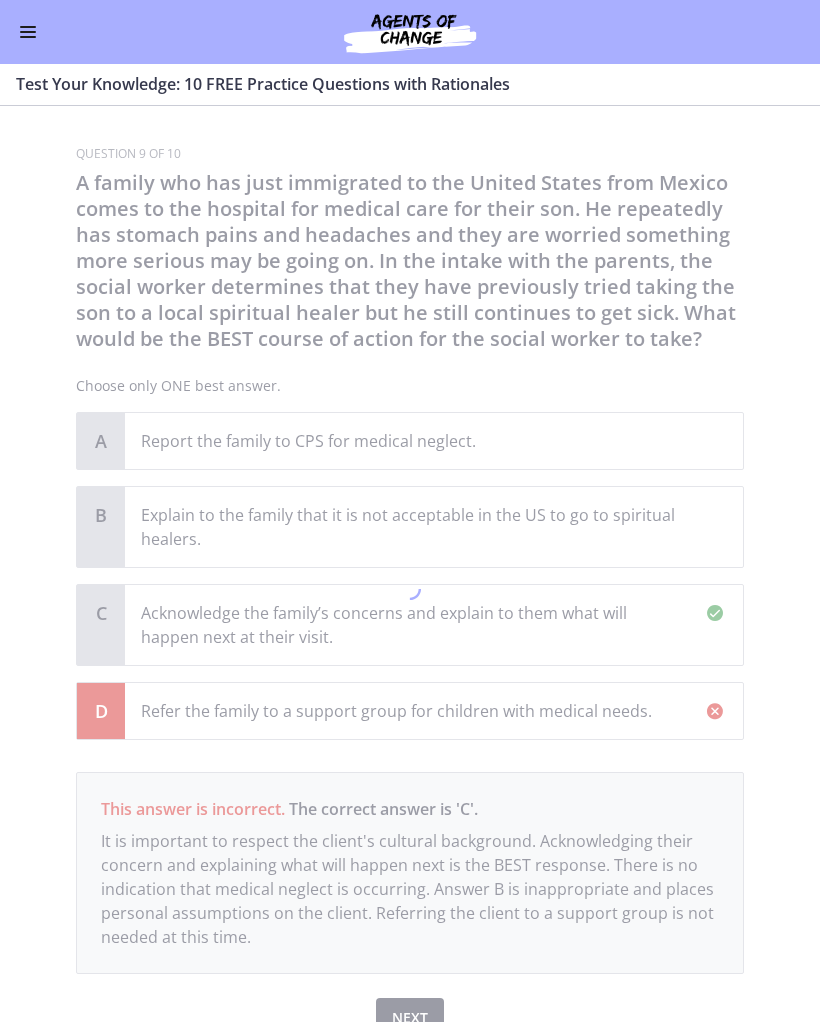 scroll, scrollTop: 96, scrollLeft: 0, axis: vertical 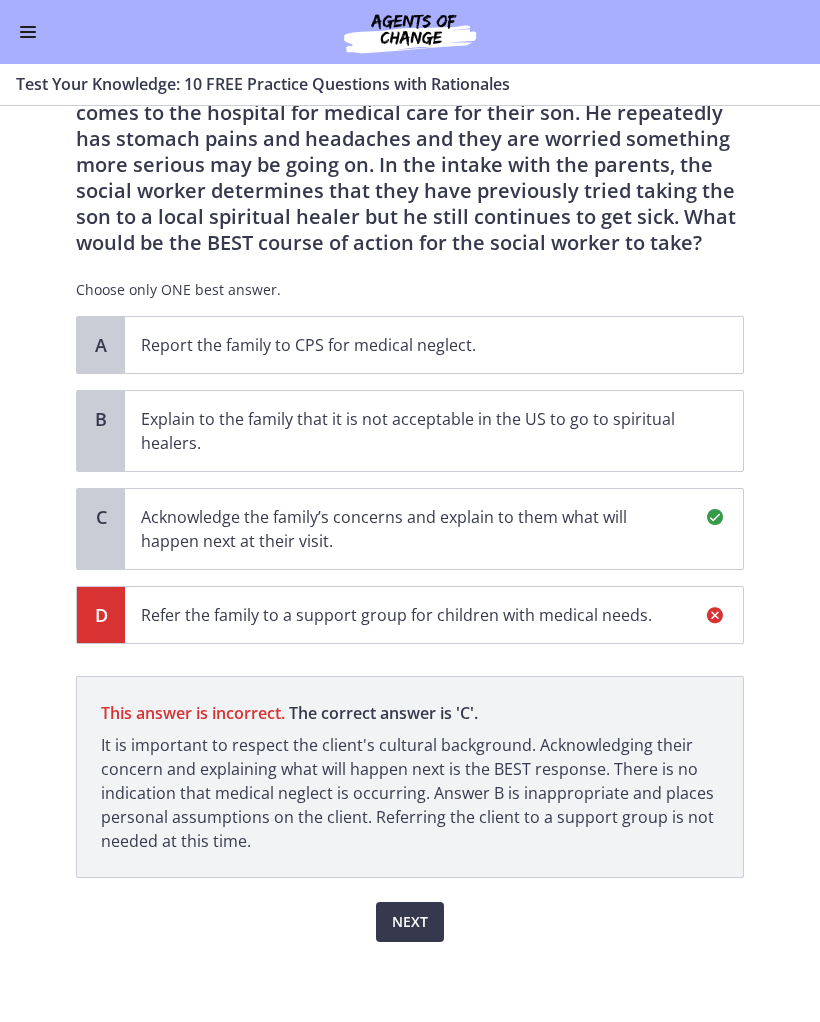 click on "Next" at bounding box center [410, 910] 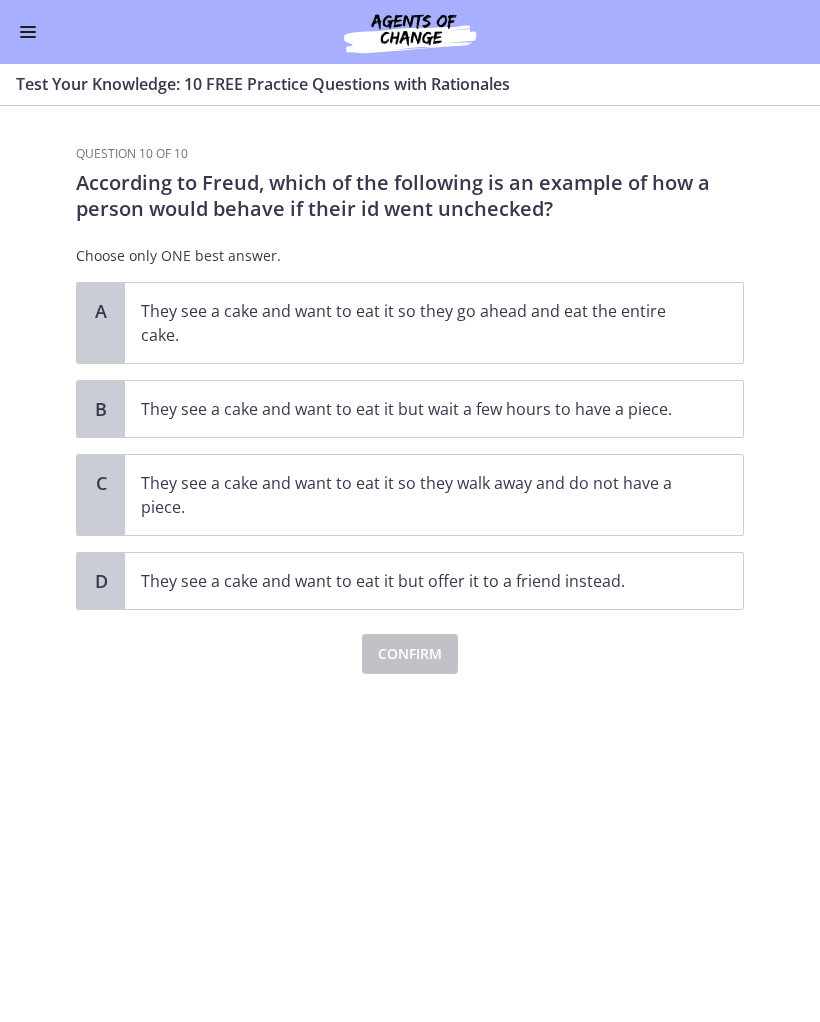 scroll, scrollTop: 0, scrollLeft: 0, axis: both 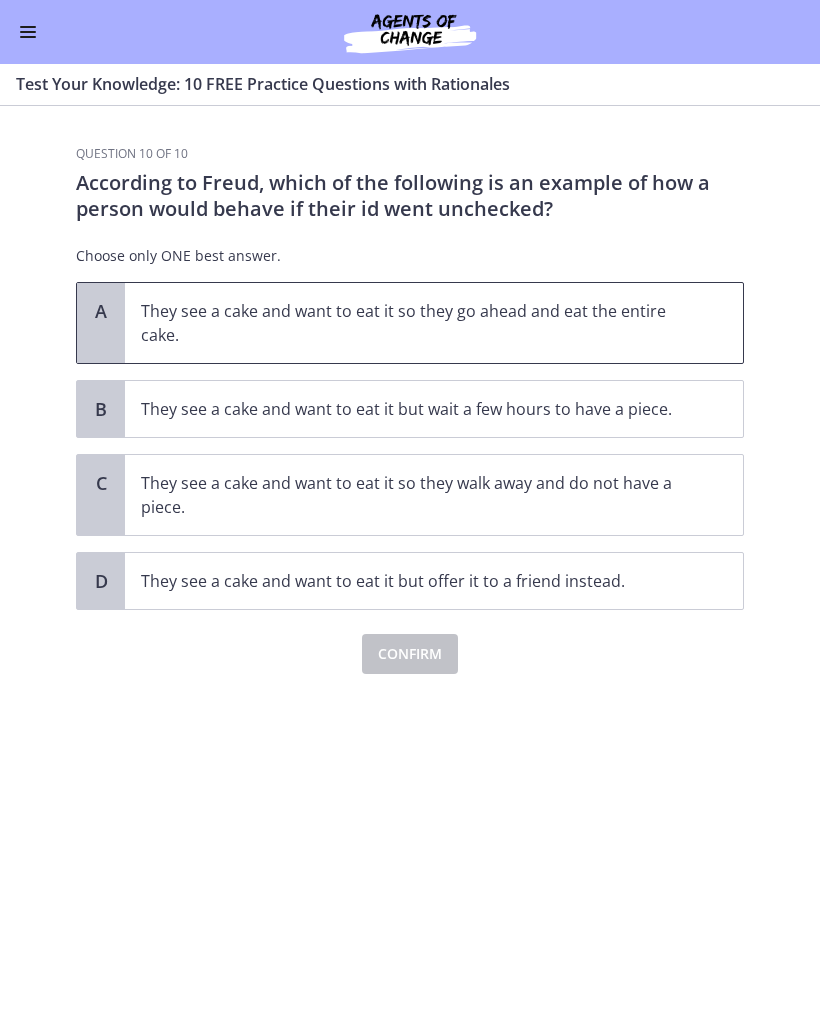 click on "They see a cake and want to eat it so they go ahead and eat the entire cake." at bounding box center [434, 323] 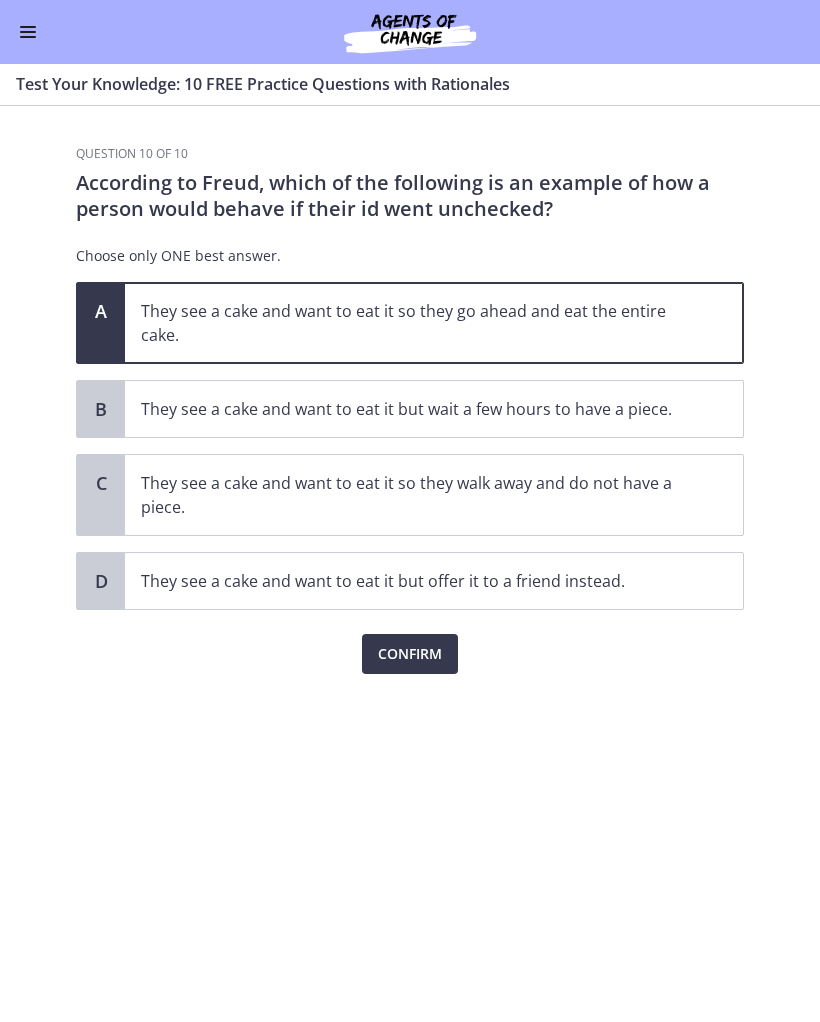 click on "Confirm" at bounding box center (410, 654) 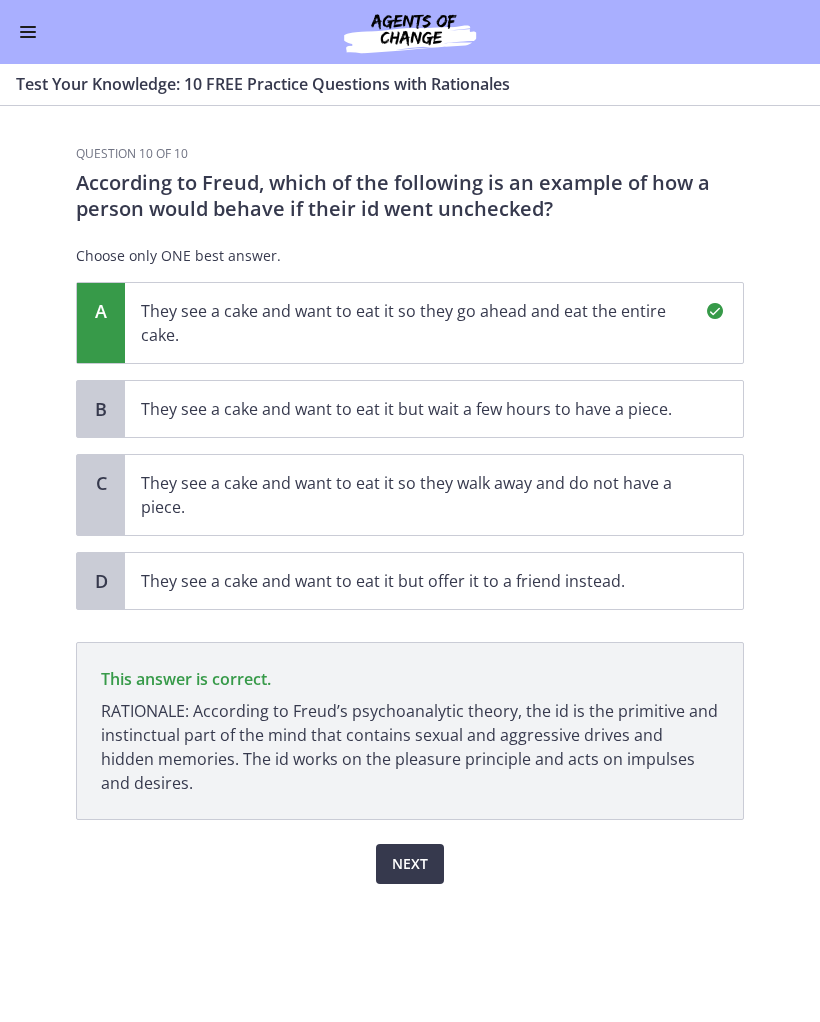 click on "Next" at bounding box center [410, 864] 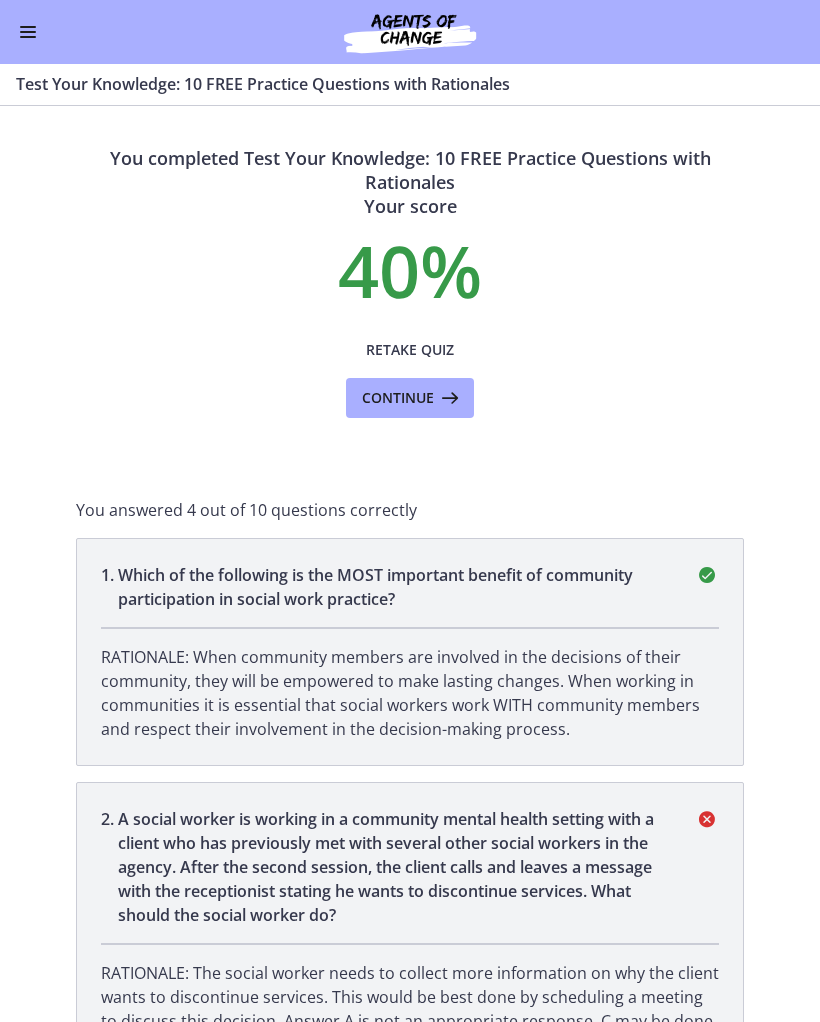 click on "Retake Quiz" at bounding box center (410, 350) 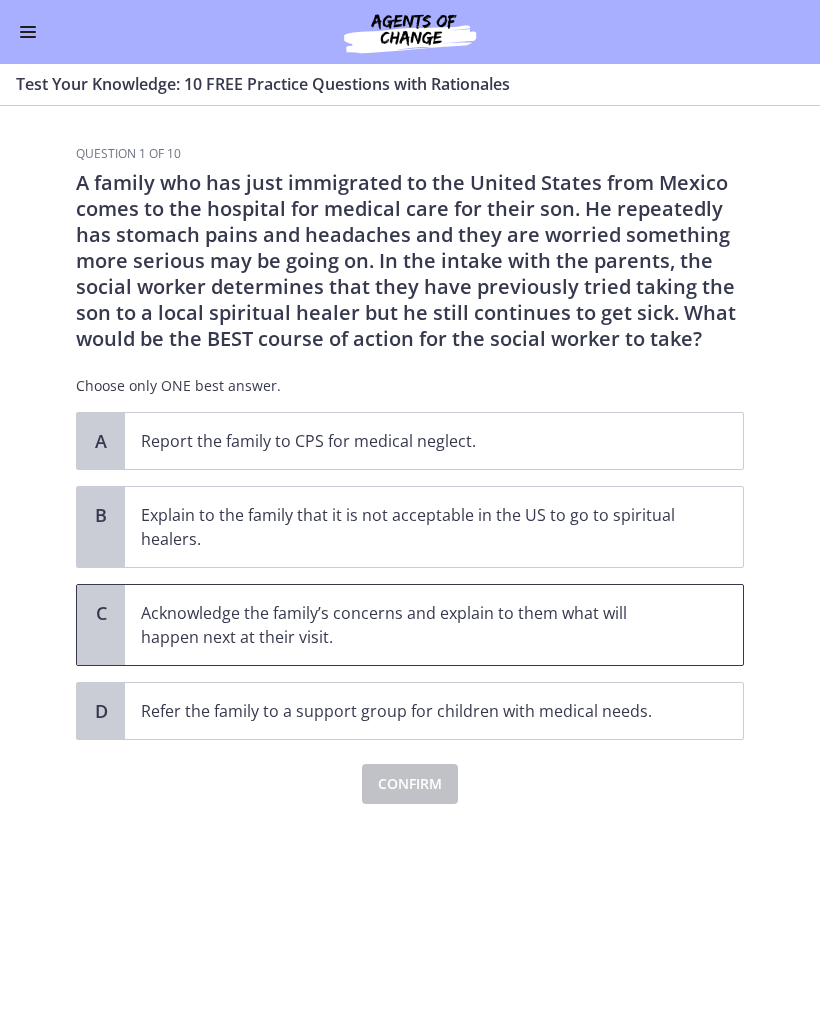 click on "Acknowledge the family’s concerns and explain to them what will happen next at their visit." at bounding box center [414, 625] 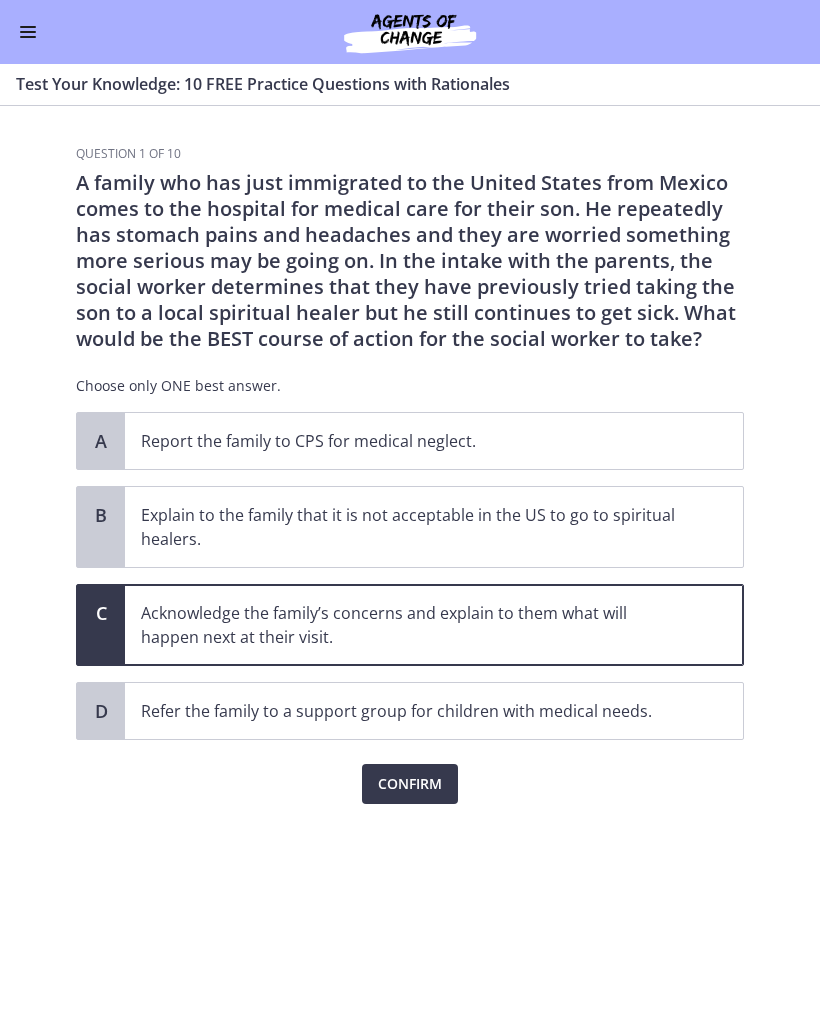 click on "Confirm" at bounding box center [410, 784] 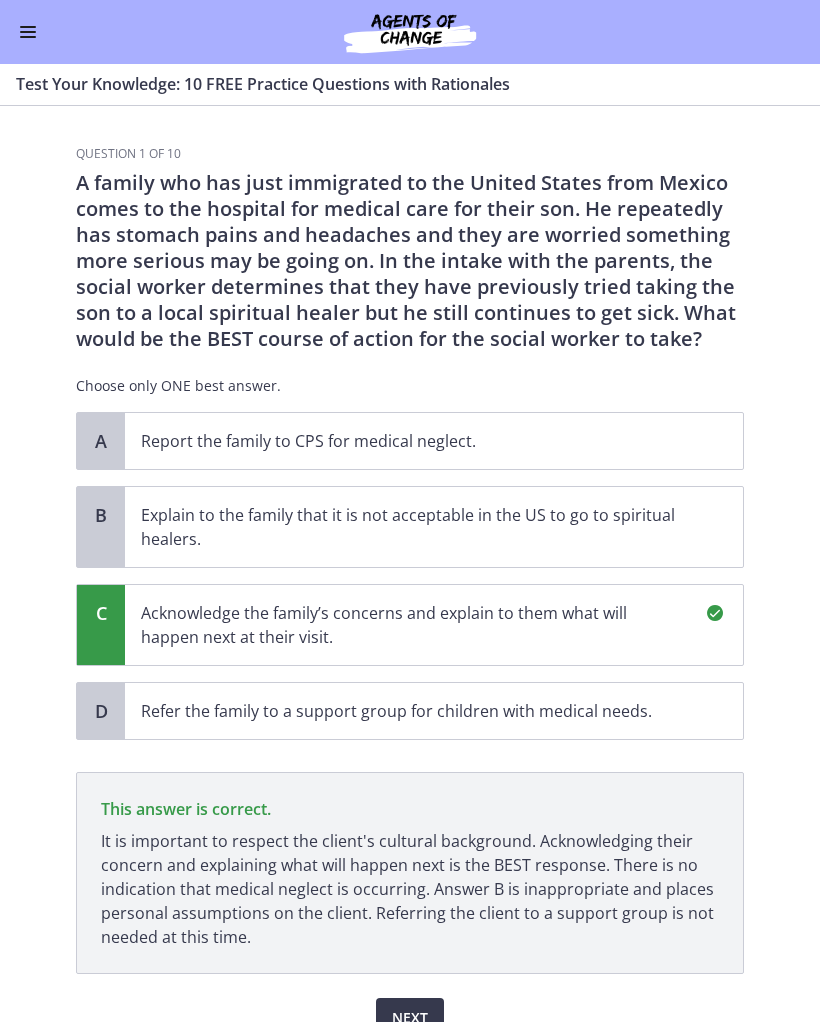 scroll, scrollTop: 96, scrollLeft: 0, axis: vertical 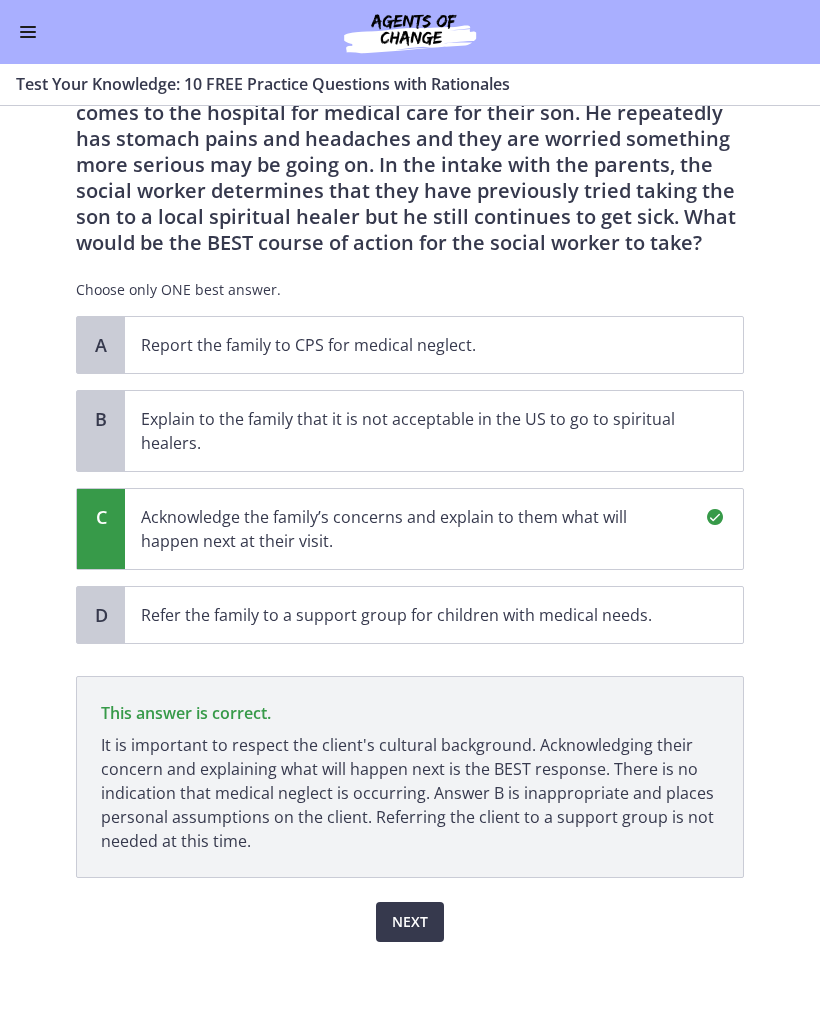 click on "Next" at bounding box center [410, 922] 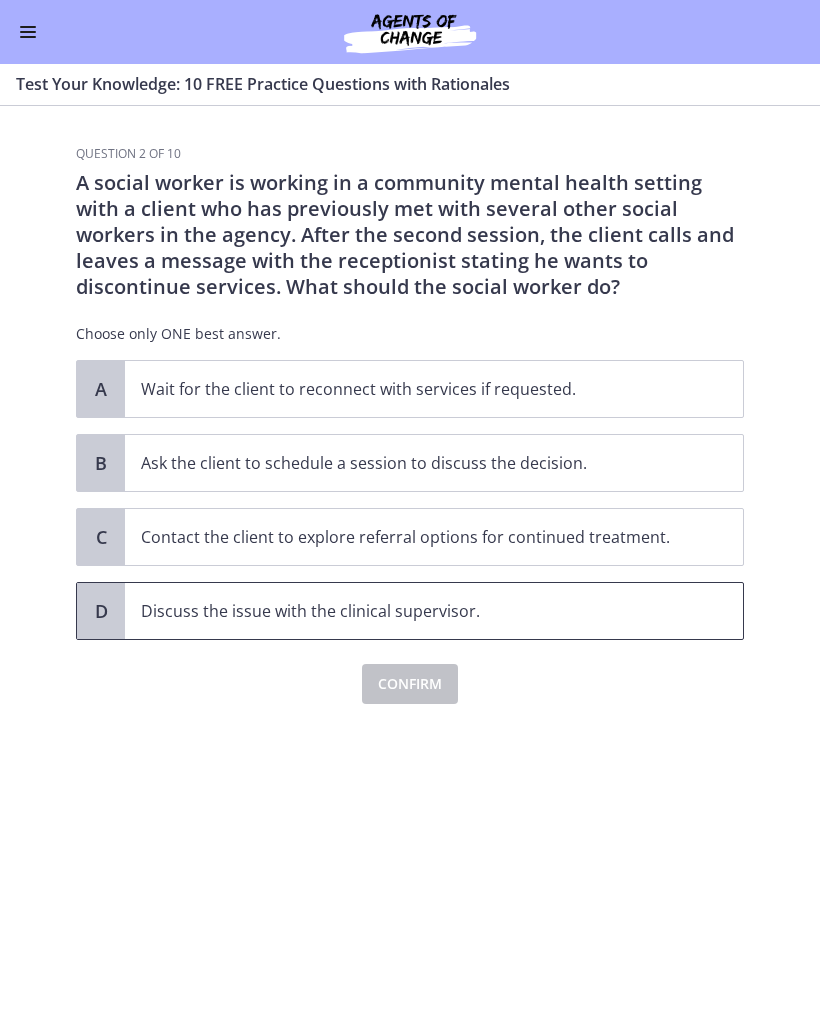 click on "D
Discuss the issue with the clinical supervisor." at bounding box center [410, 611] 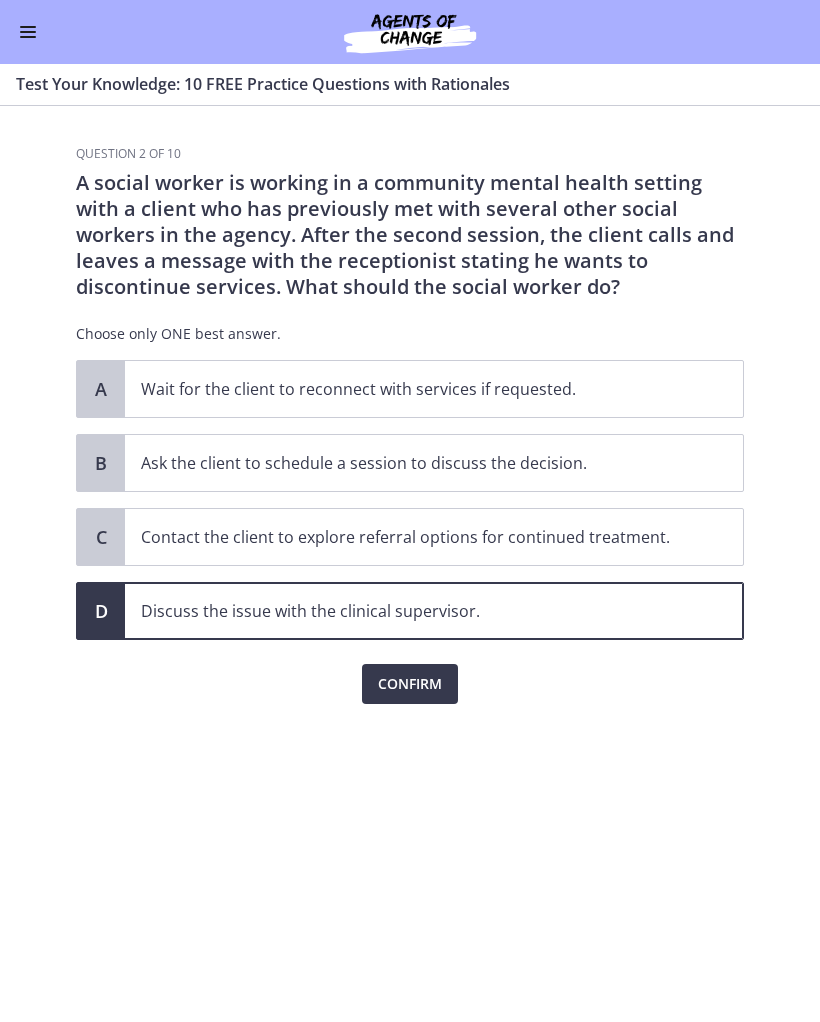 click on "Confirm" at bounding box center (410, 684) 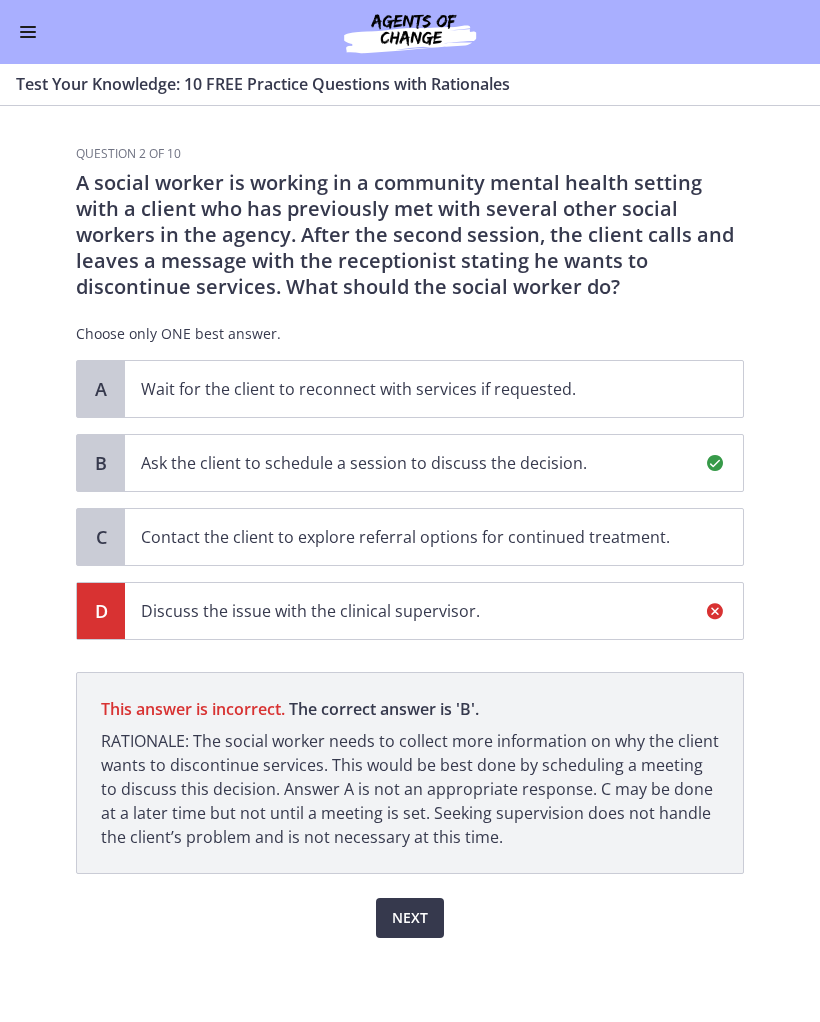 click on "Next" at bounding box center [410, 918] 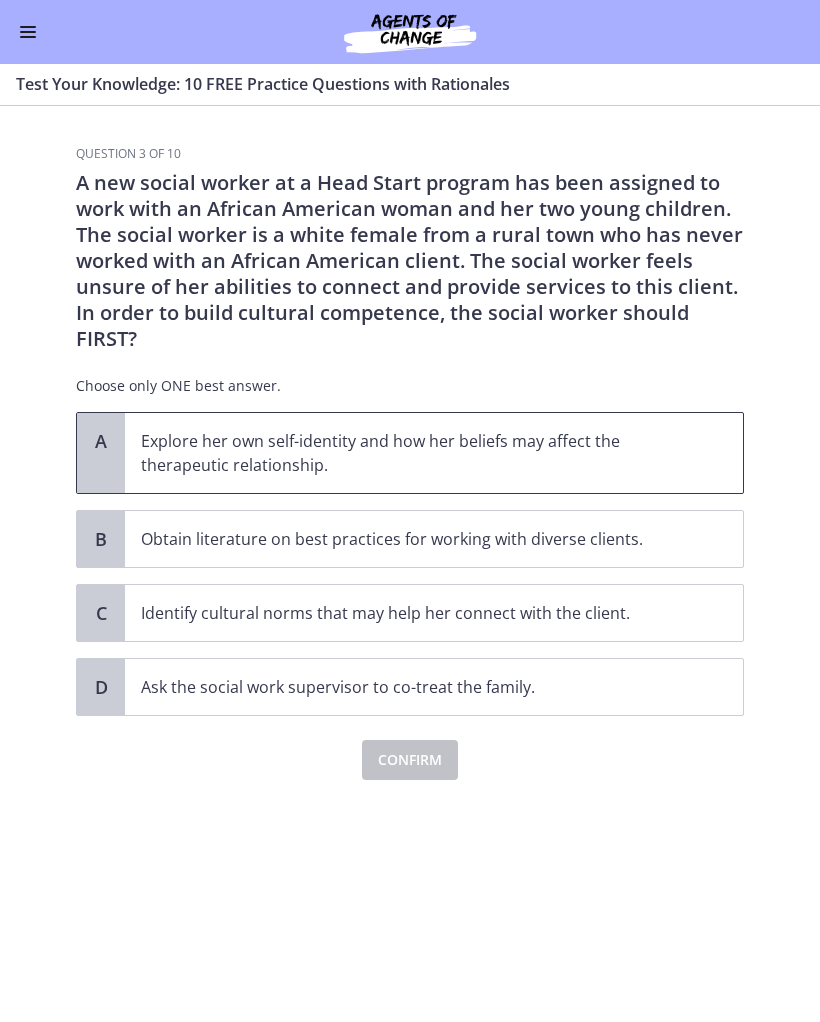 click on "Explore her own self-identity and how her beliefs may affect the therapeutic relationship." at bounding box center [414, 453] 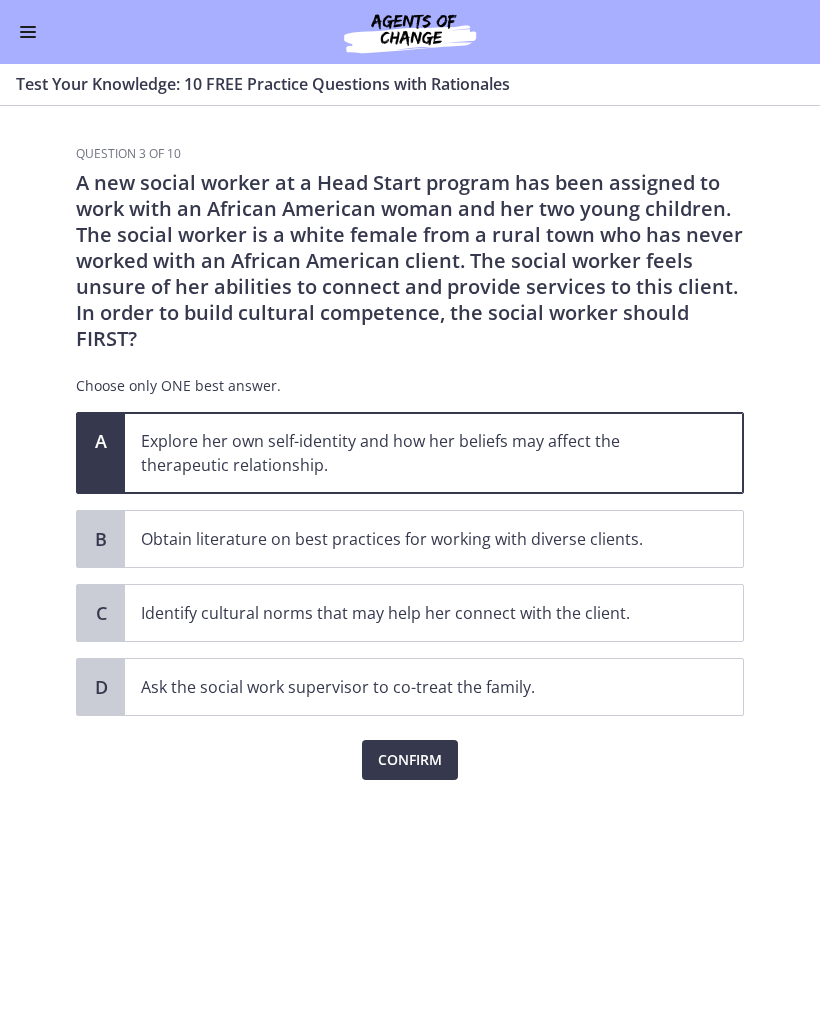click on "Confirm" at bounding box center (410, 760) 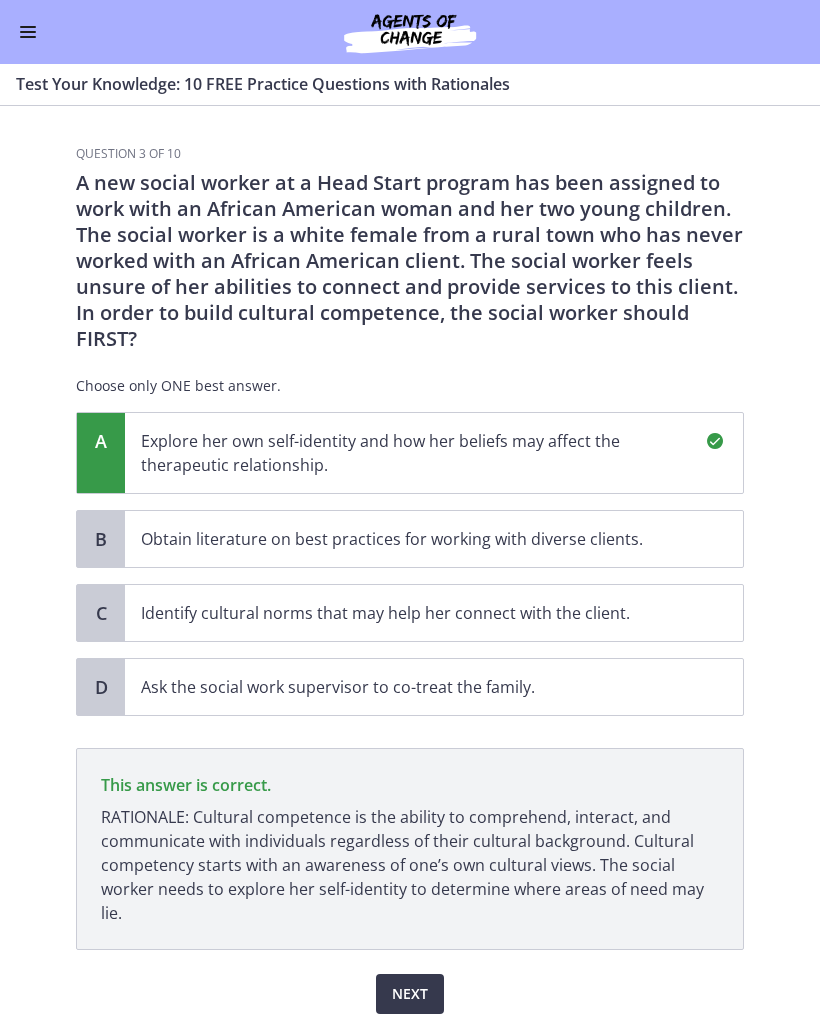 scroll, scrollTop: 72, scrollLeft: 0, axis: vertical 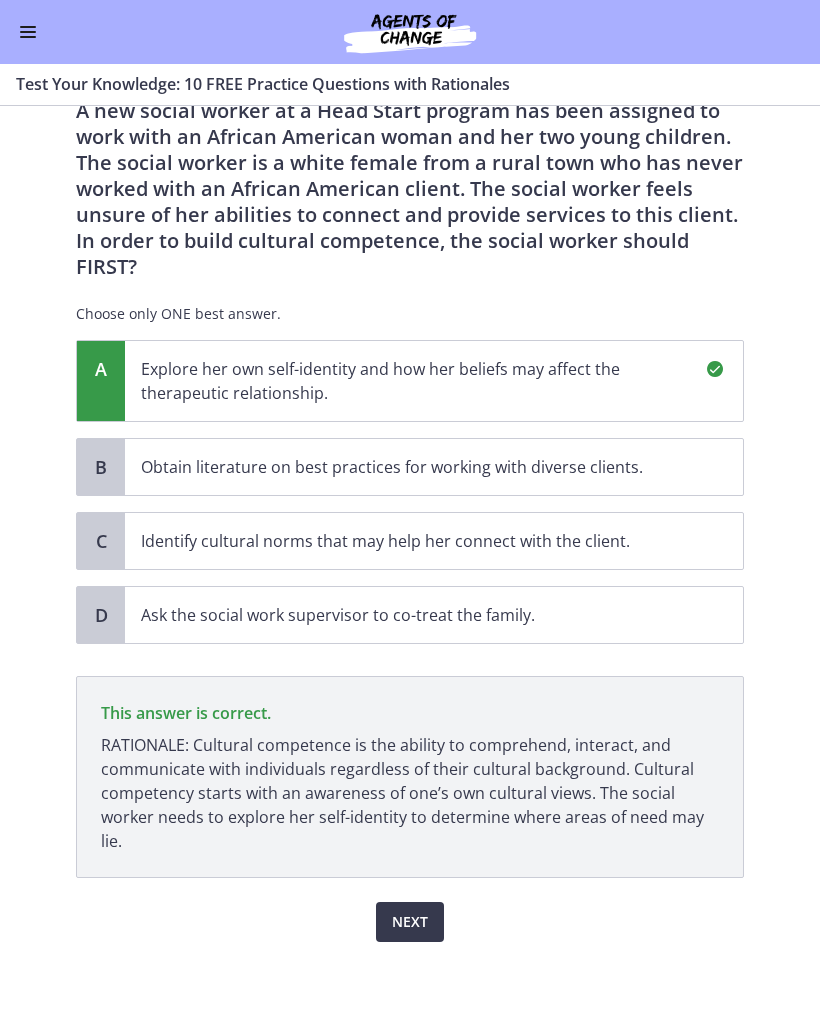 click on "Next" at bounding box center [410, 922] 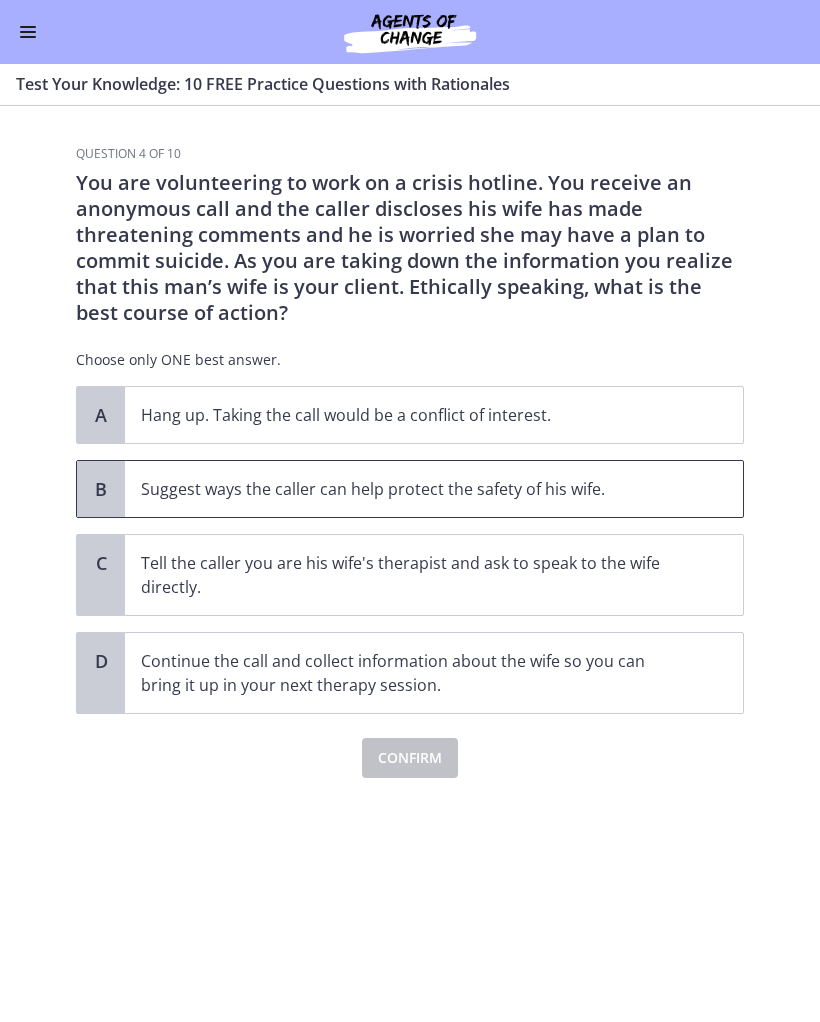 click on "Suggest ways the caller can help protect the safety of his wife." at bounding box center (434, 489) 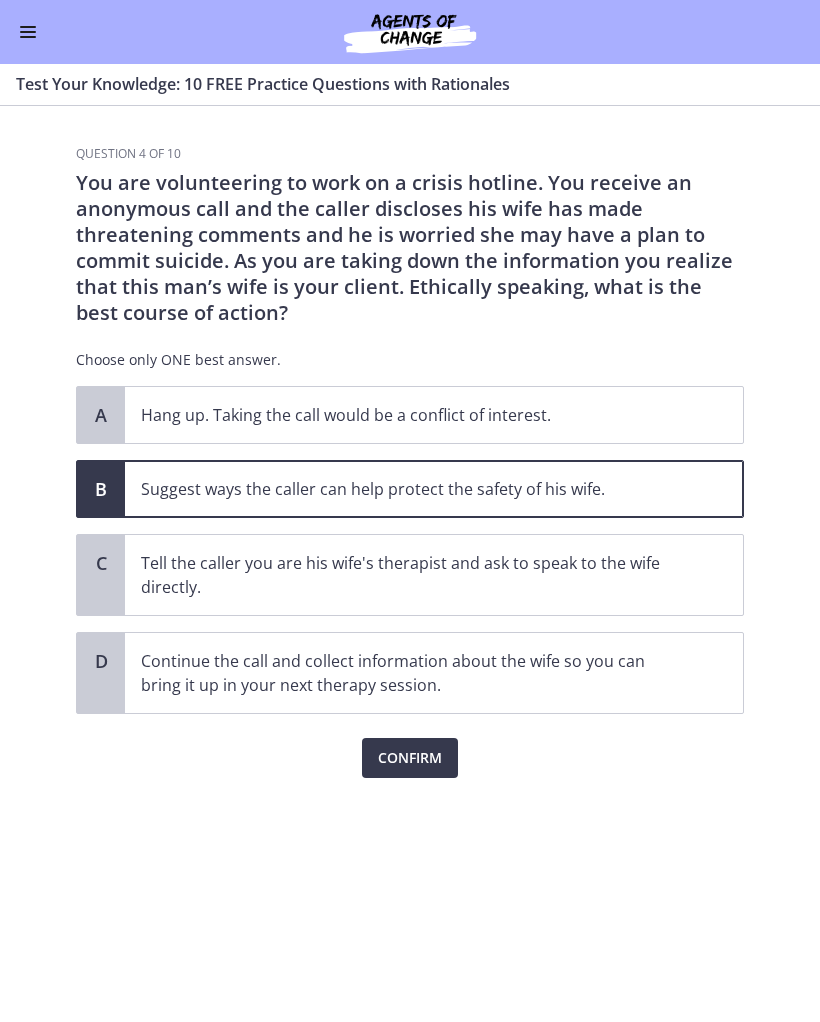 click on "Confirm" at bounding box center (410, 758) 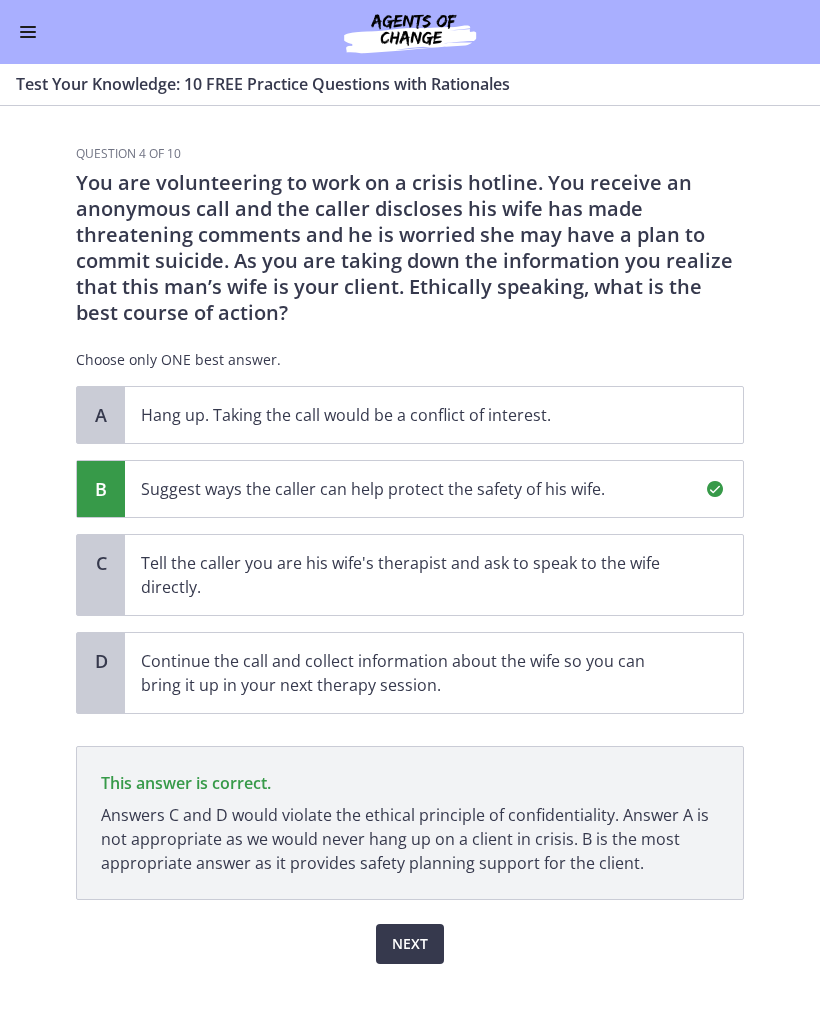 scroll, scrollTop: 22, scrollLeft: 0, axis: vertical 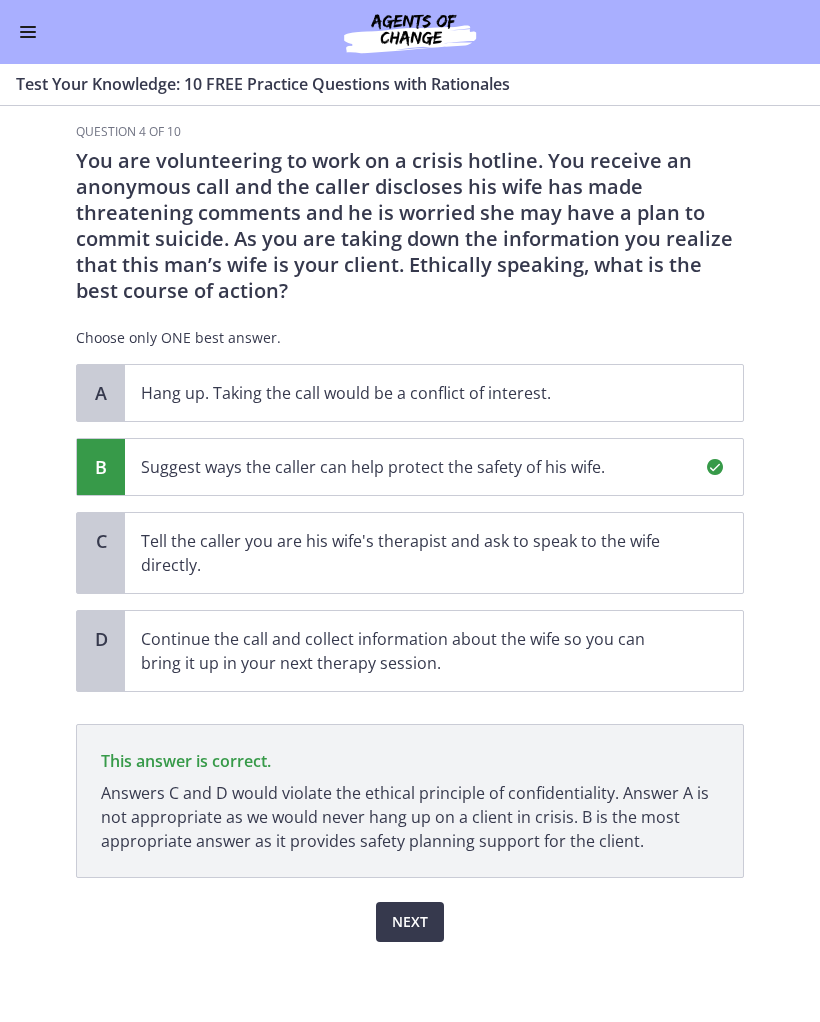click on "Next" at bounding box center [410, 922] 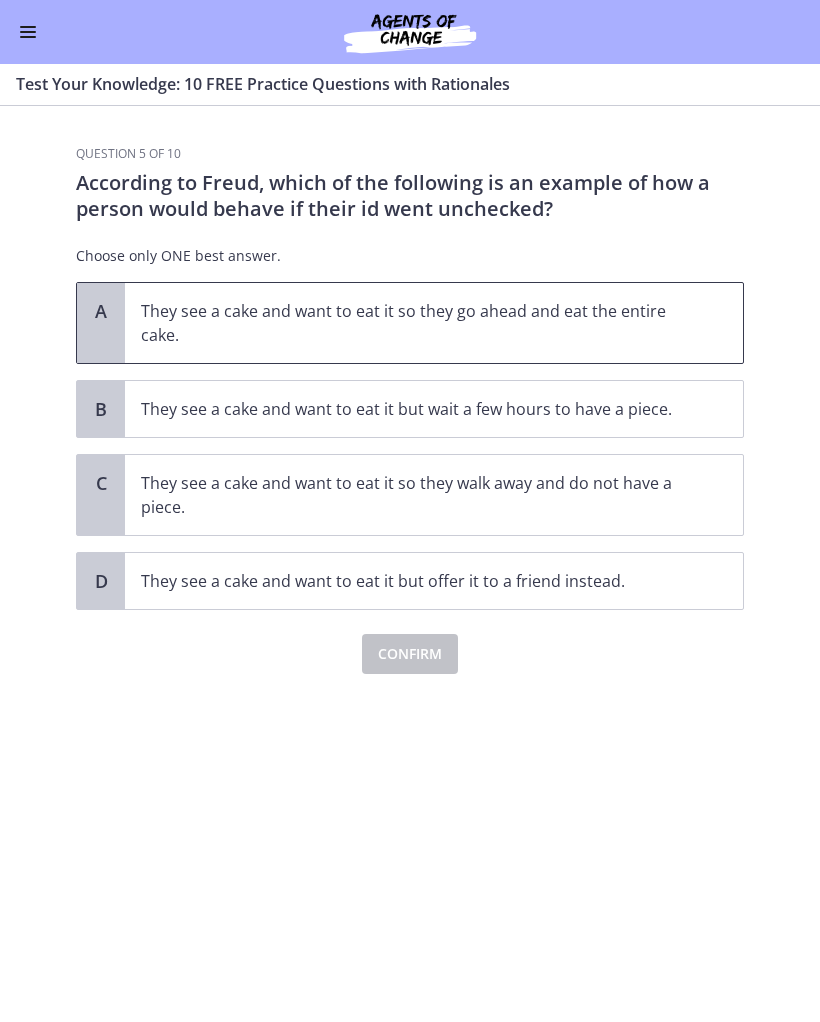 click on "They see a cake and want to eat it so they go ahead and eat the entire cake." at bounding box center [434, 323] 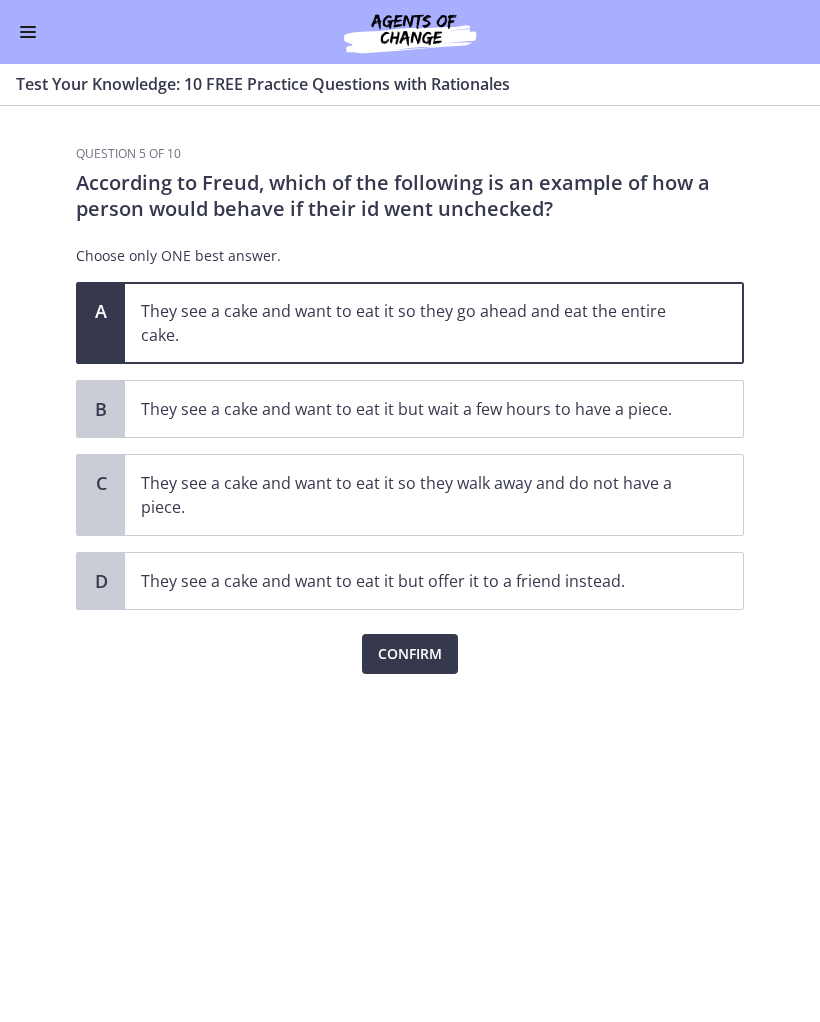 click on "Confirm" at bounding box center [410, 654] 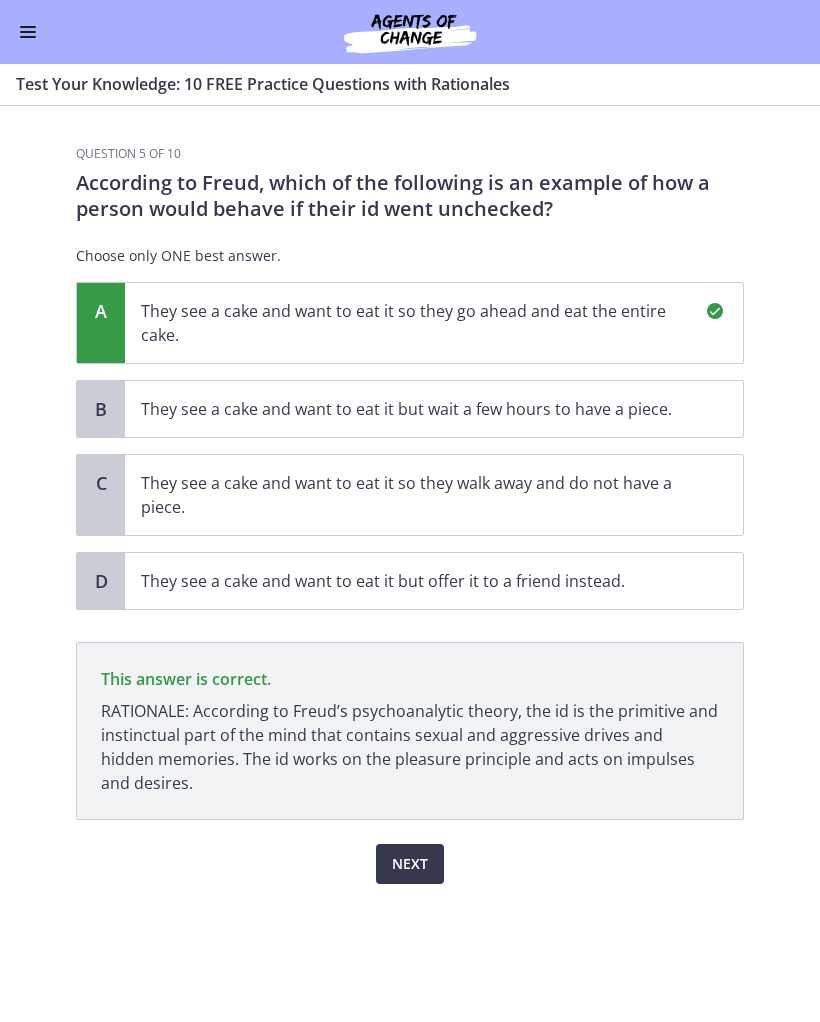 click on "Next" at bounding box center [410, 852] 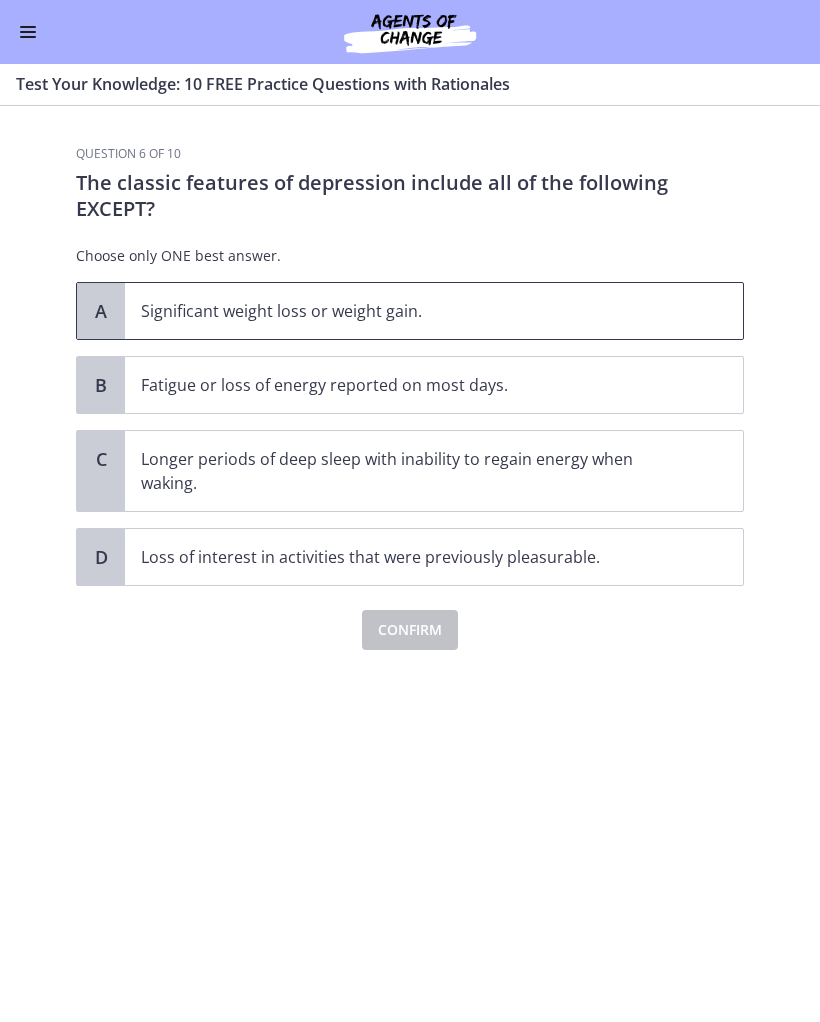 click on "Significant weight loss or weight gain." at bounding box center [434, 311] 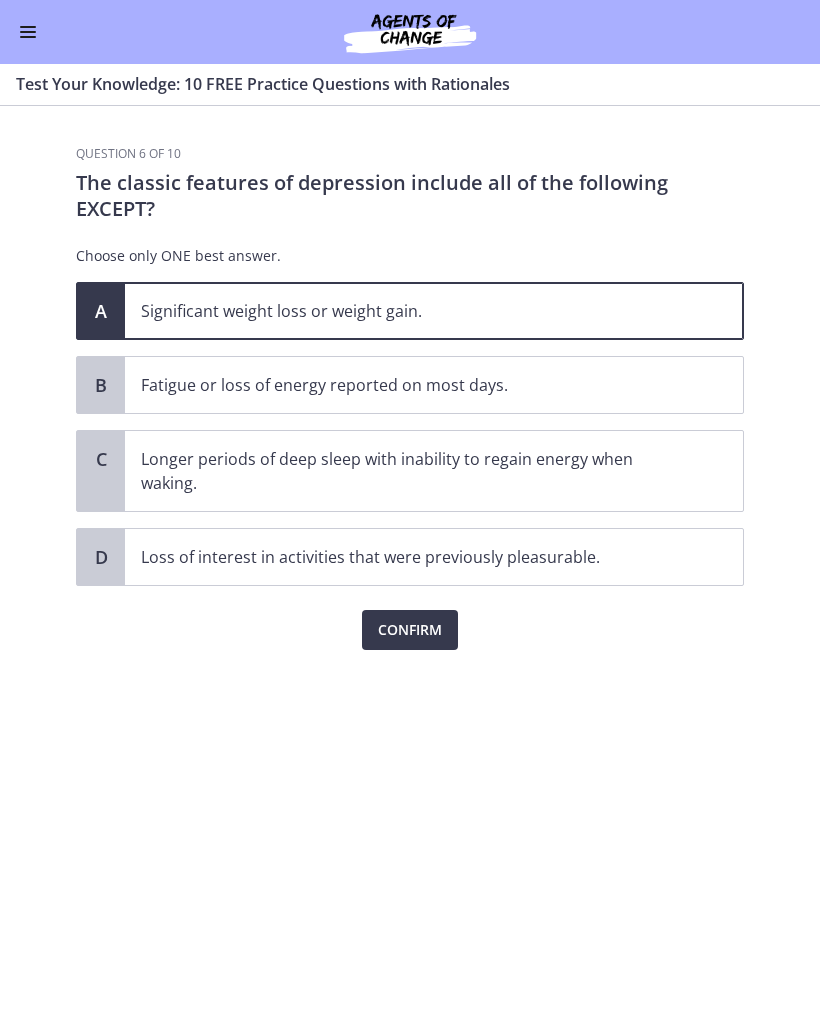 click on "Confirm" at bounding box center (410, 630) 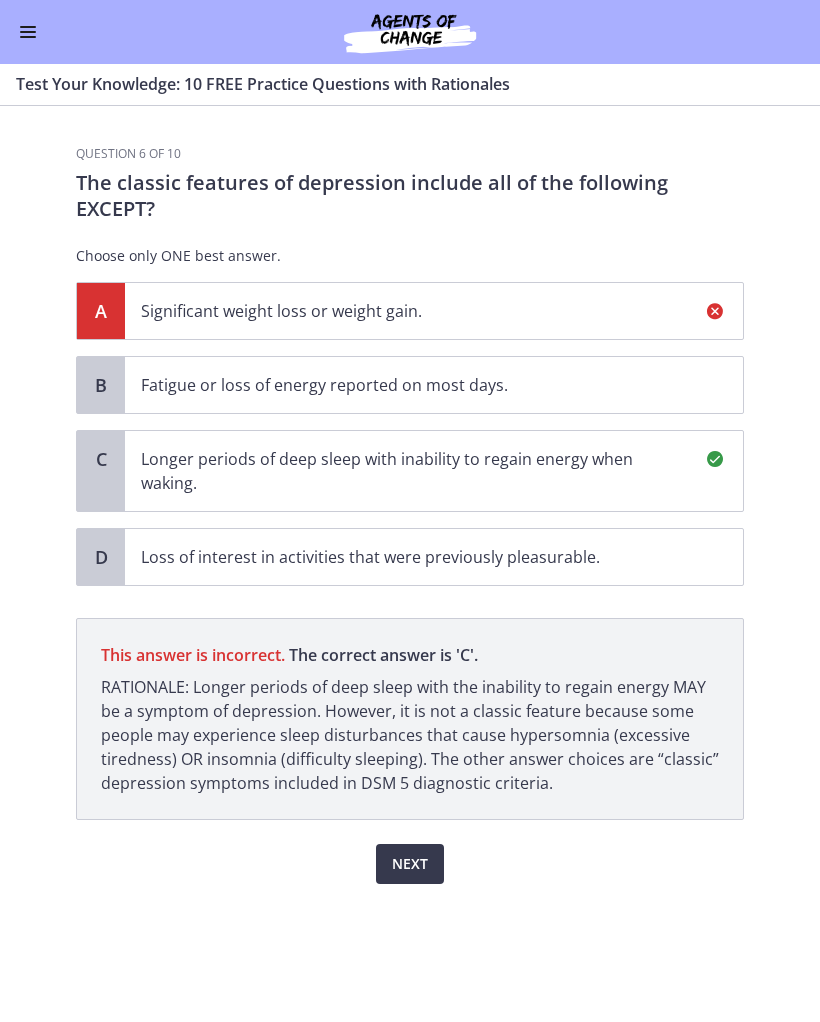click on "Next" at bounding box center (410, 864) 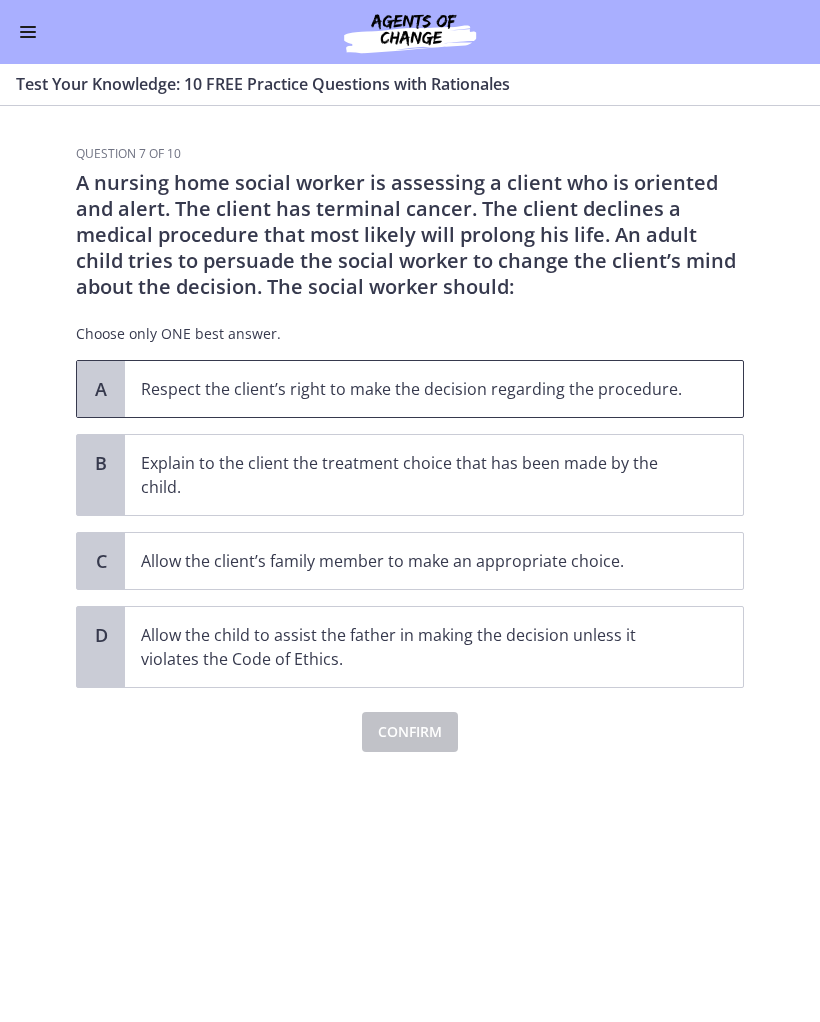 click on "Respect the client’s right to make the decision regarding the procedure." at bounding box center (434, 389) 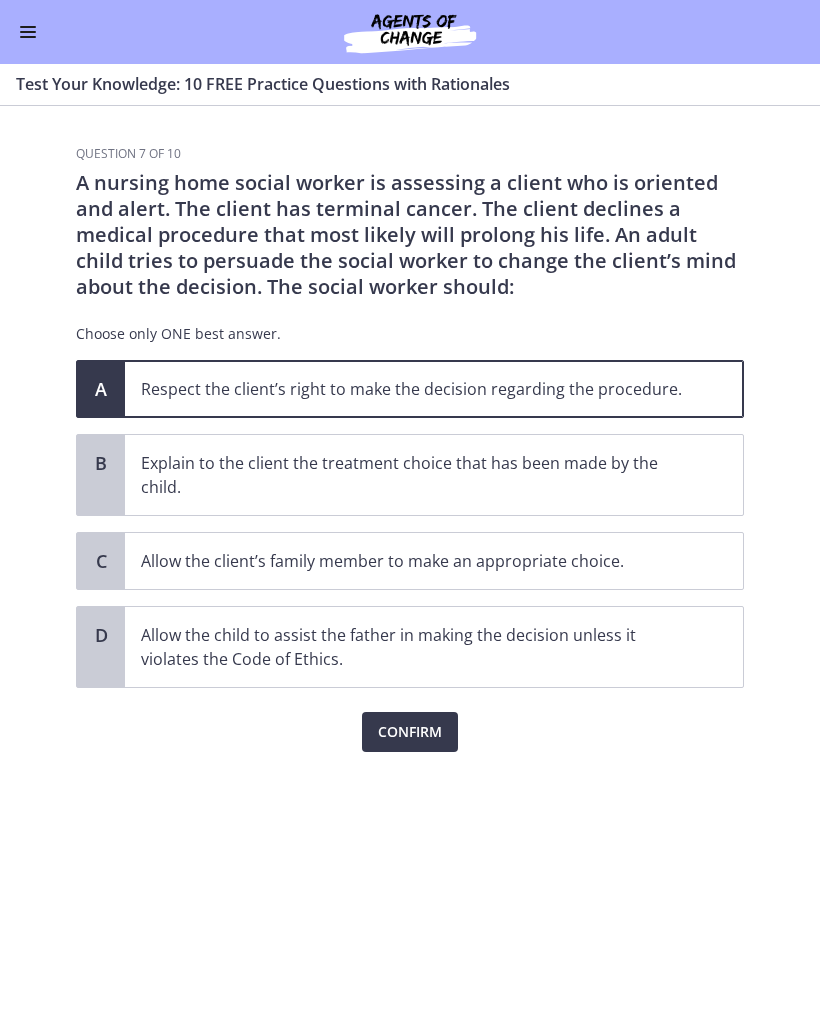 click on "Confirm" at bounding box center [410, 732] 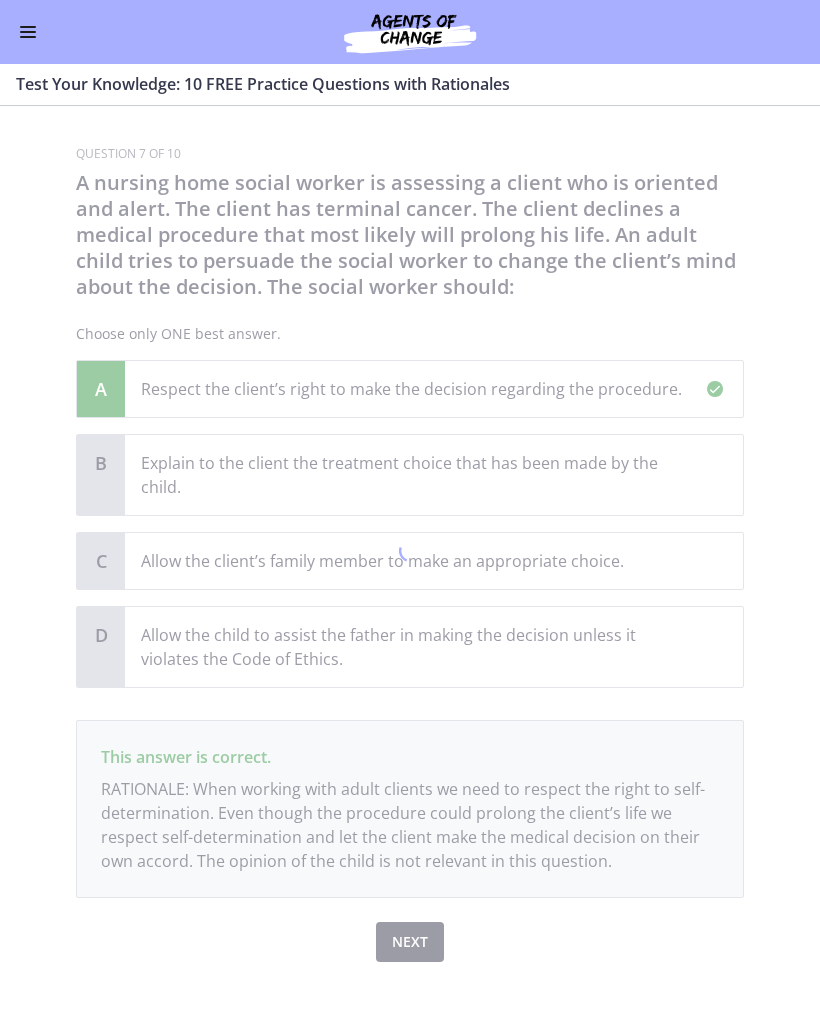 scroll, scrollTop: 20, scrollLeft: 0, axis: vertical 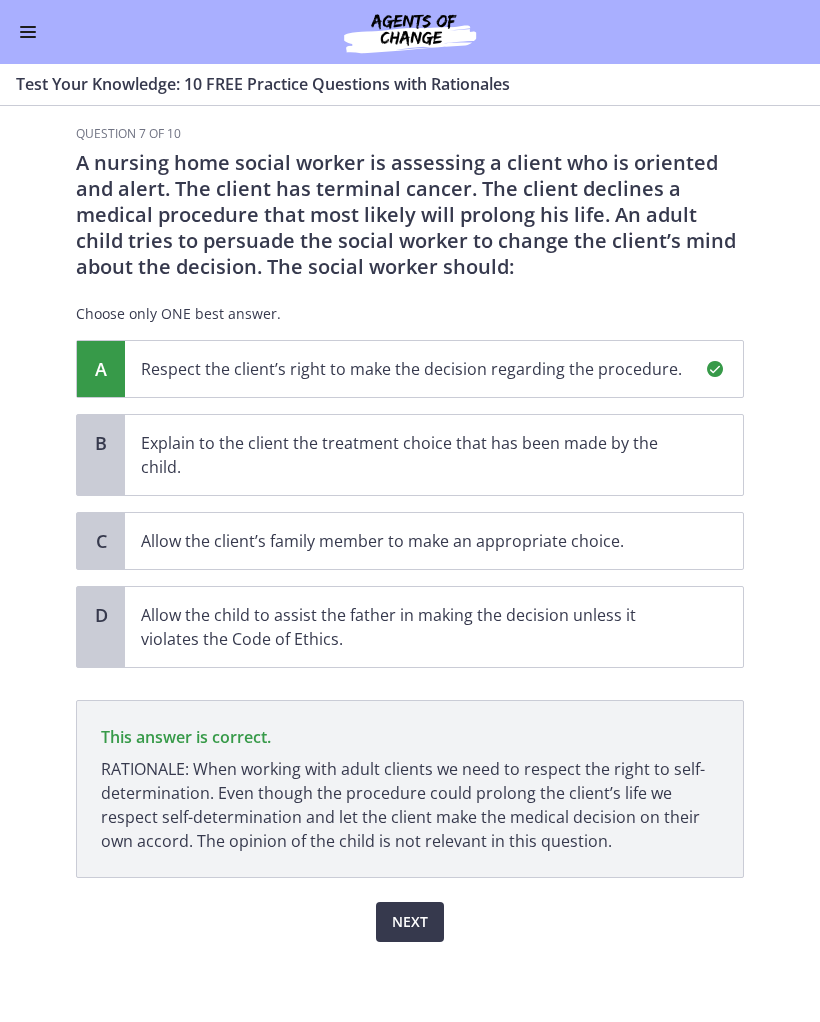 click on "Next" at bounding box center (410, 922) 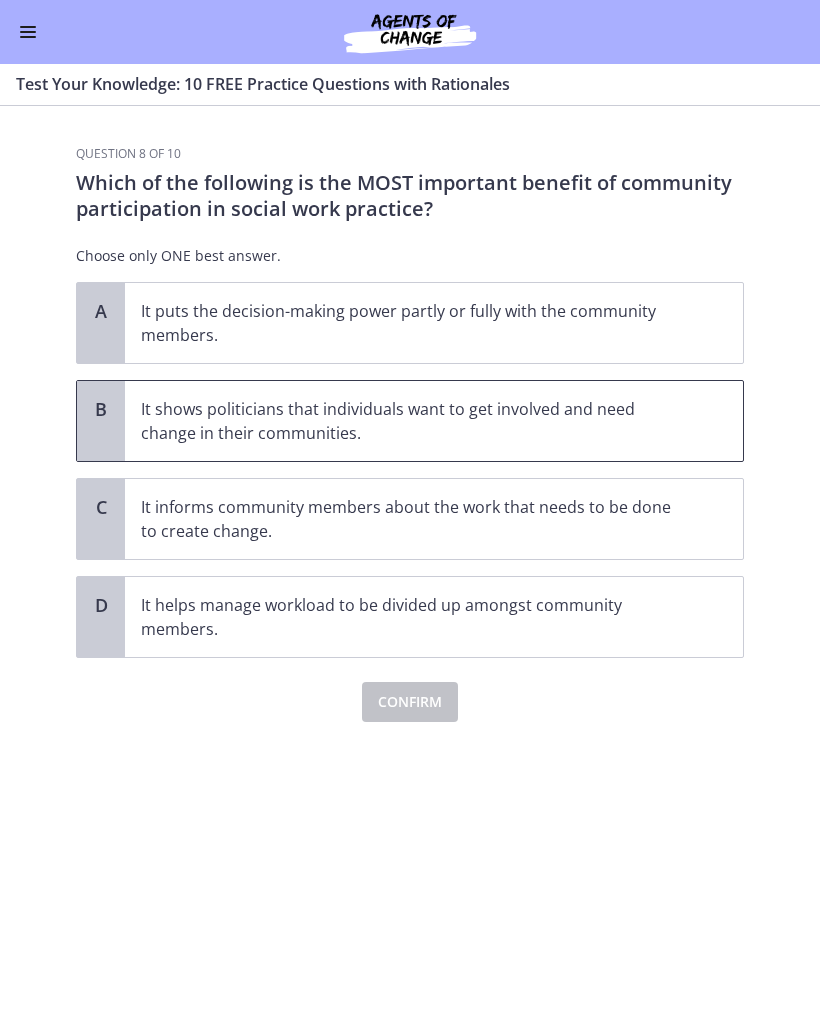 click on "It shows politicians that individuals want to get involved and need change in their communities." at bounding box center (414, 421) 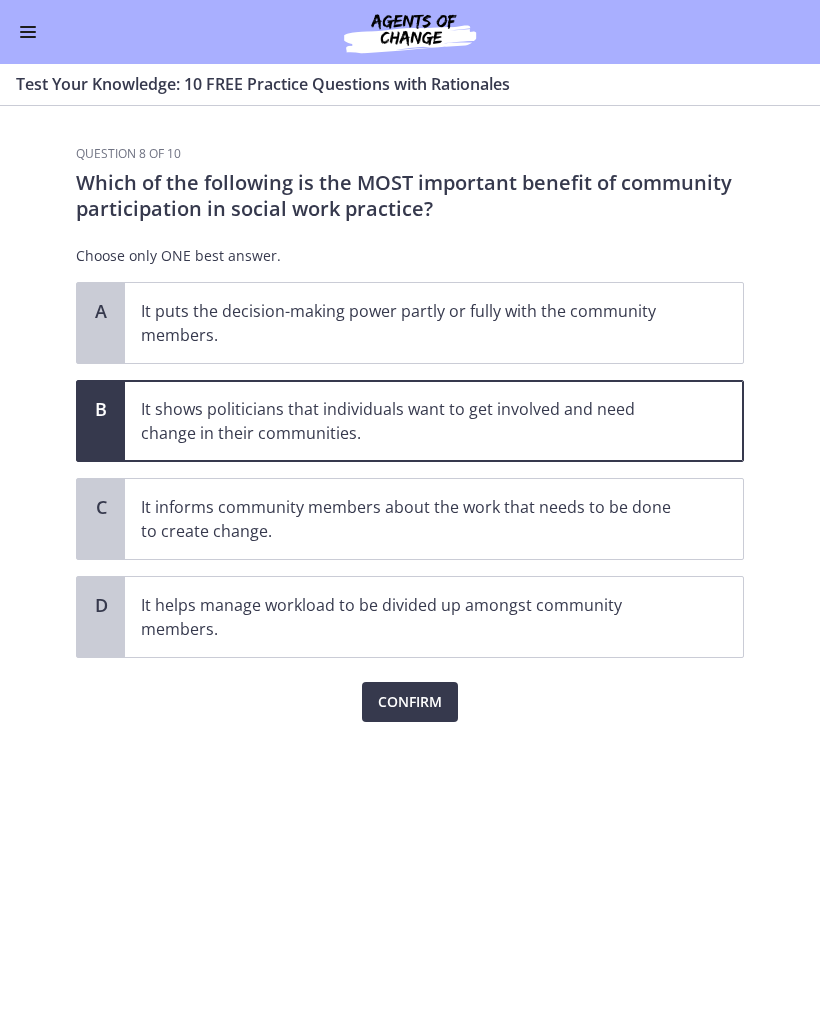 click on "Confirm" at bounding box center [410, 702] 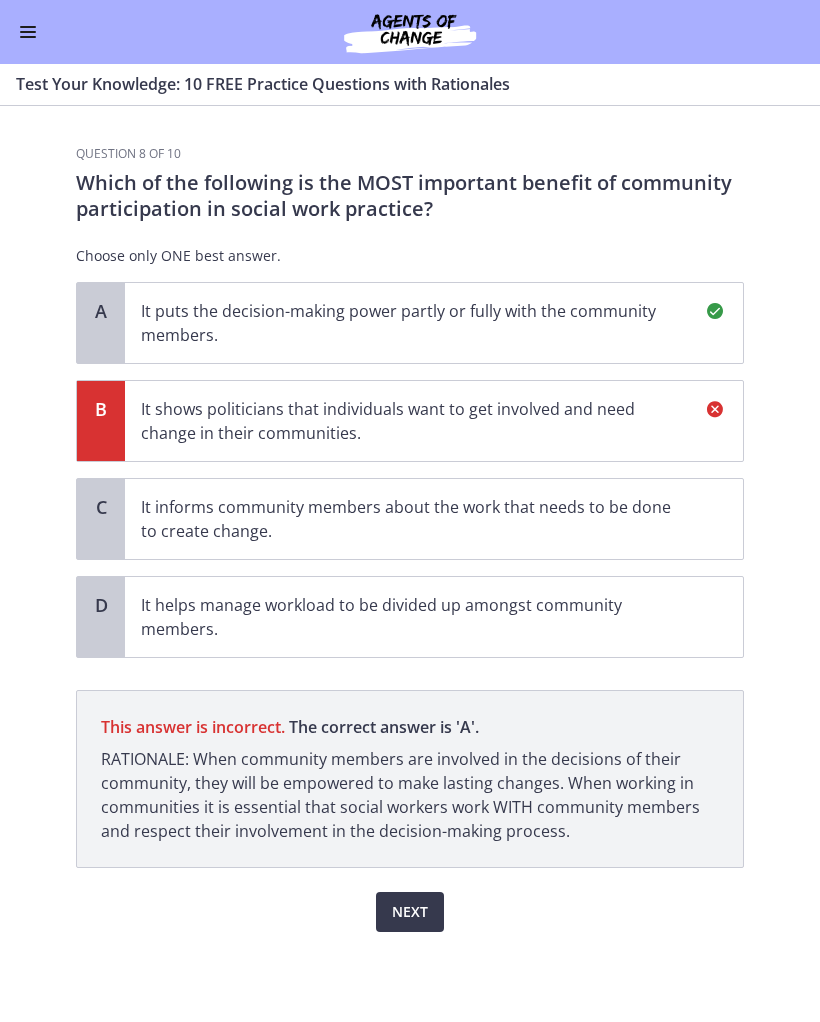 click on "Next" at bounding box center (410, 912) 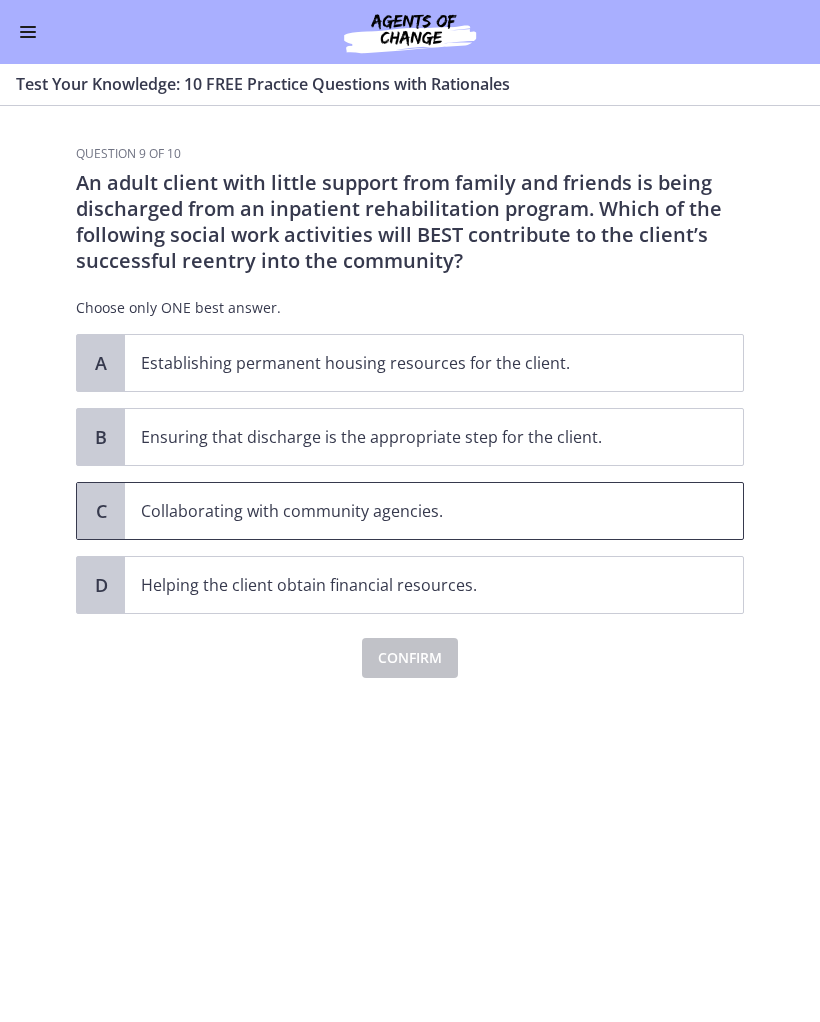 click on "Collaborating with community agencies." at bounding box center (434, 511) 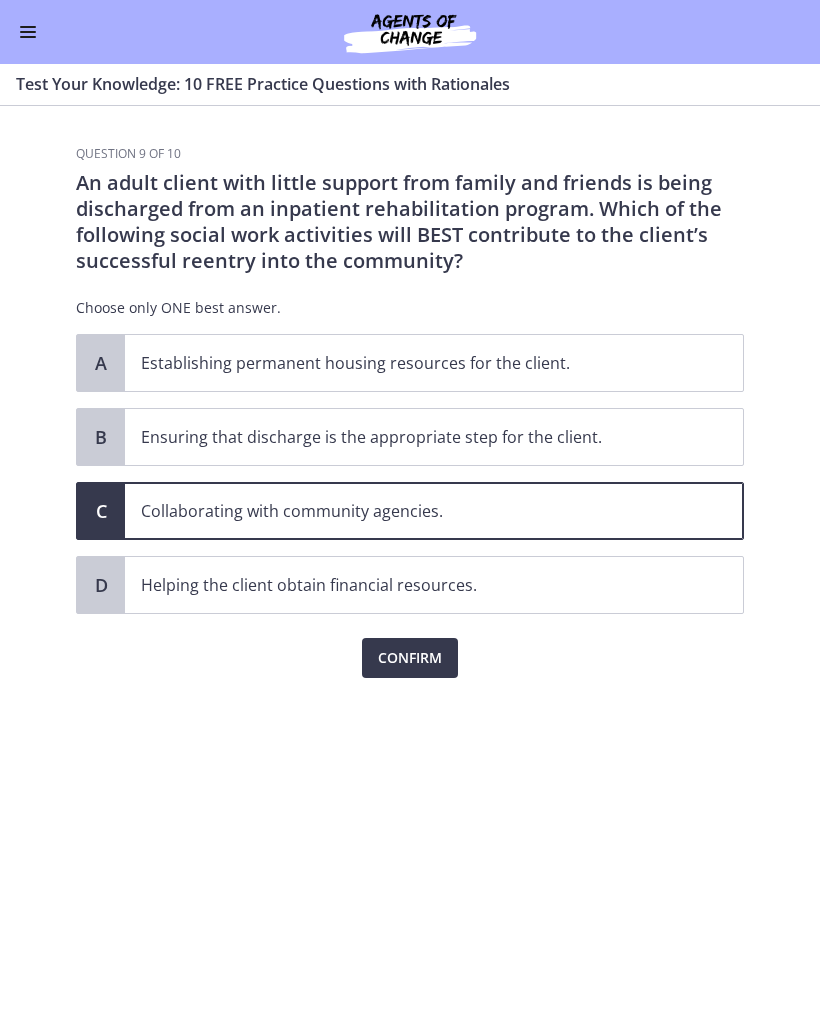 click on "Question   9   of   10
An adult client with little support from family and friends is being discharged from an inpatient rehabilitation program. Which of the following social work activities will BEST contribute to the client’s successful reentry into the community?
Choose only ONE best answer.
A
Establishing permanent housing resources for the client.
B
Ensuring that discharge is the appropriate step for the client.
C
Collaborating with community agencies.
D
Helping the client obtain financial resources.
Confirm" 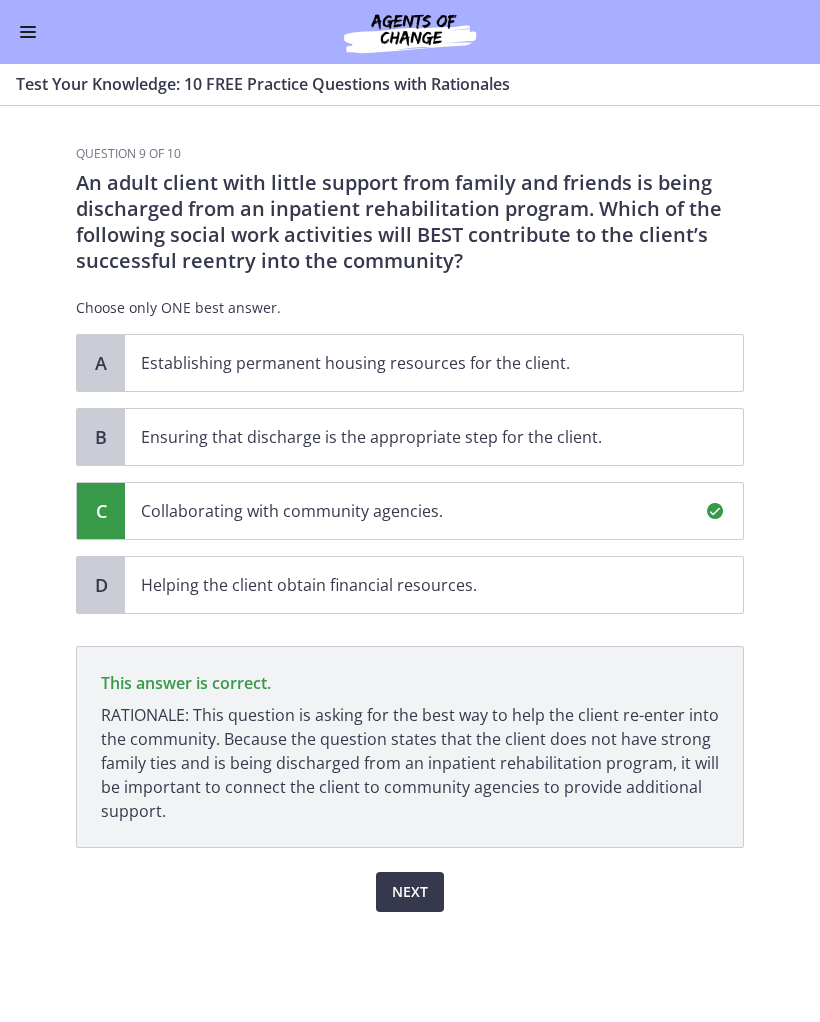 click on "Next" at bounding box center (410, 880) 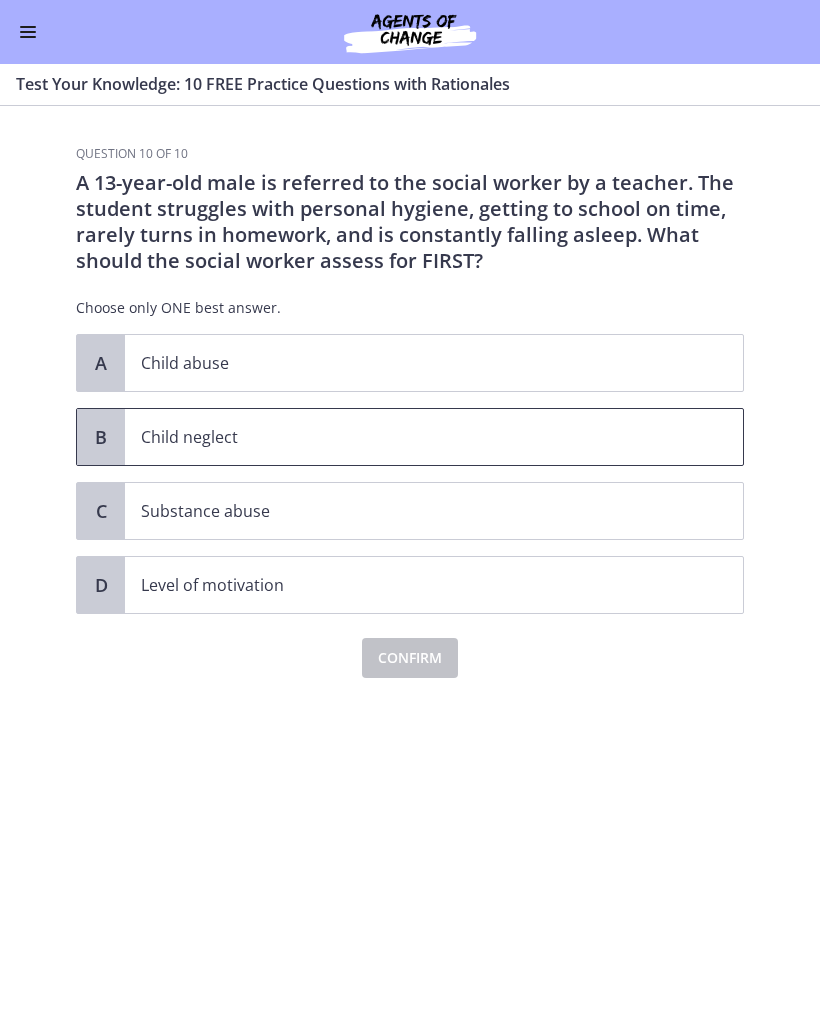 click on "Child neglect" at bounding box center [414, 437] 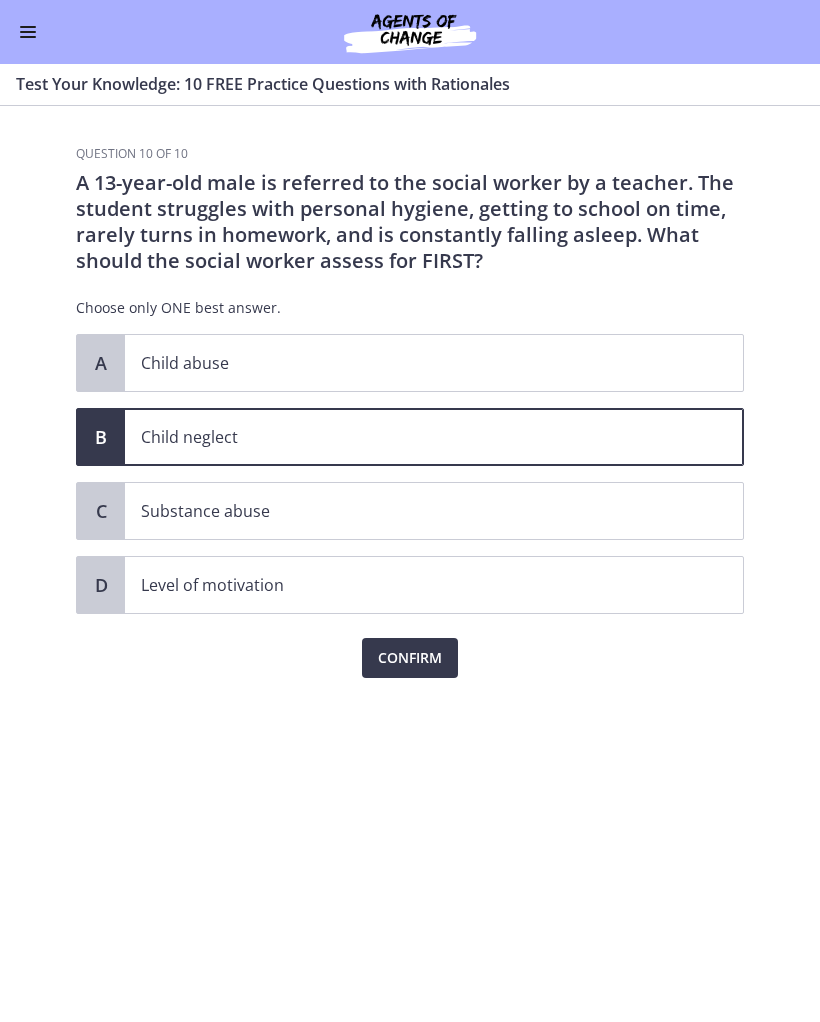 click on "Confirm" at bounding box center (410, 658) 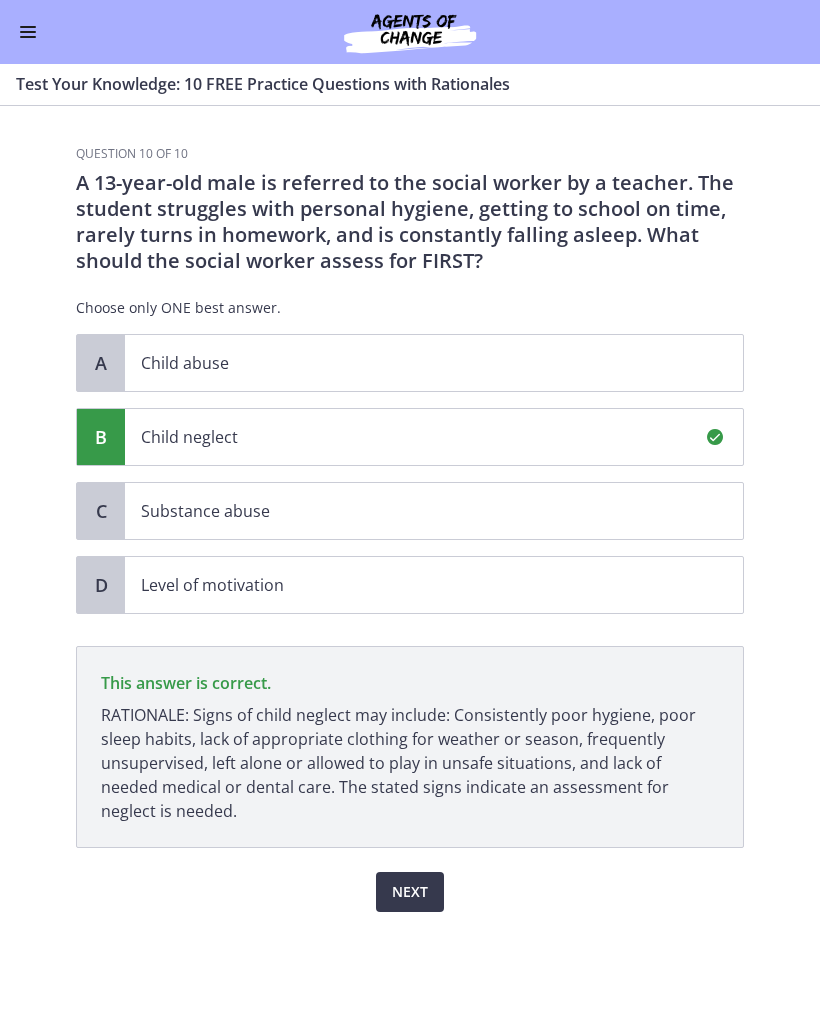click on "Next" at bounding box center [410, 892] 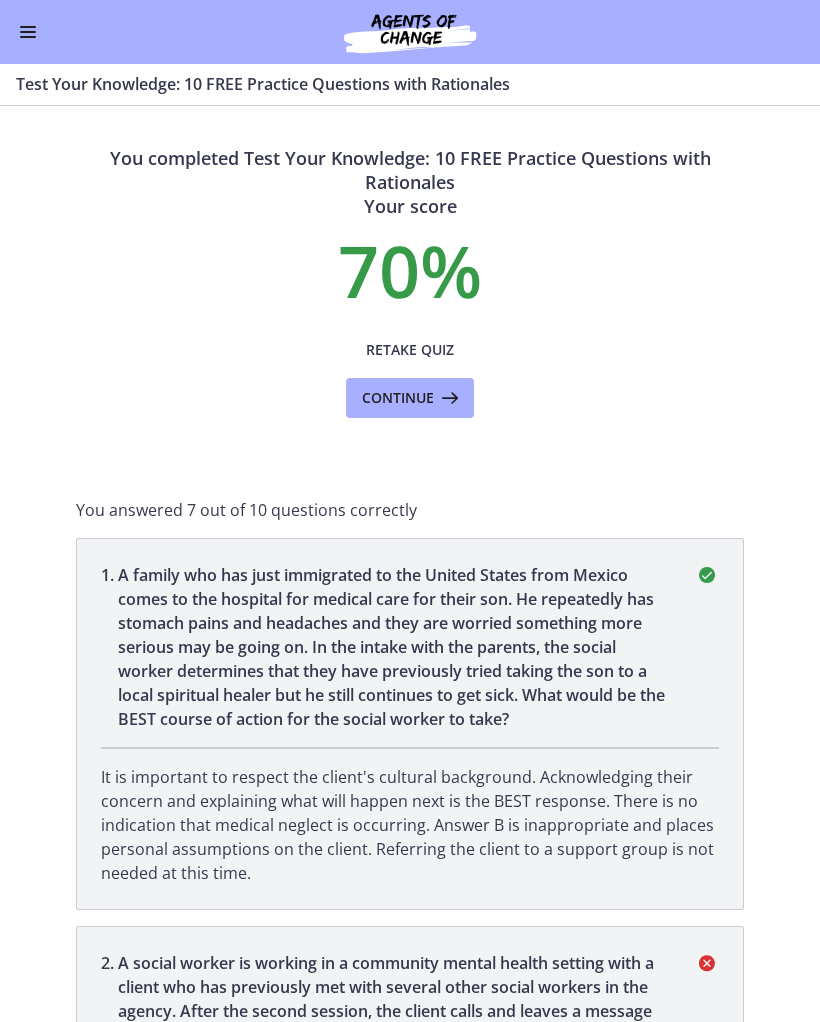 scroll, scrollTop: 0, scrollLeft: 0, axis: both 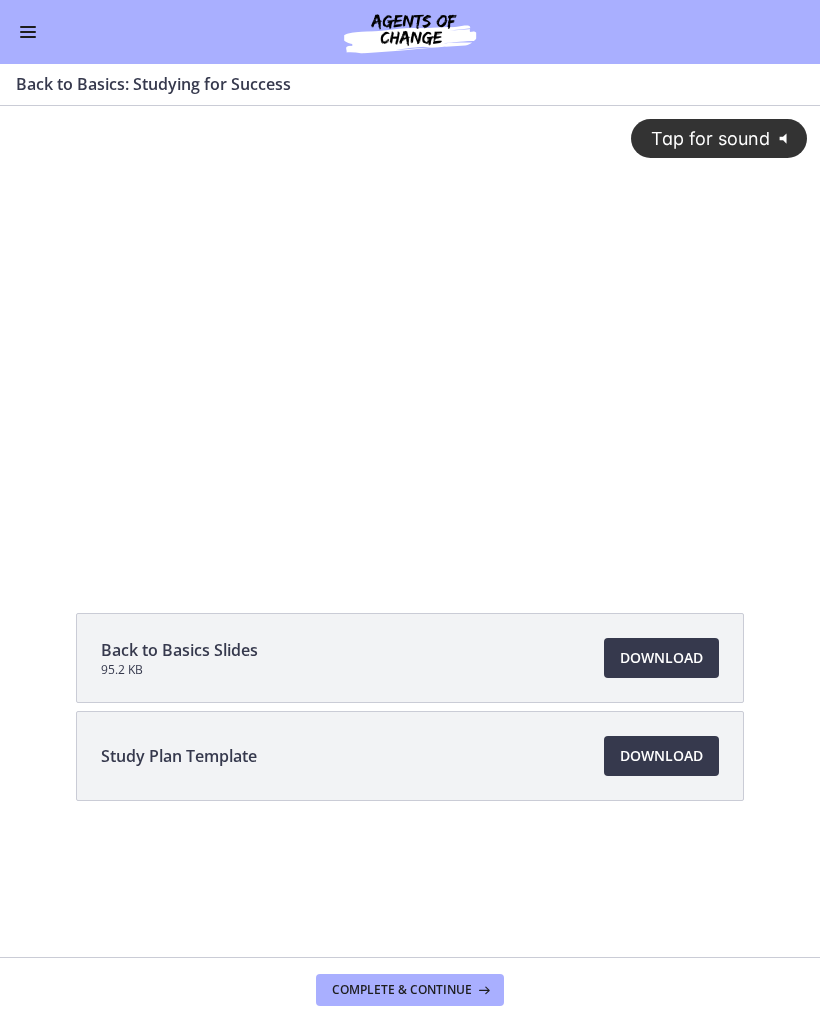 click on "Tap for sound
@keyframes VOLUME_SMALL_WAVE_FLASH {
0% { opacity: 0; }
33% { opacity: 1; }
66% { opacity: 1; }
100% { opacity: 0; }
}
@keyframes VOLUME_LARGE_WAVE_FLASH {
0% { opacity: 0; }
33% { opacity: 1; }
66% { opacity: 1; }
100% { opacity: 0; }
}
.volume__small-wave {
animation: VOLUME_SMALL_WAVE_FLASH 2s infinite;
opacity: 0;
}
.volume__large-wave {
animation: VOLUME_LARGE_WAVE_FLASH 2s infinite .3s;
opacity: 0;
}" at bounding box center (410, 319) 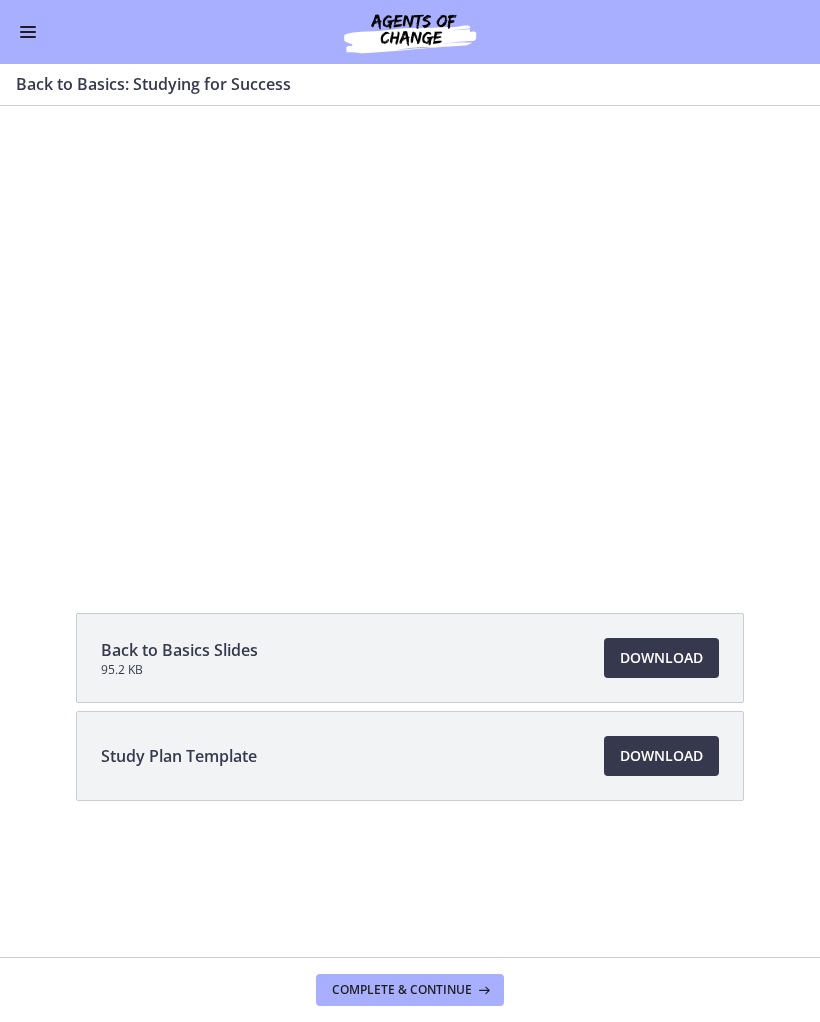 click at bounding box center [410, 336] 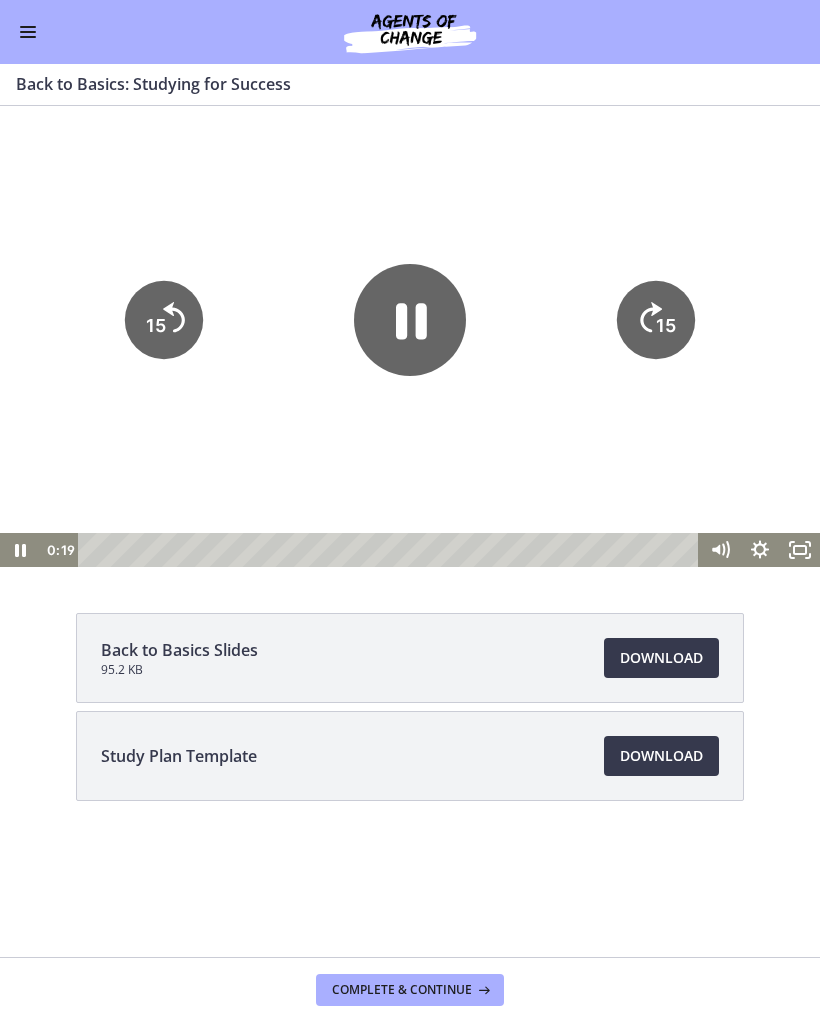click 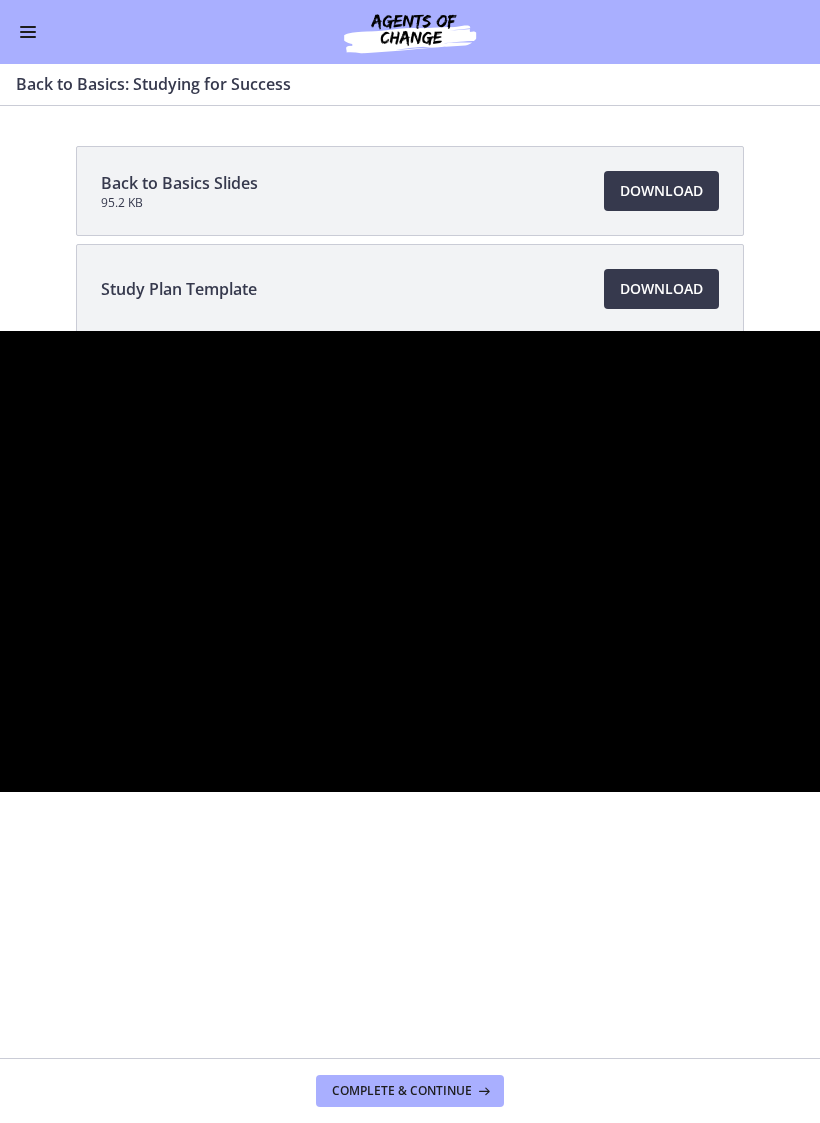 click at bounding box center [410, 561] 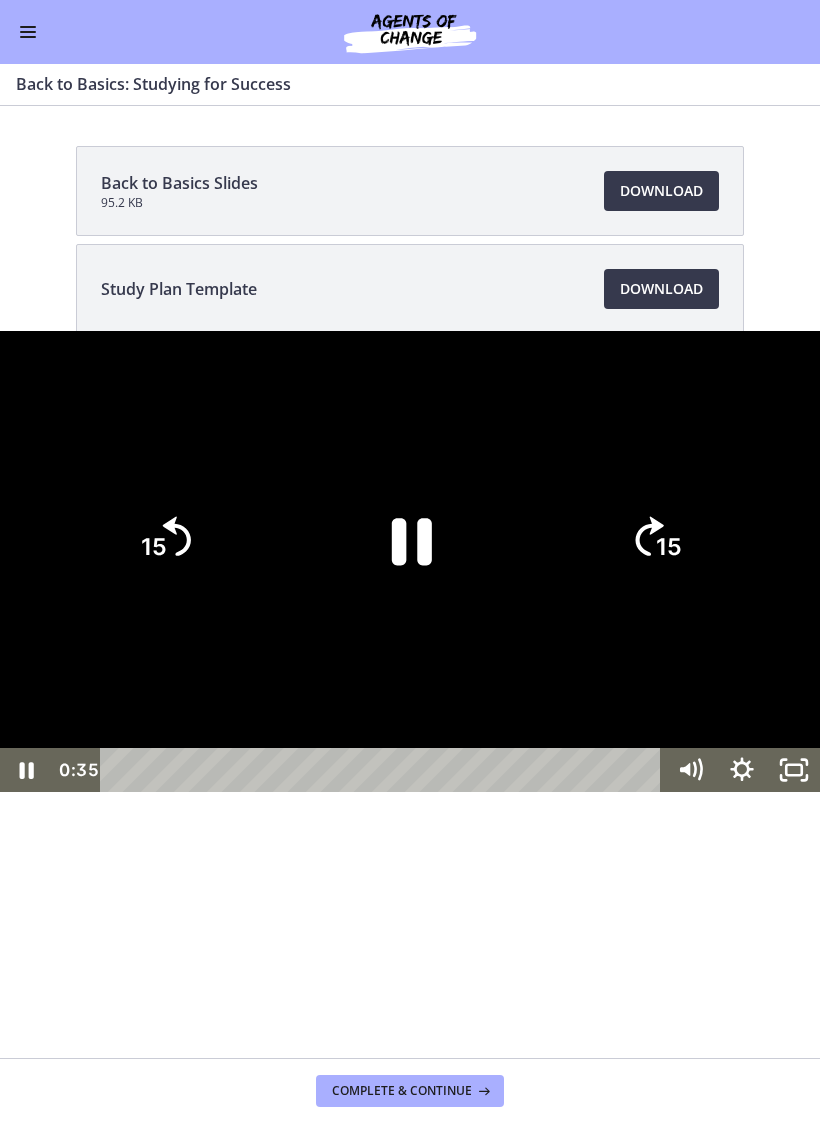 click at bounding box center [410, 561] 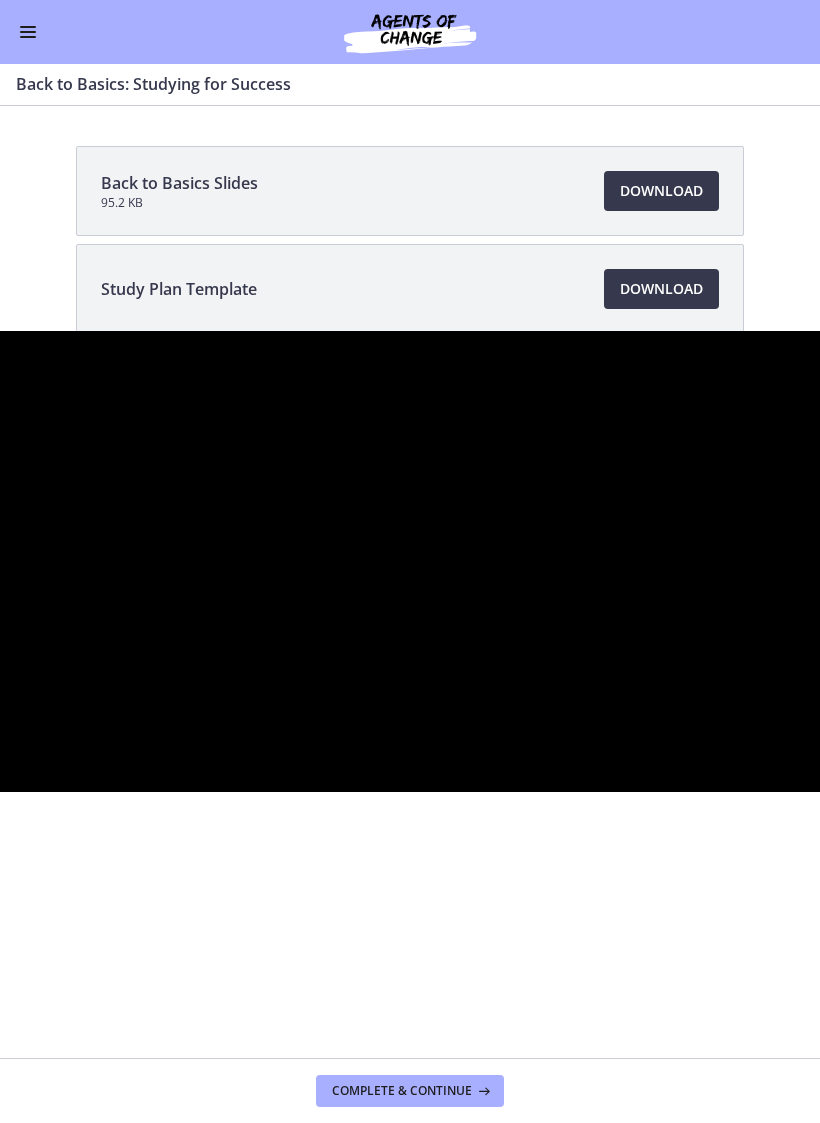 click at bounding box center [410, 561] 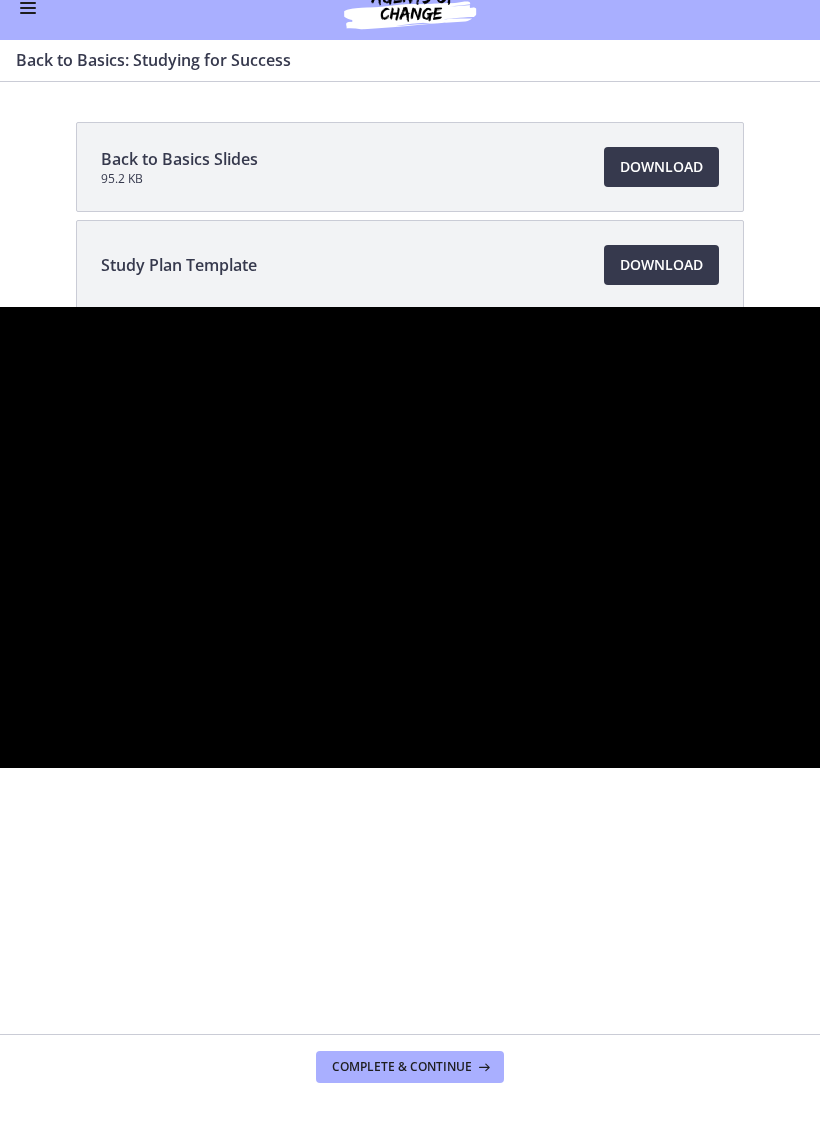 click at bounding box center [410, 537] 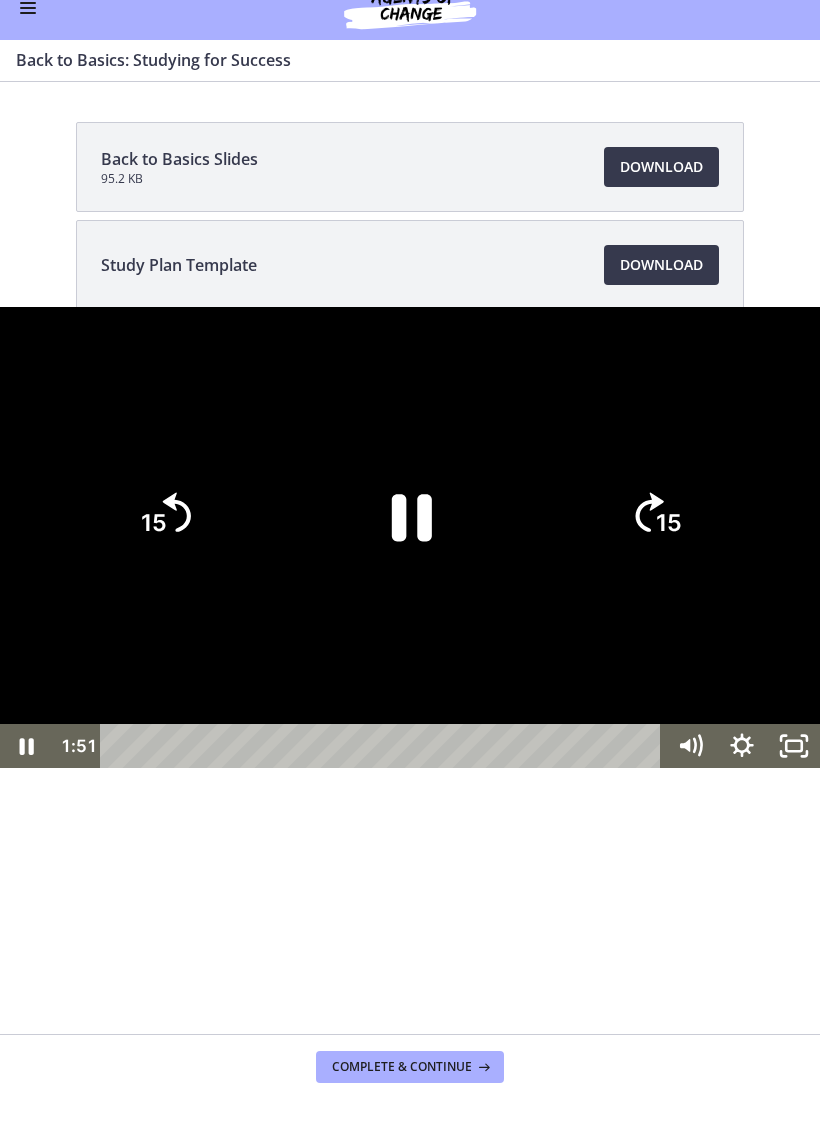 click at bounding box center [410, 537] 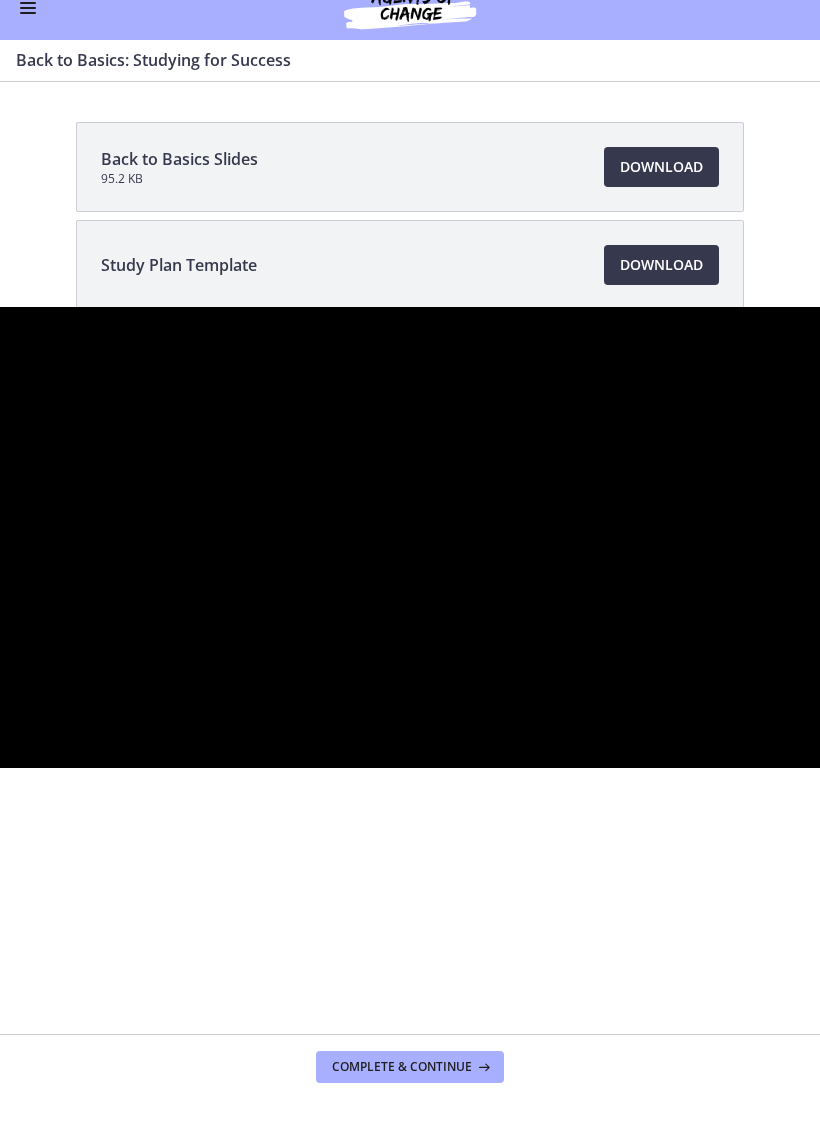 click at bounding box center [410, 537] 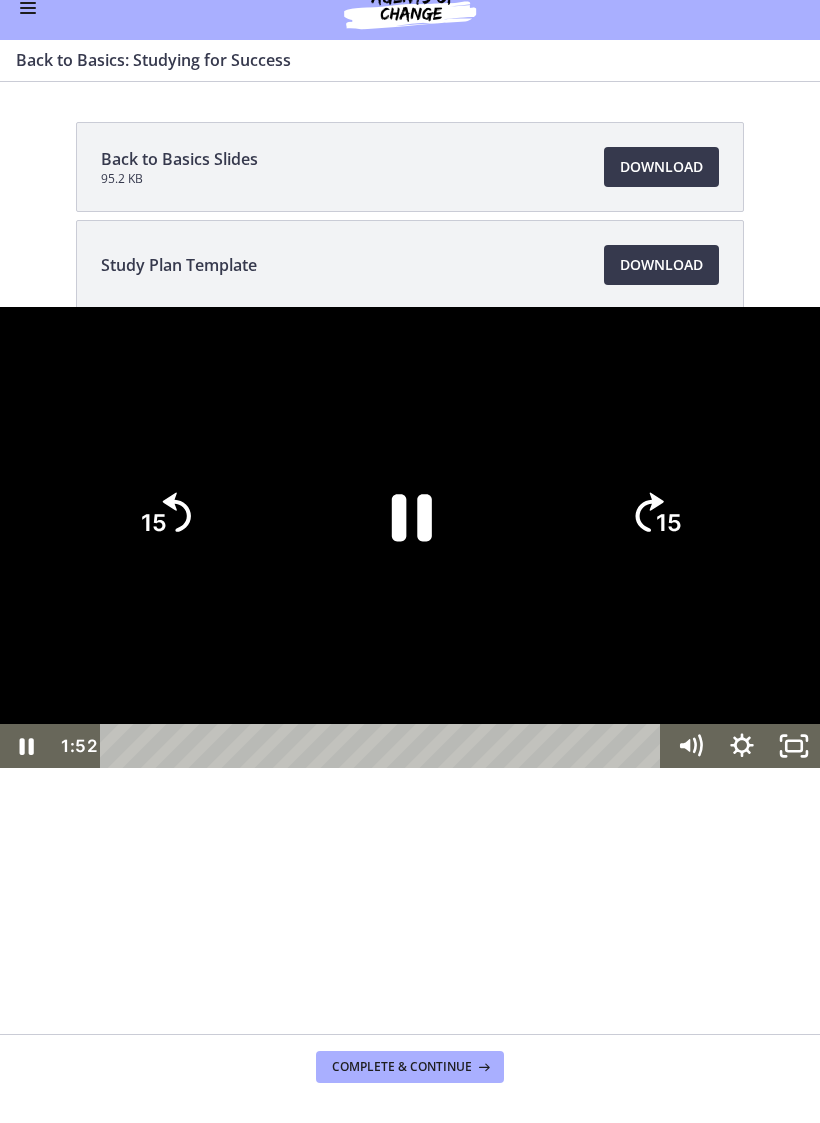 click at bounding box center [410, 537] 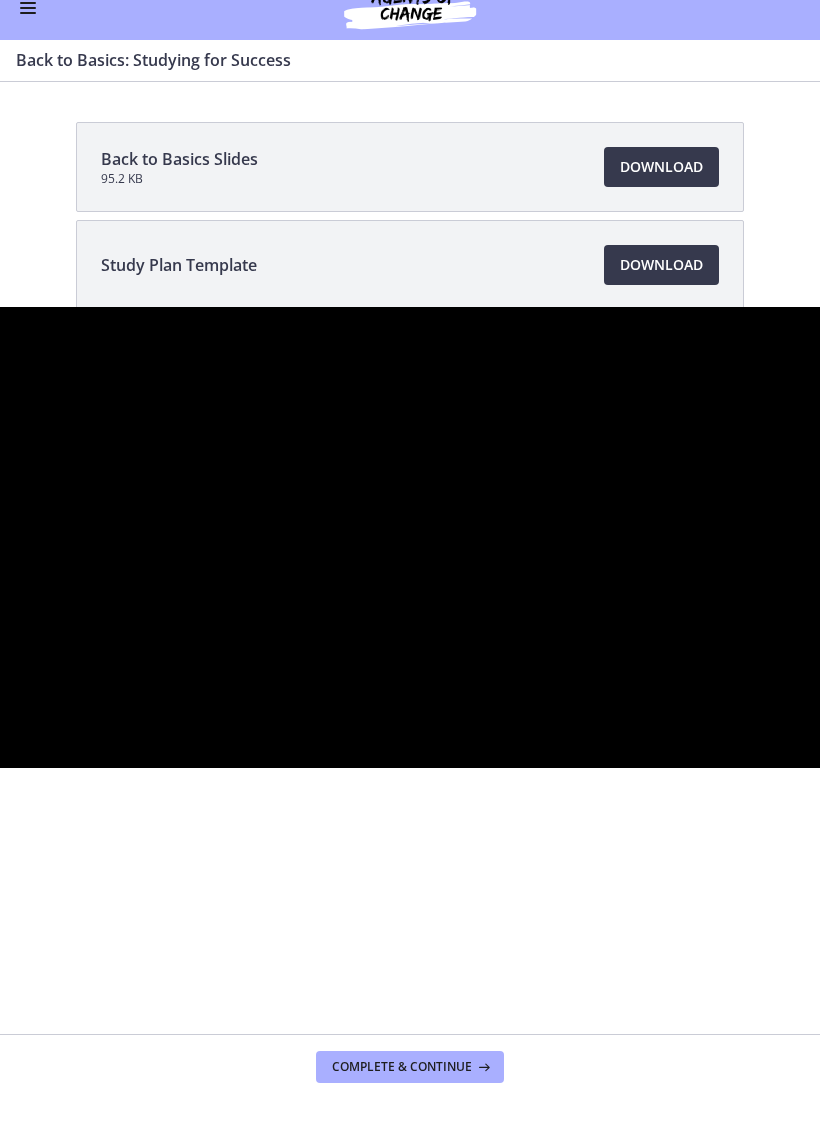 click at bounding box center (410, 537) 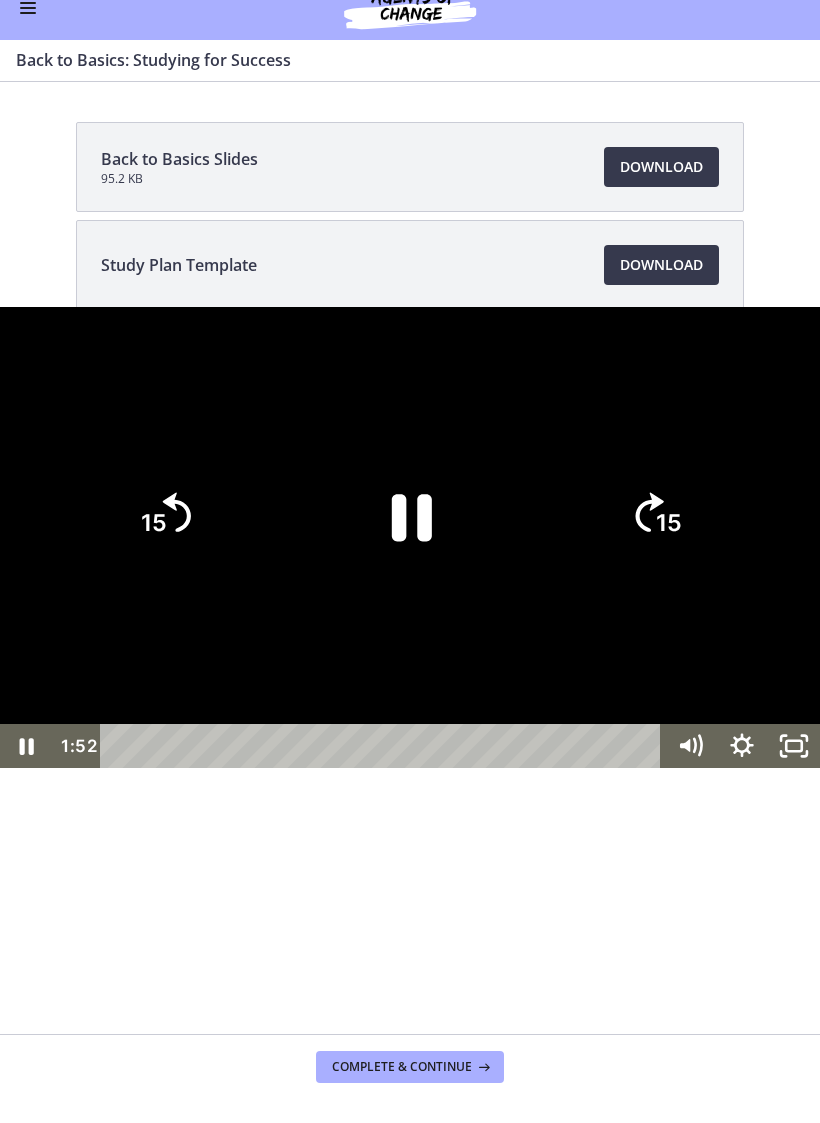 click at bounding box center [410, 537] 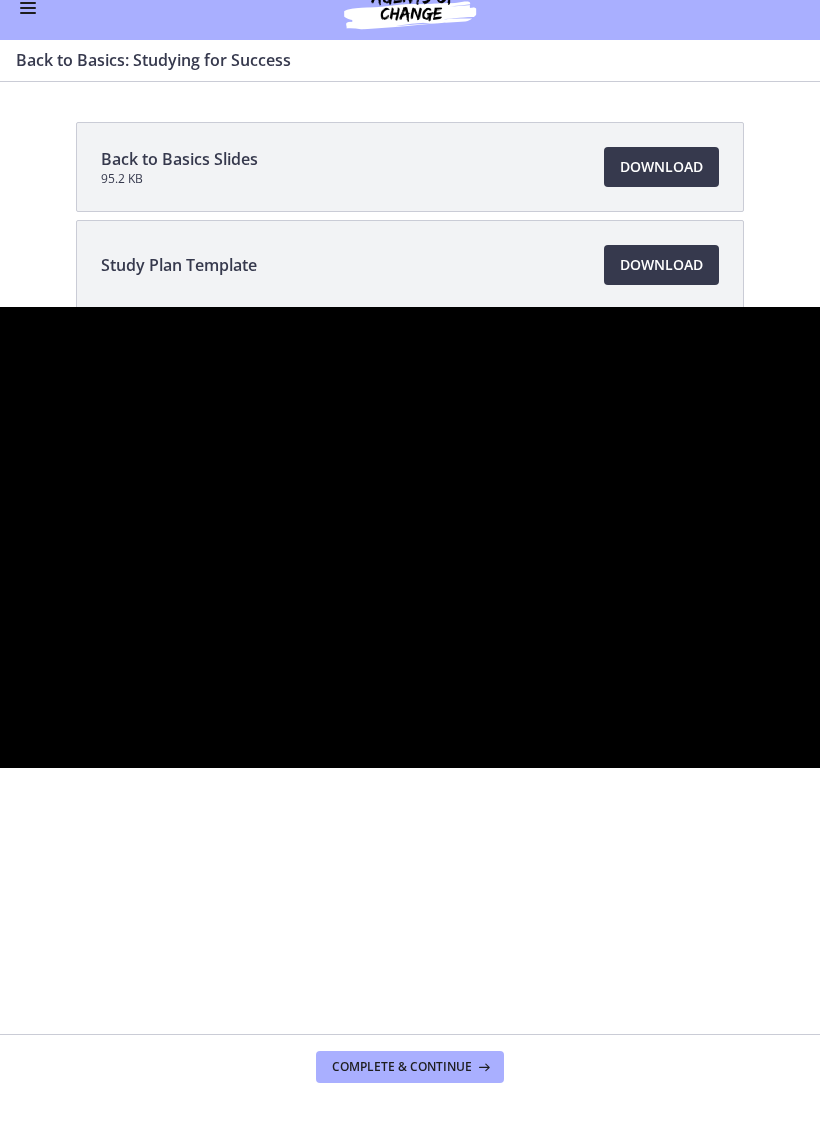 click at bounding box center (410, 537) 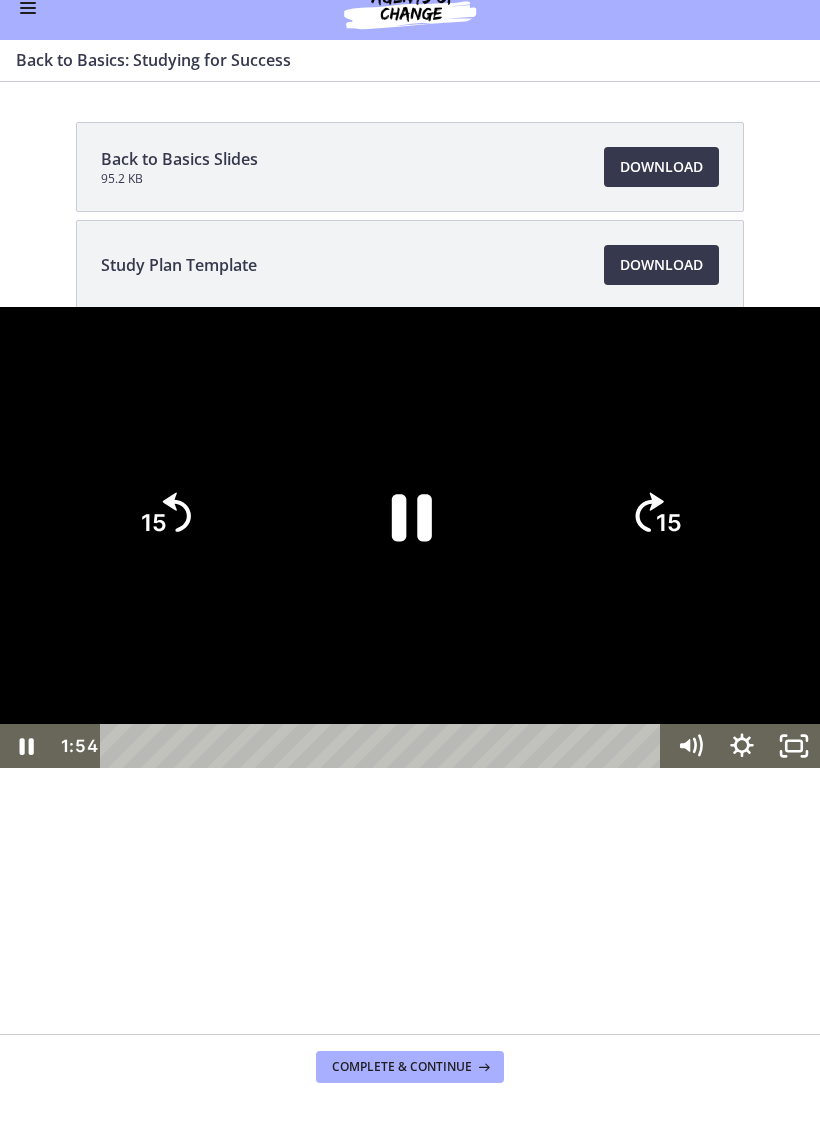 click at bounding box center (410, 537) 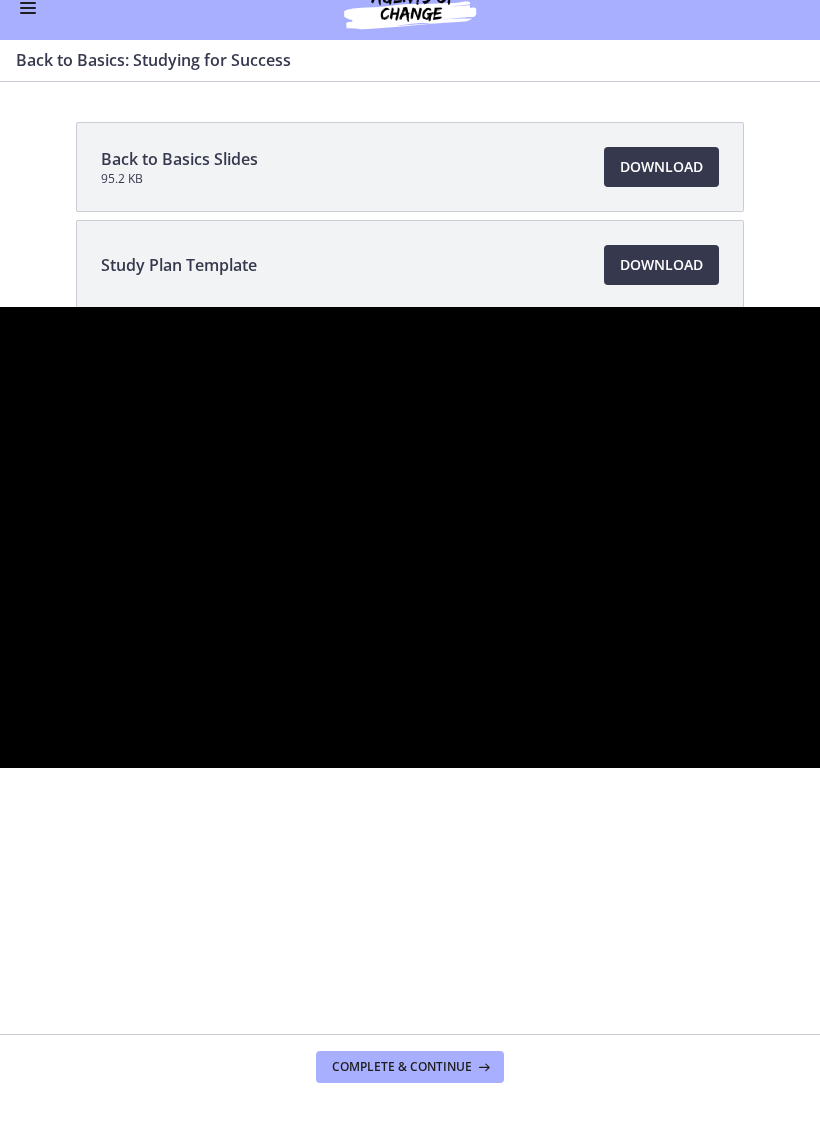 click at bounding box center [410, 537] 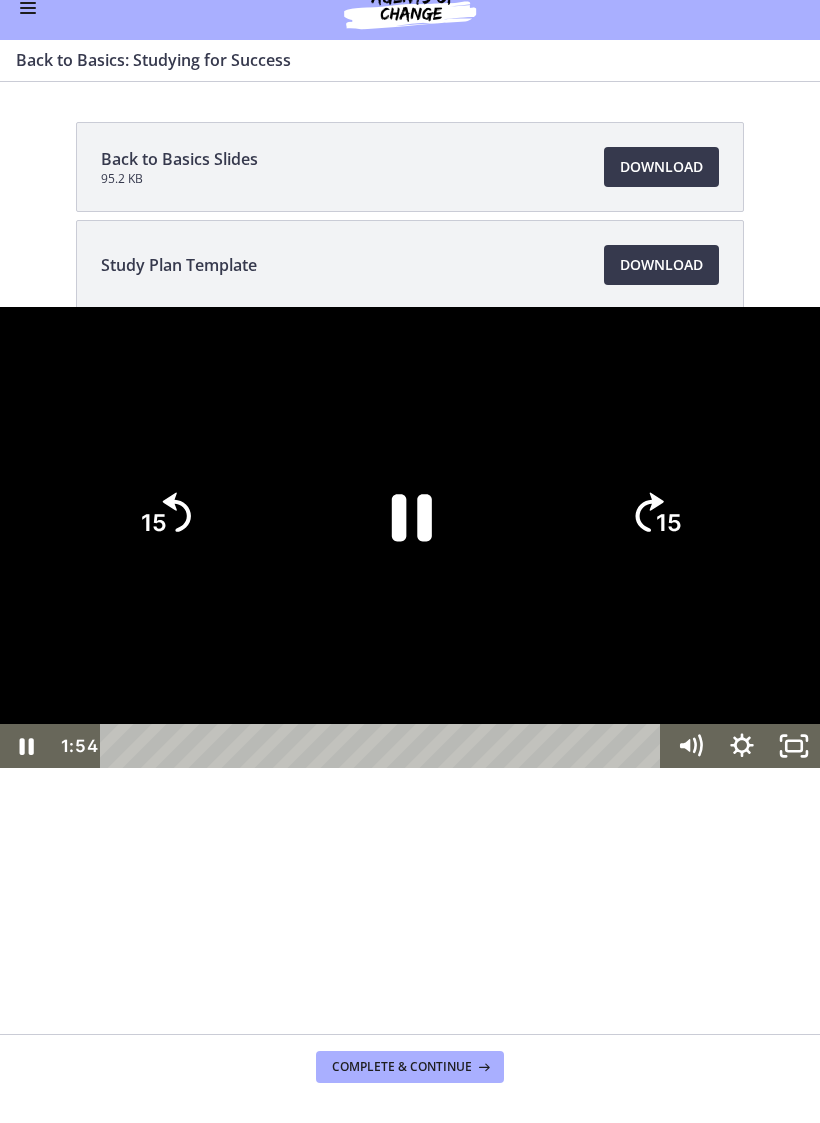 click at bounding box center (410, 537) 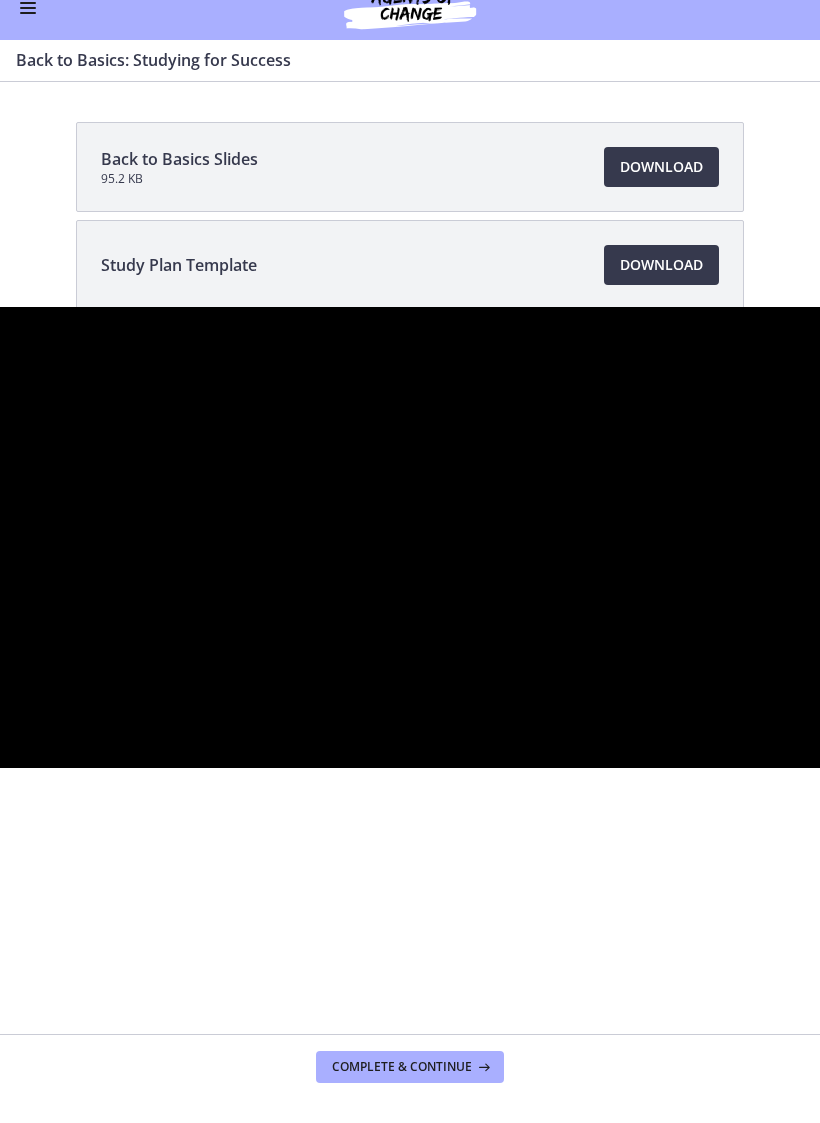 click at bounding box center [410, 537] 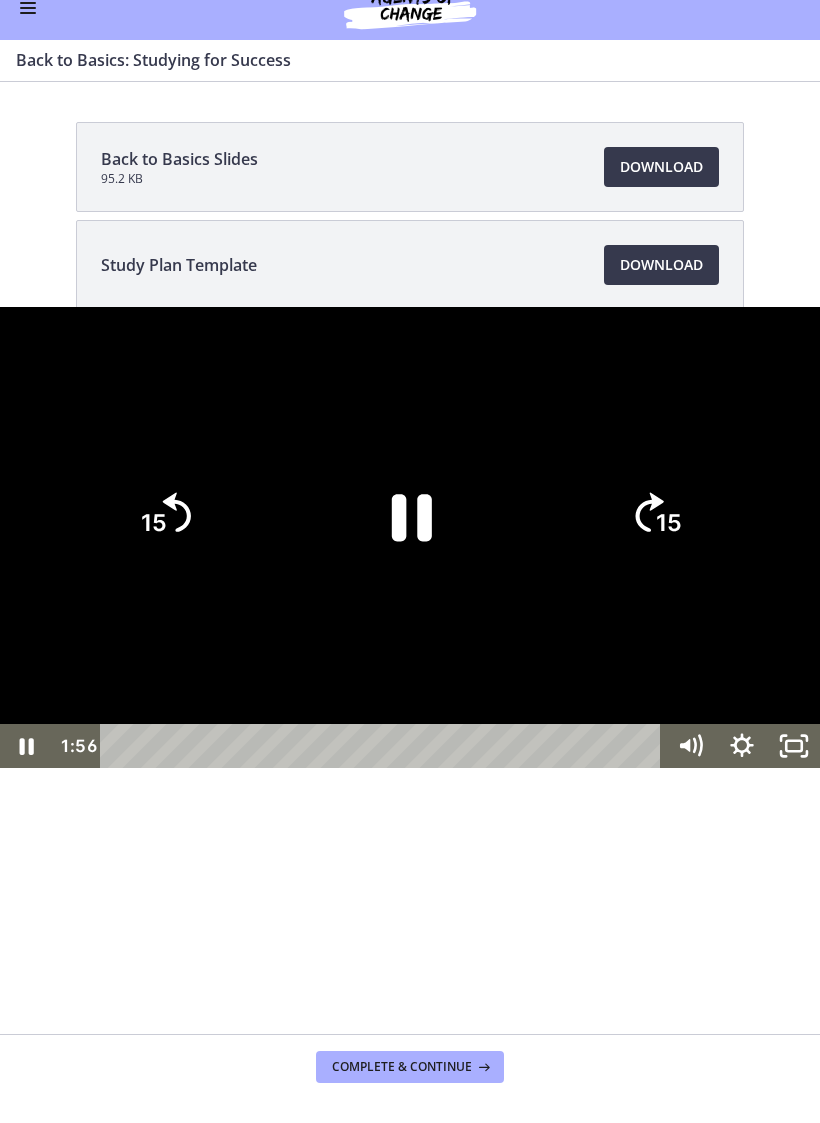 click on "15" 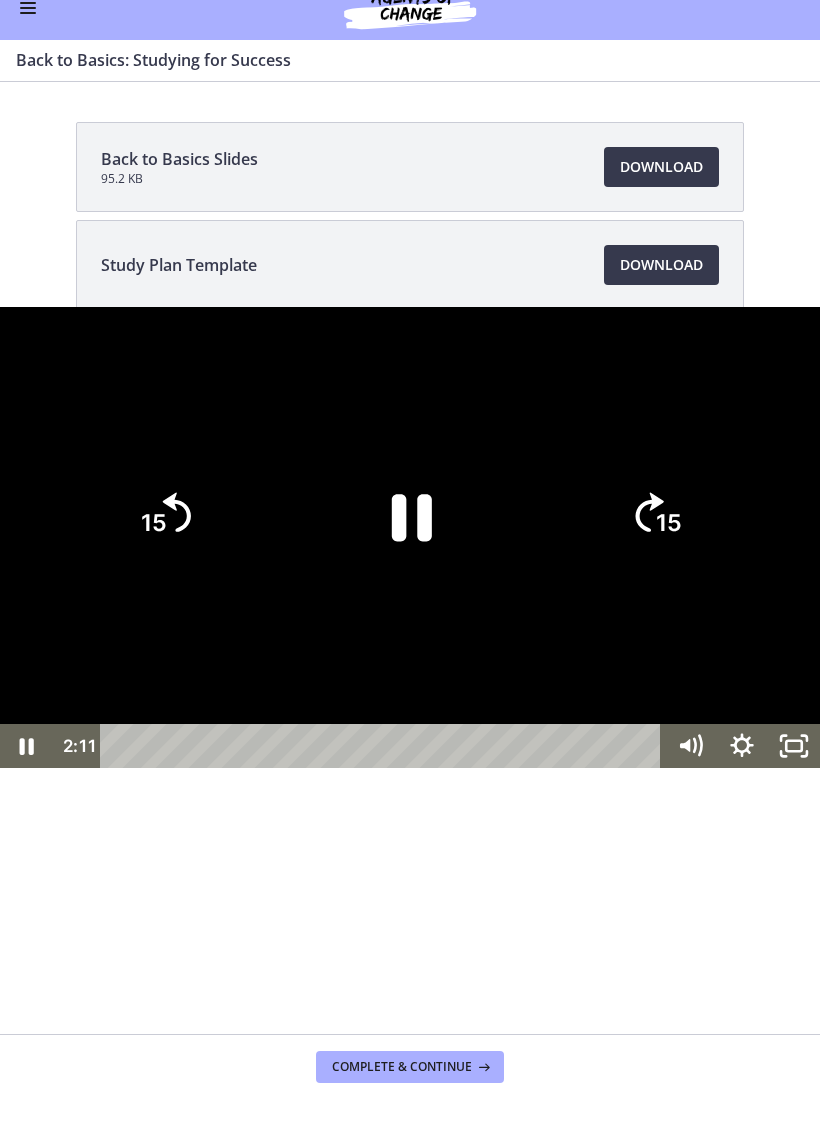click on "15" 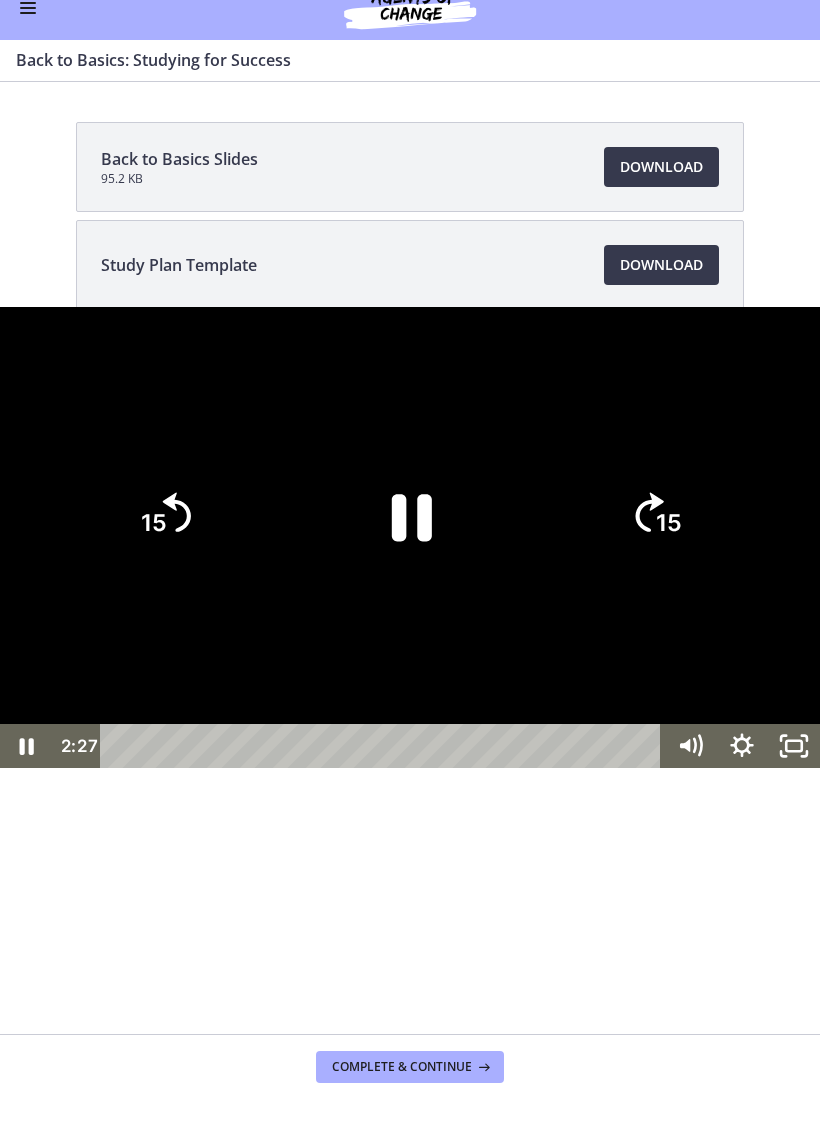 click at bounding box center [410, 537] 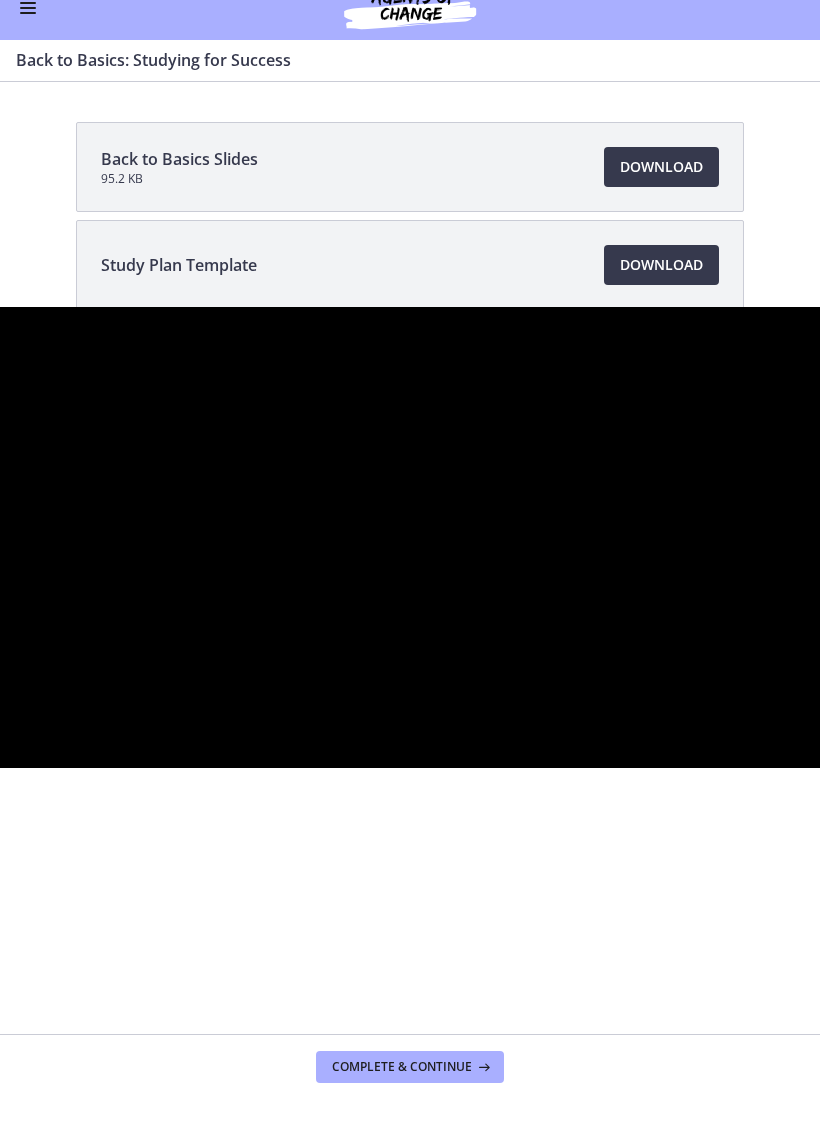 click at bounding box center [410, 537] 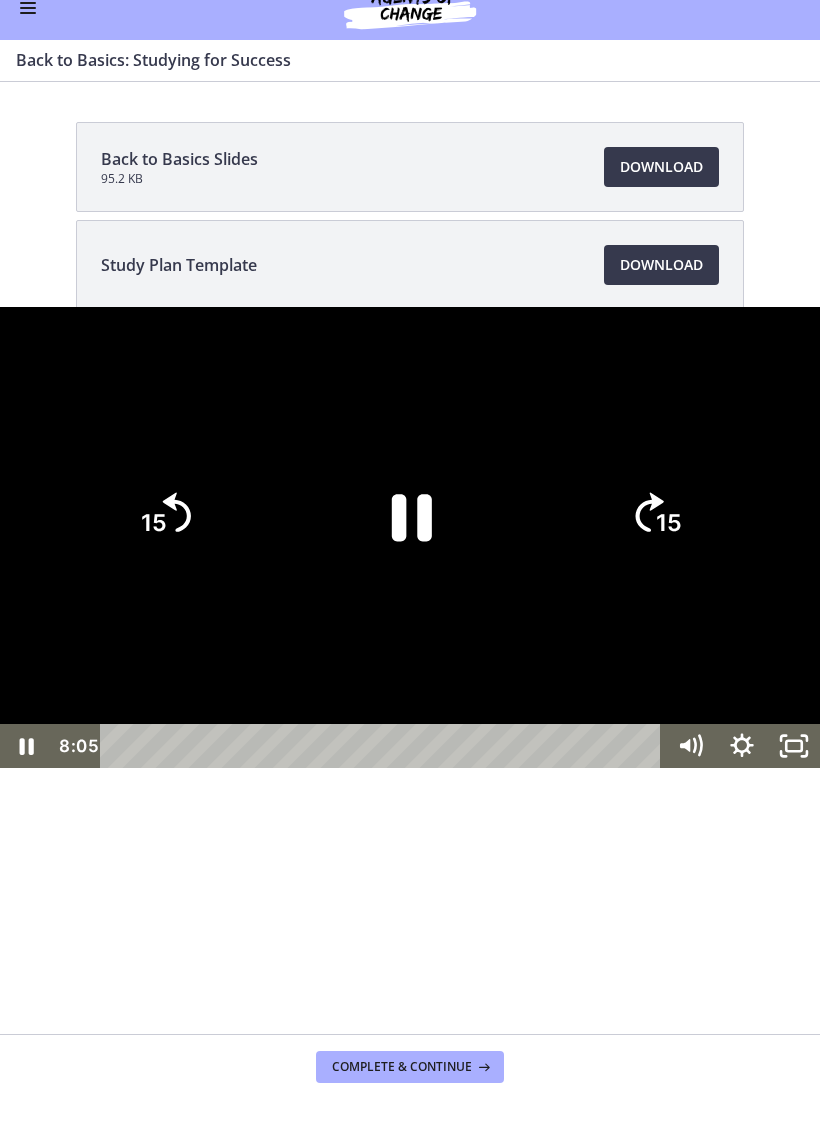 click at bounding box center [410, 537] 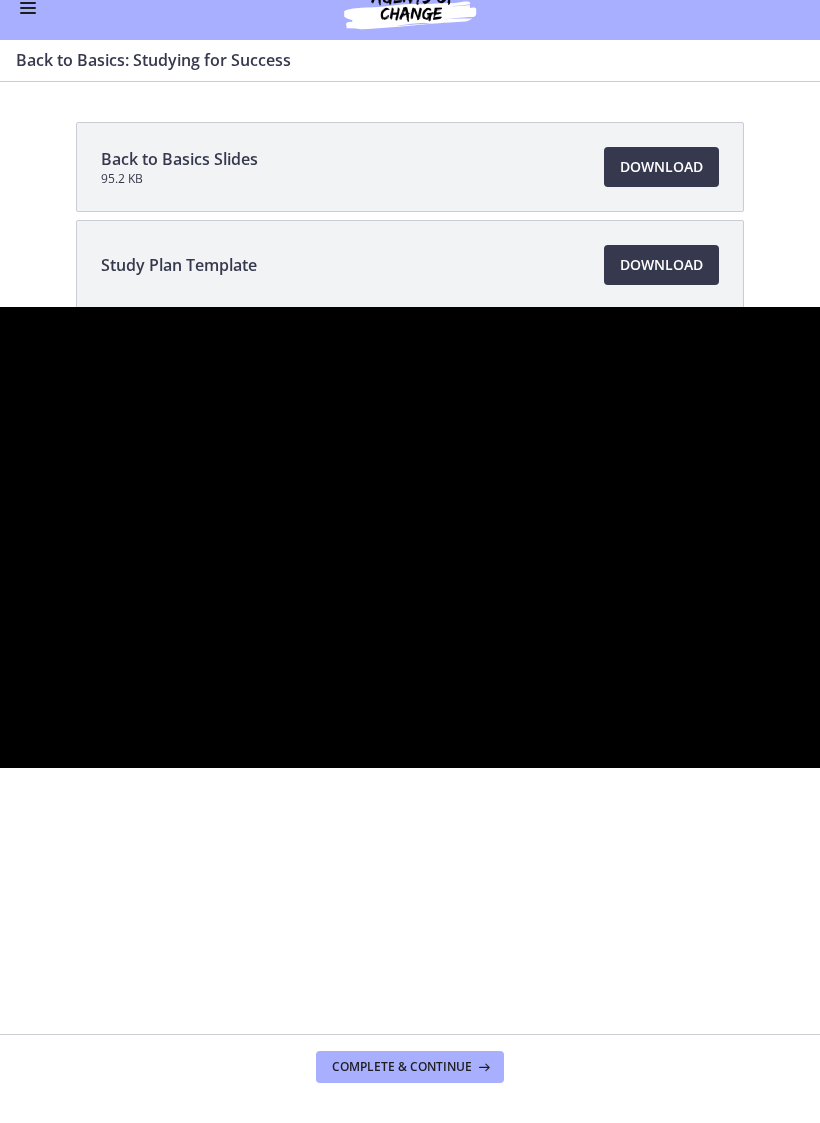click at bounding box center [410, 537] 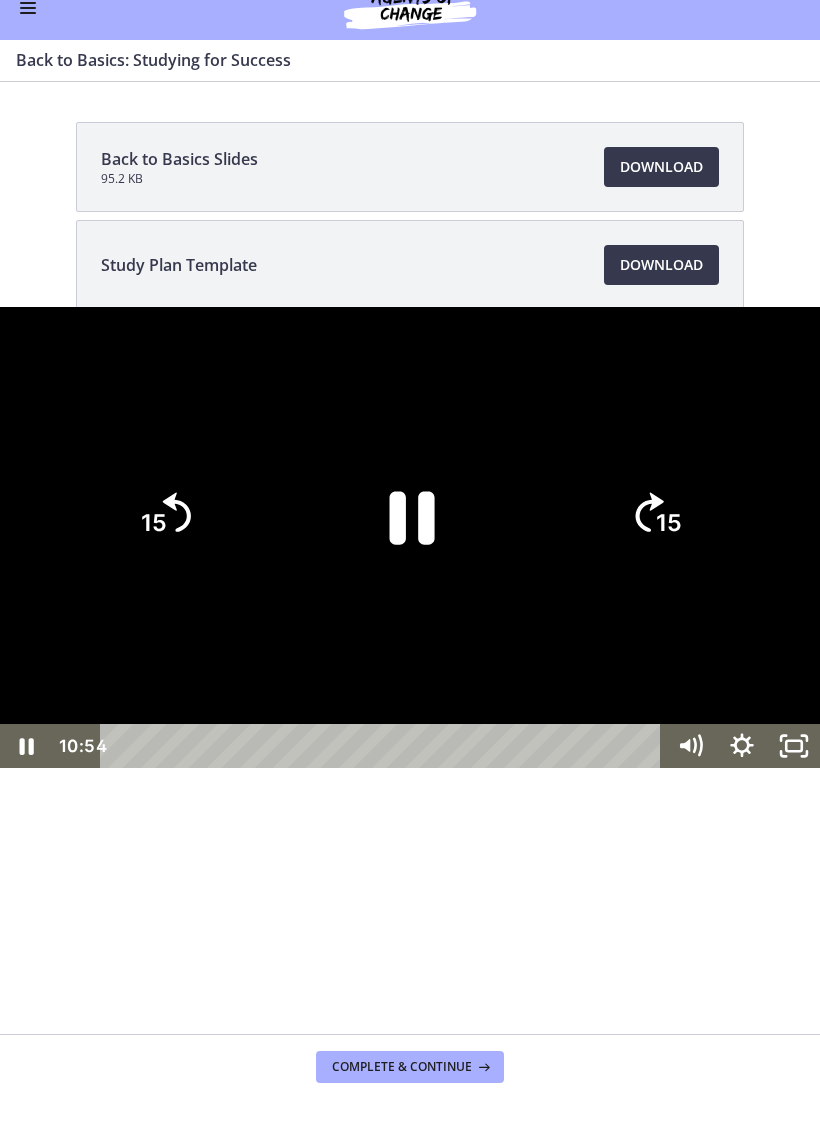 click 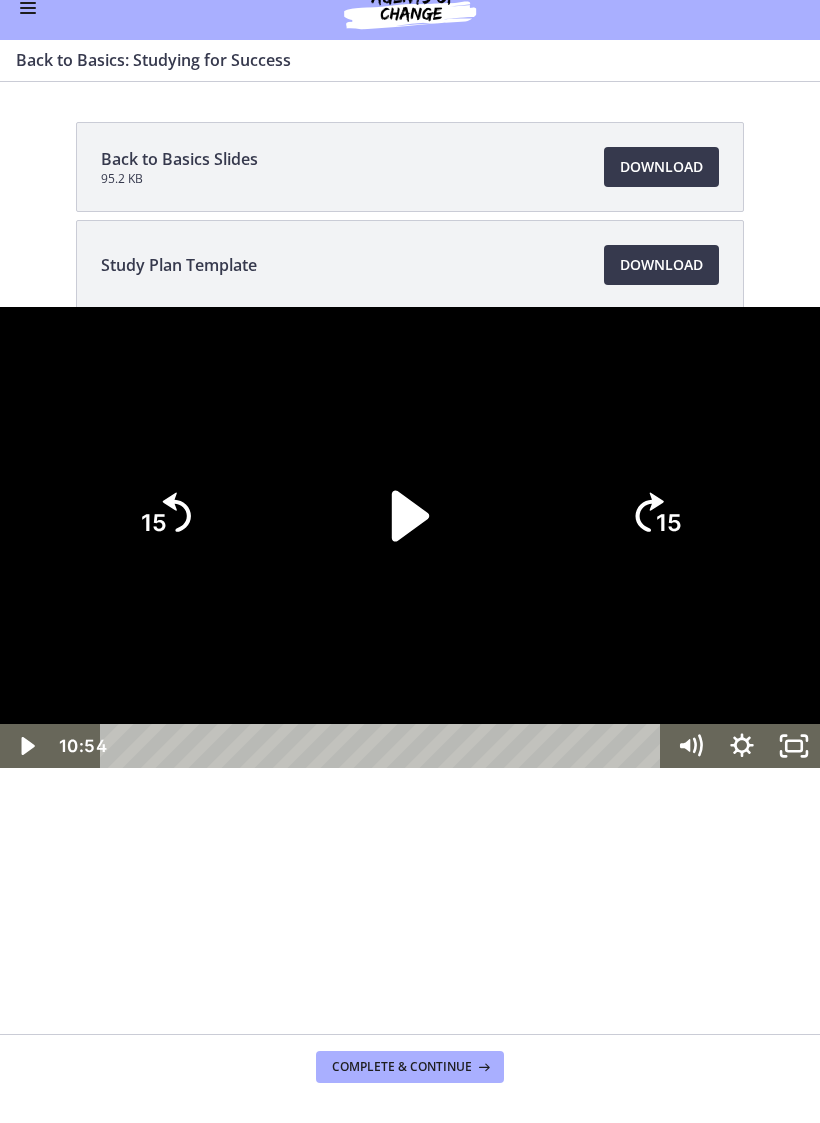 click at bounding box center [410, 537] 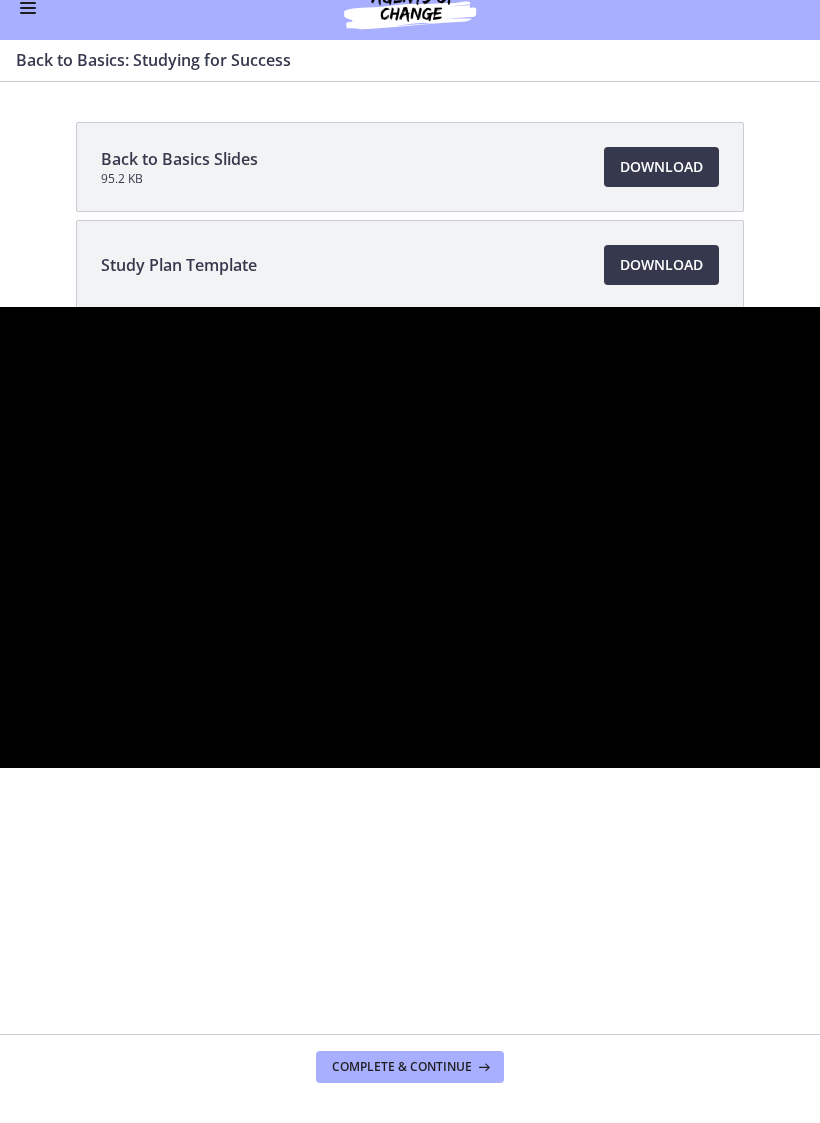 click at bounding box center [410, 537] 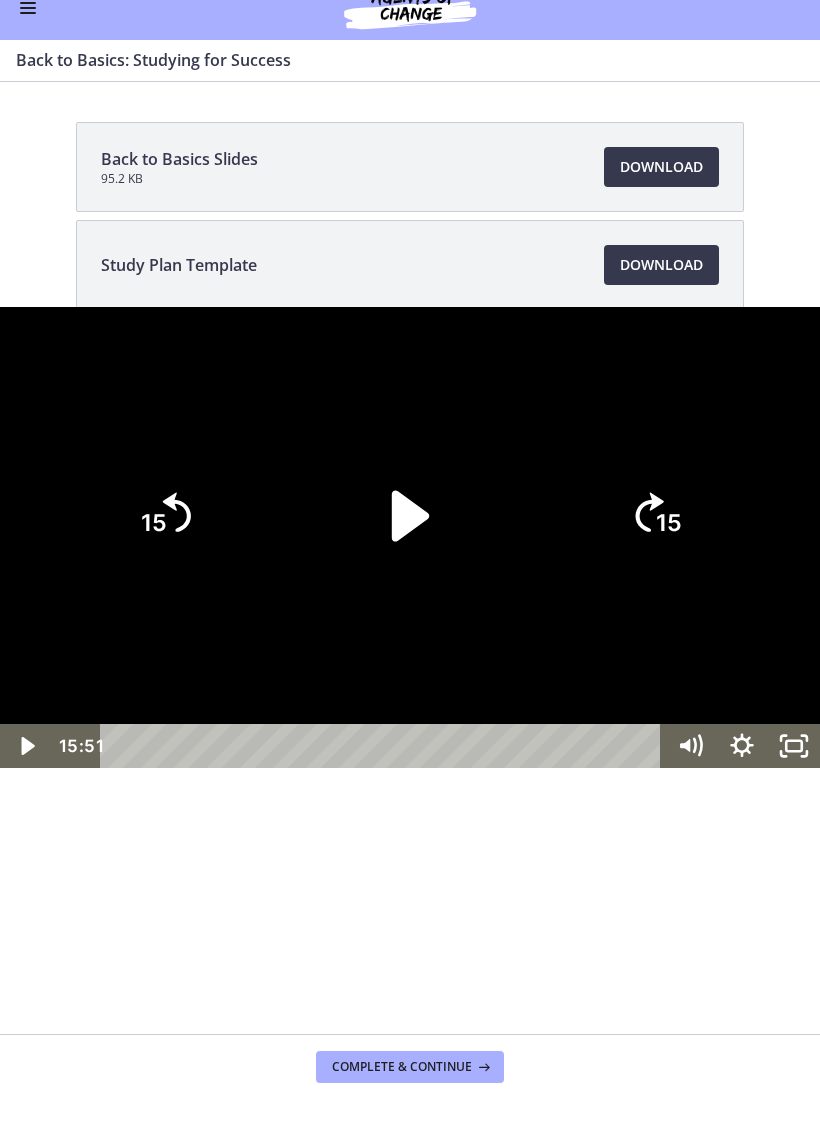 click 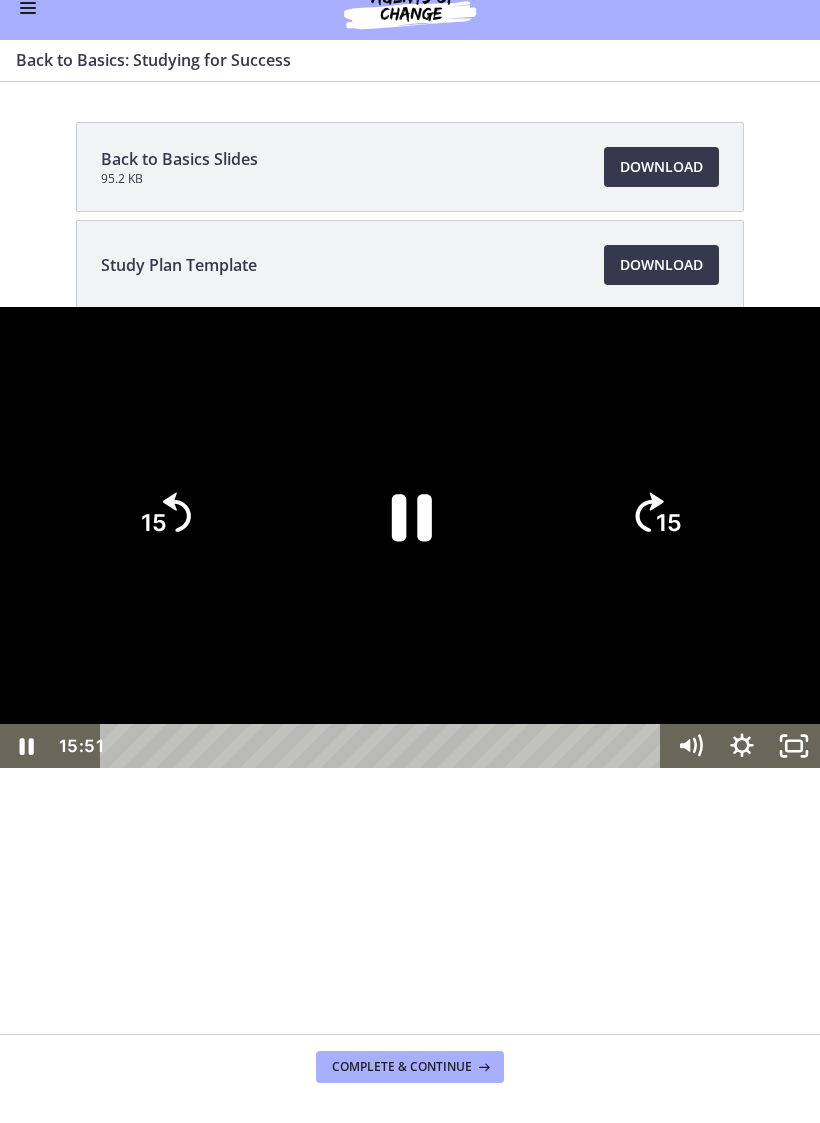 click at bounding box center [410, 537] 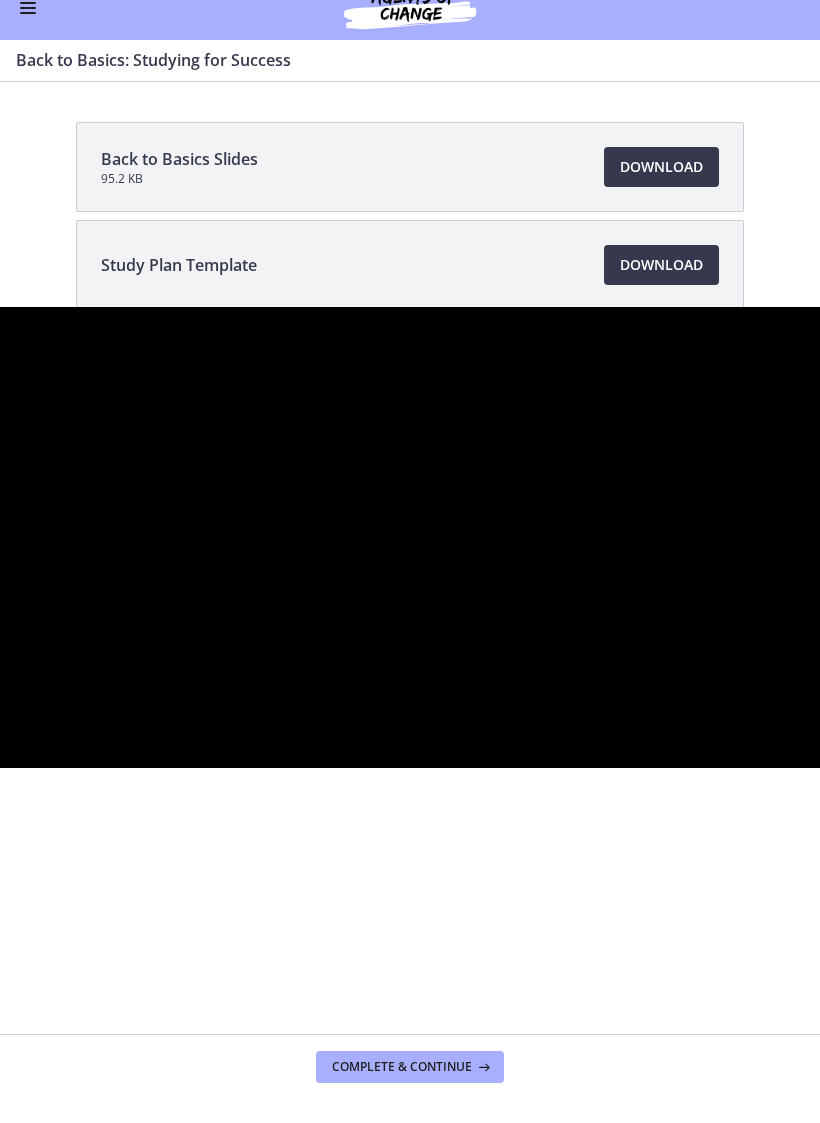 click at bounding box center (410, 537) 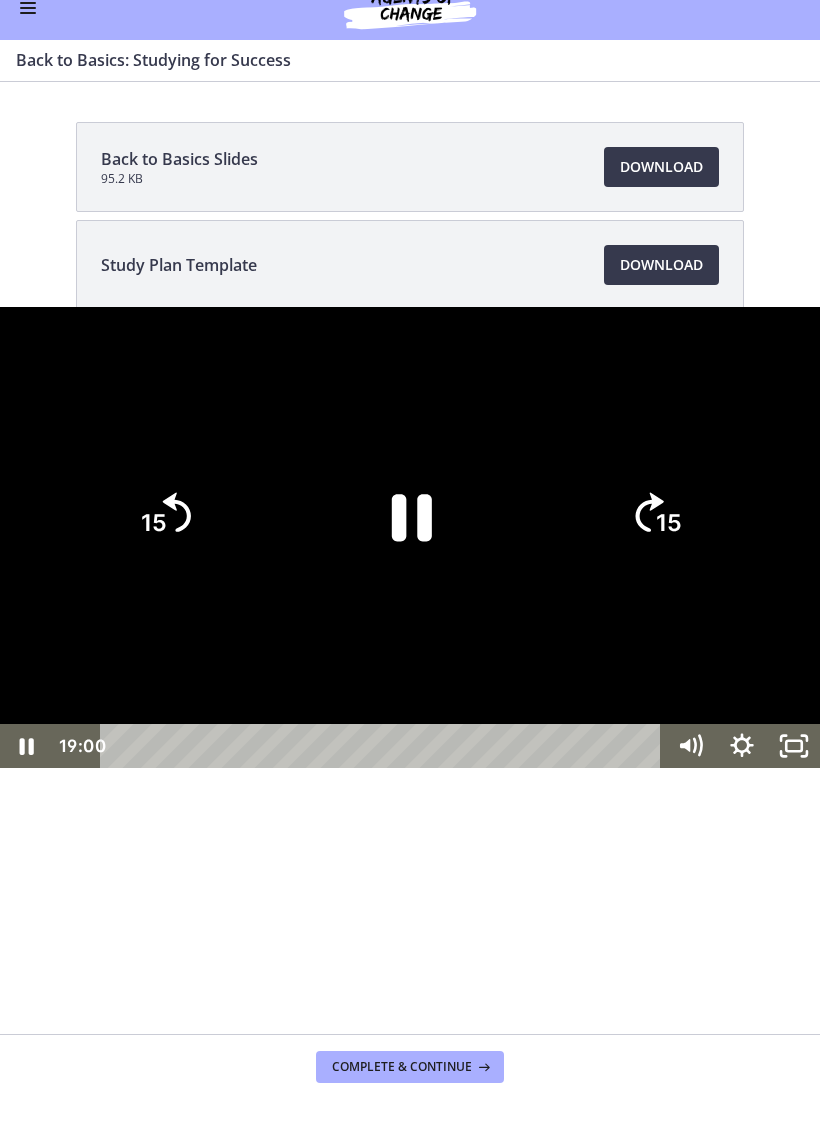 click 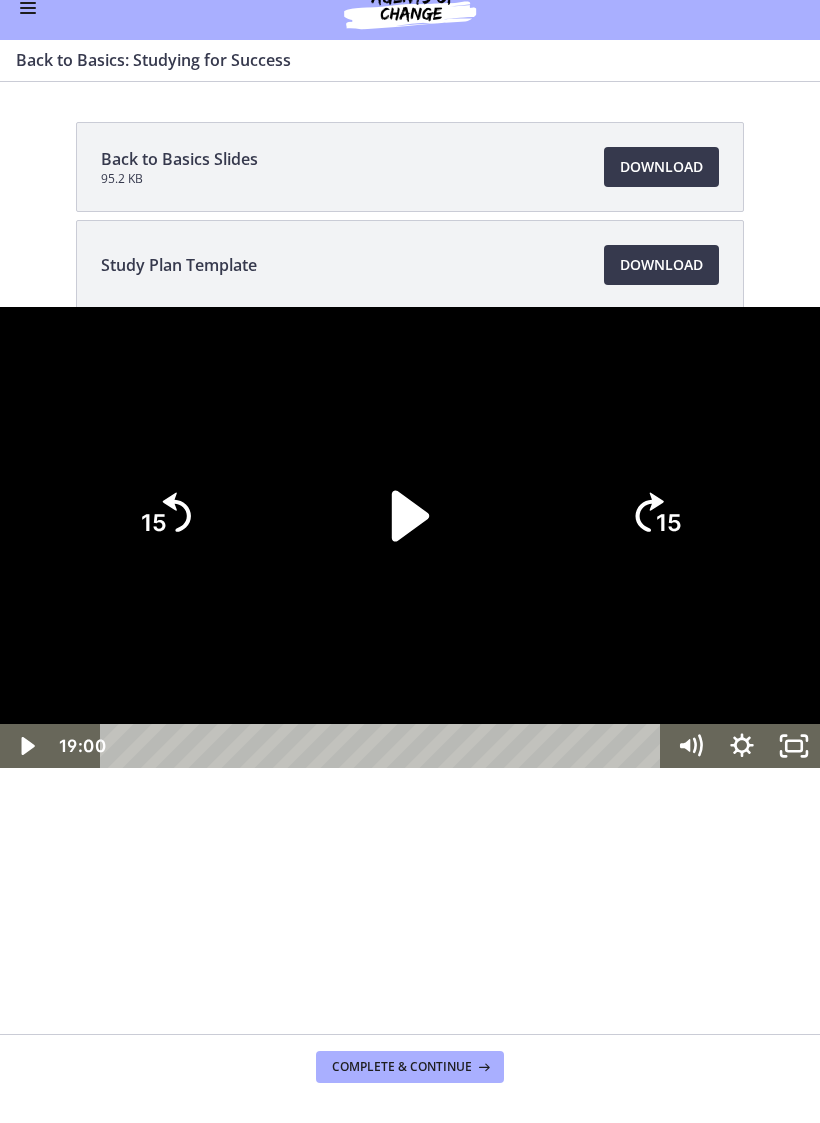 click at bounding box center (410, 537) 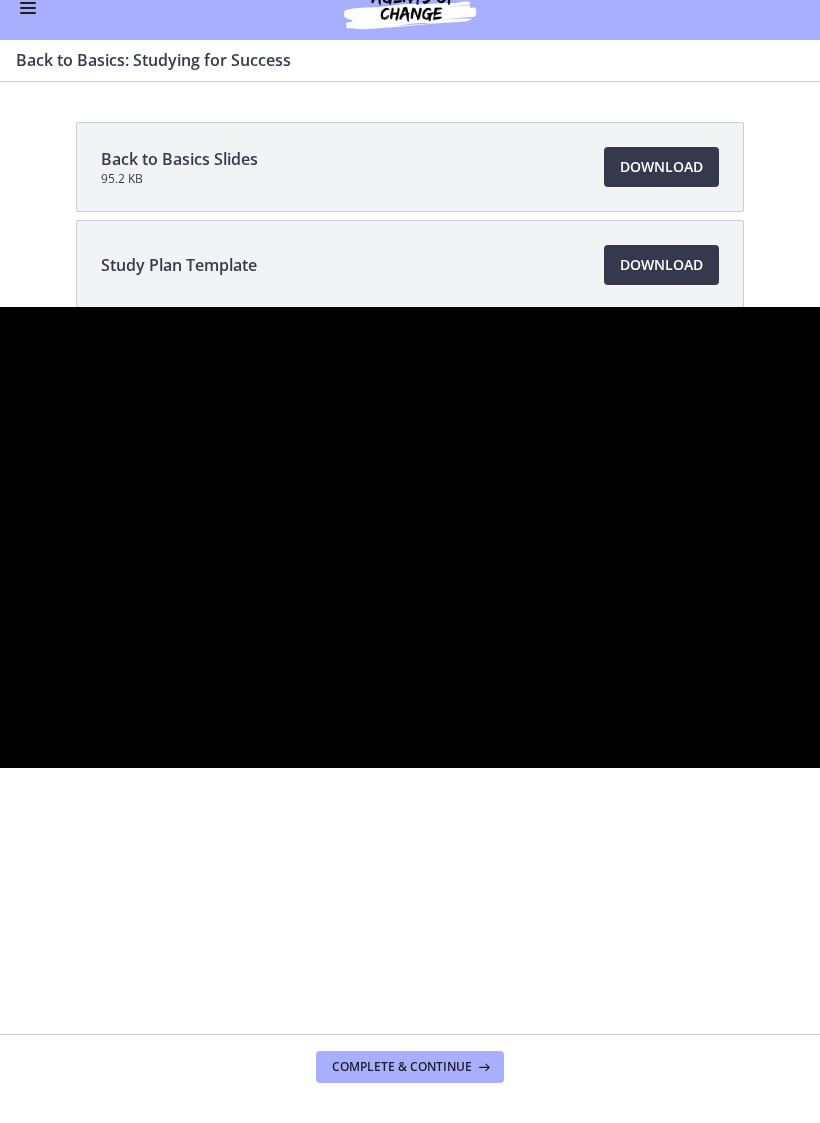 click at bounding box center [410, 537] 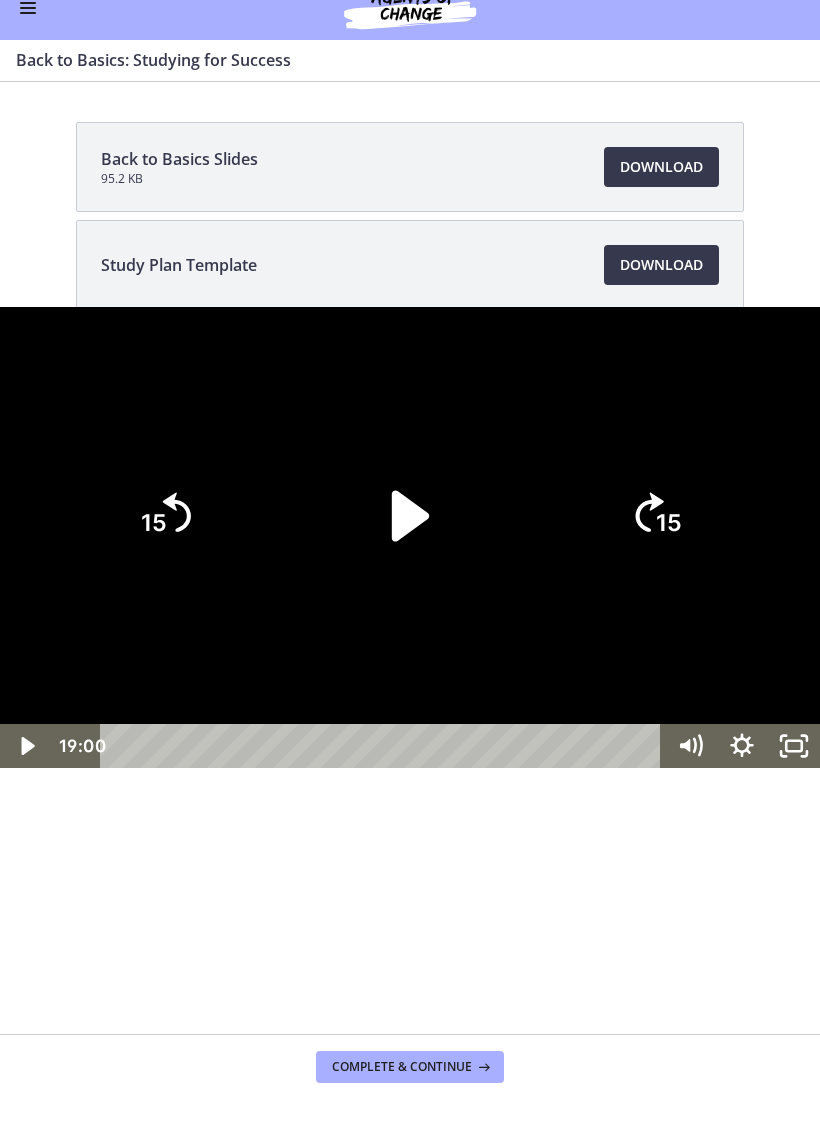 click 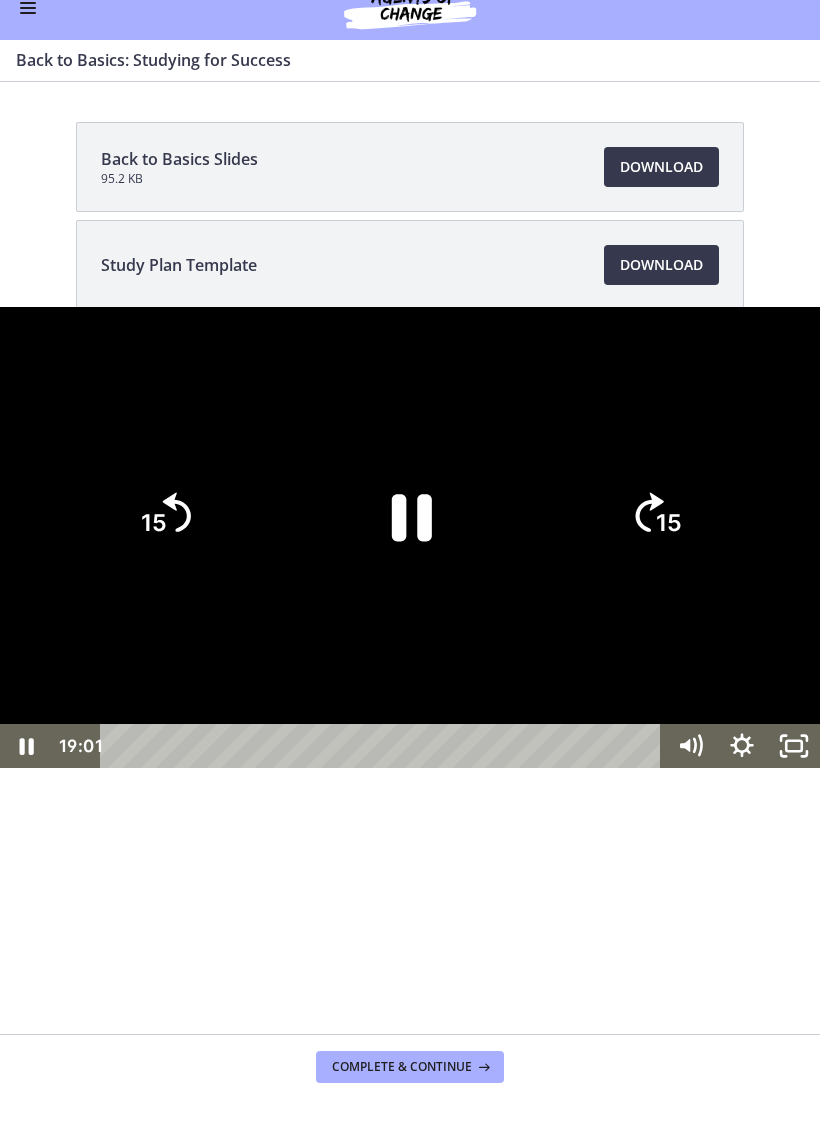 click at bounding box center [410, 537] 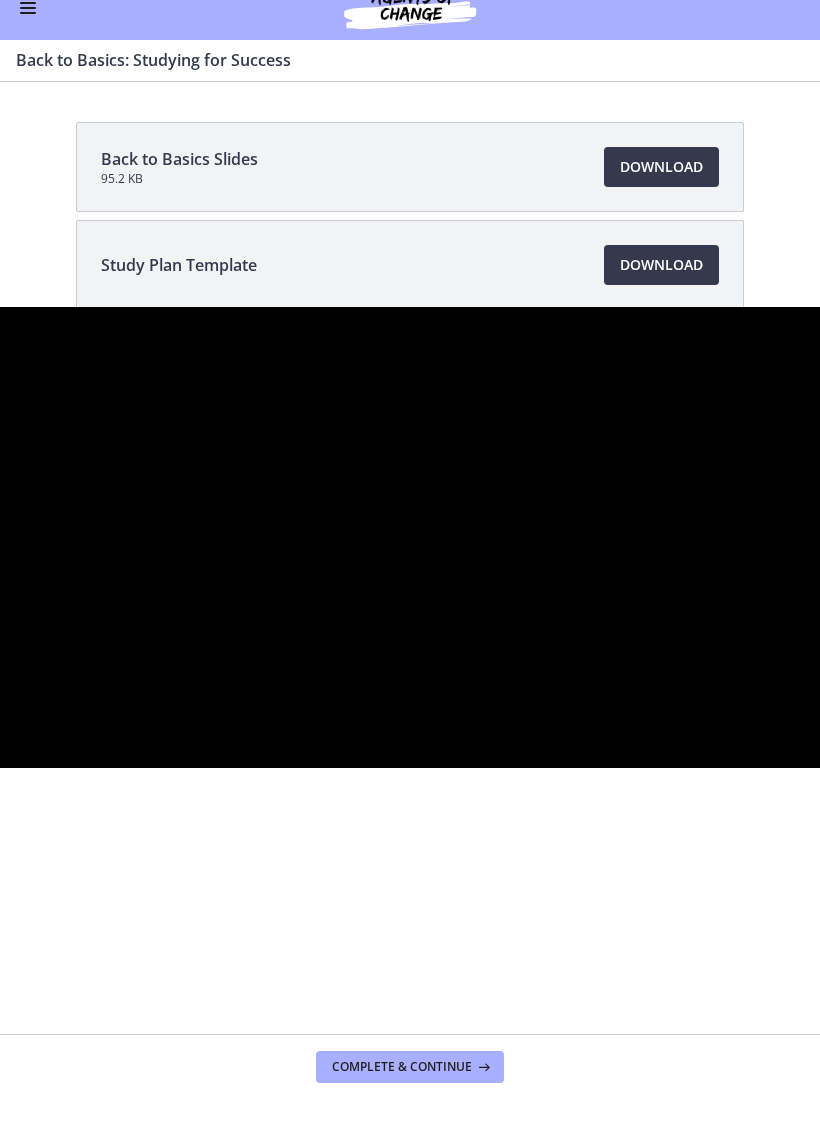 click at bounding box center (410, 537) 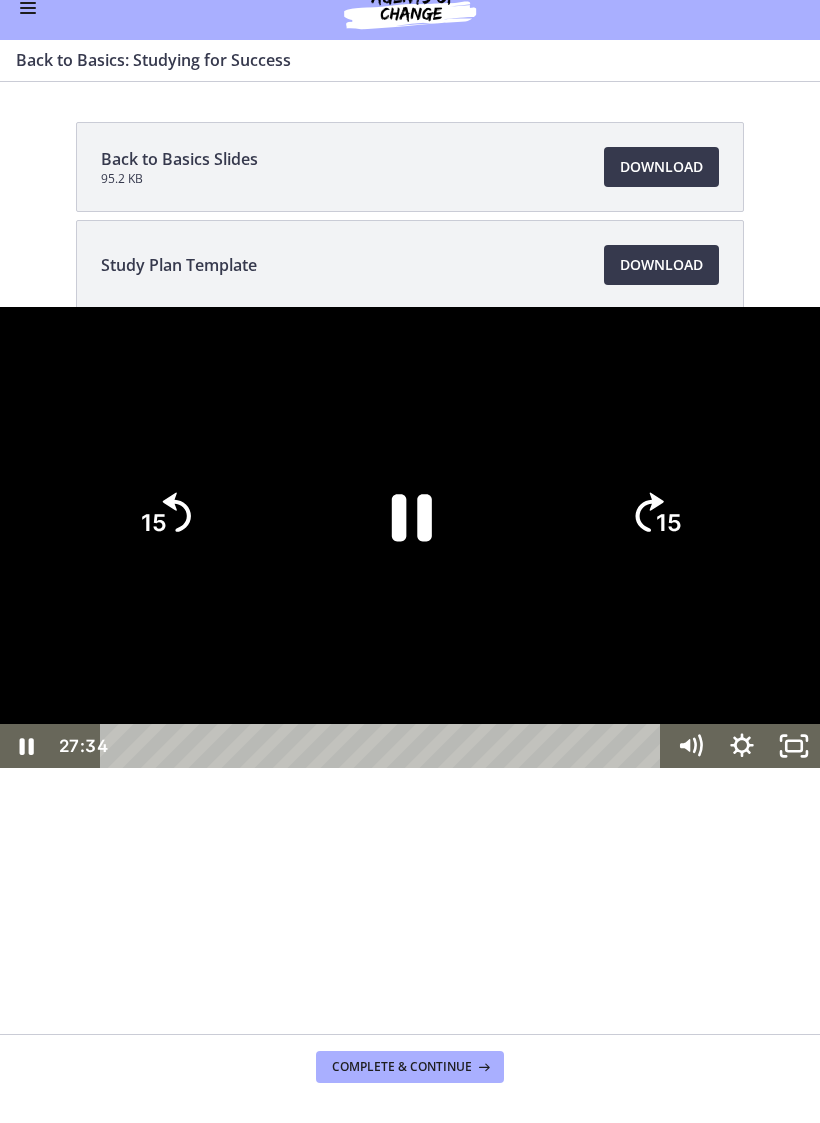 click at bounding box center (410, 537) 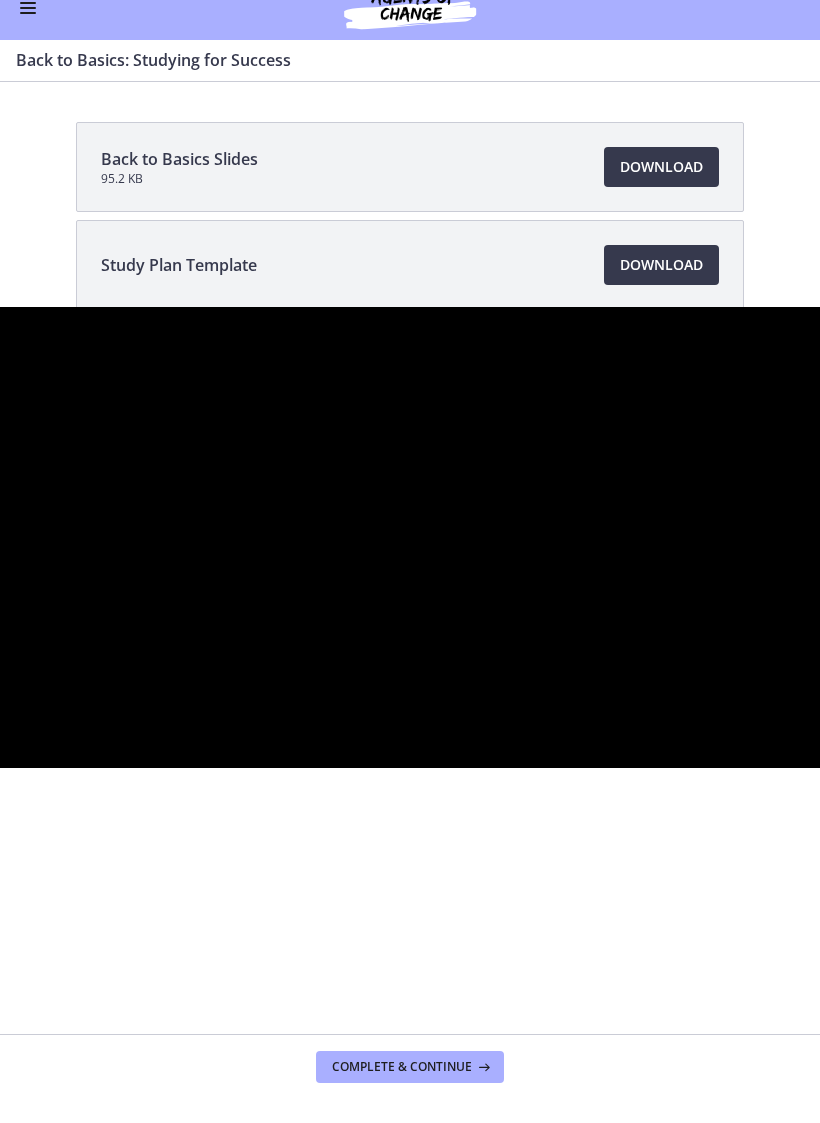 click at bounding box center (410, 537) 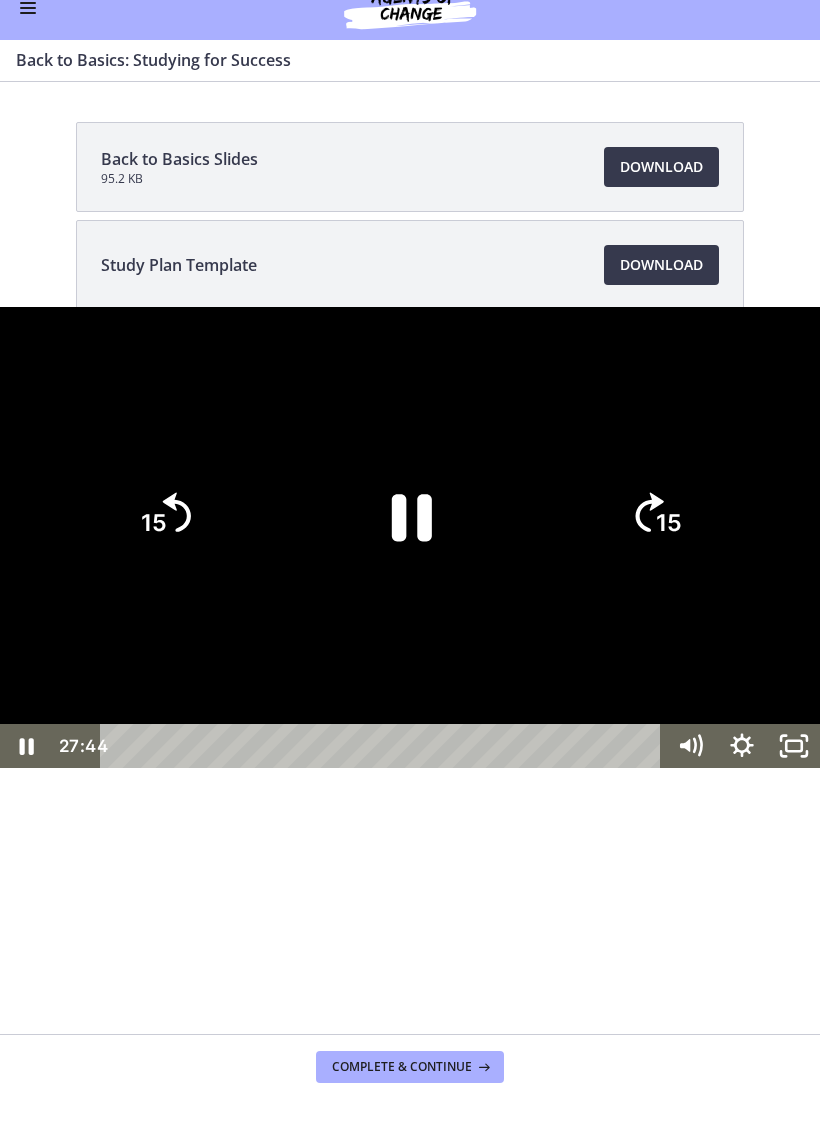 click at bounding box center [410, 537] 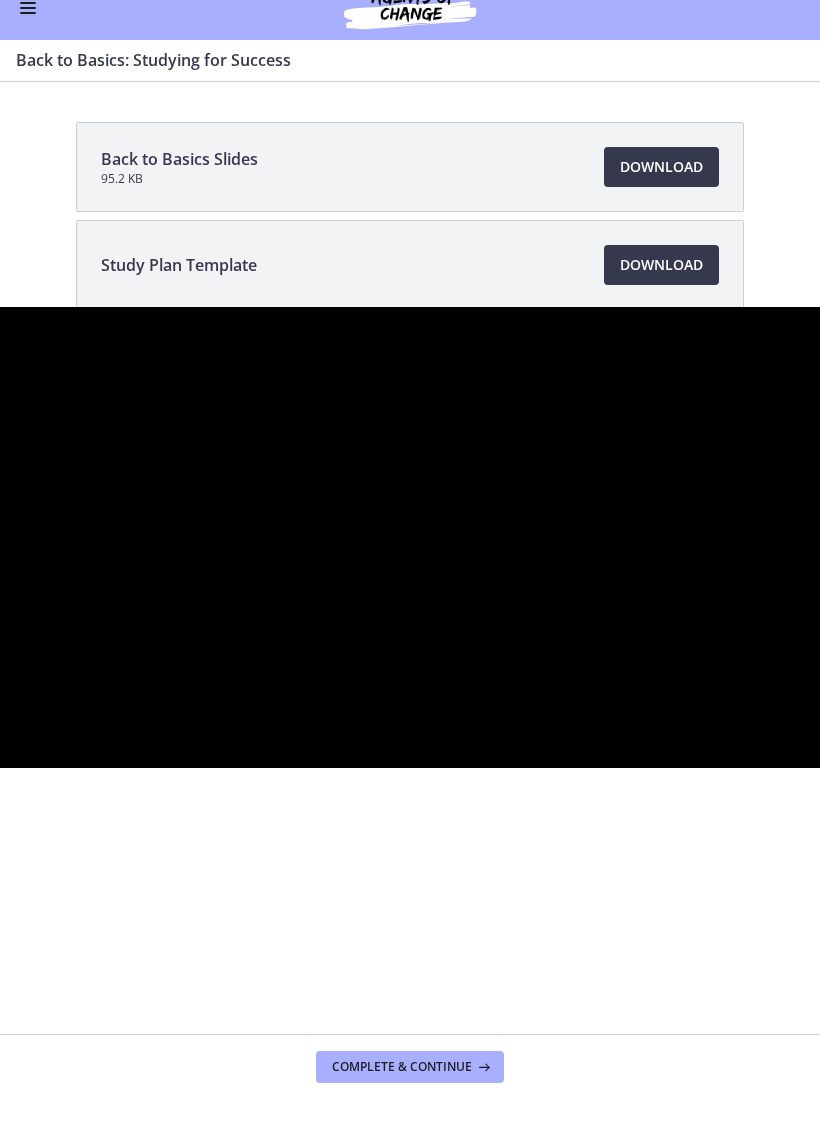 click at bounding box center [410, 537] 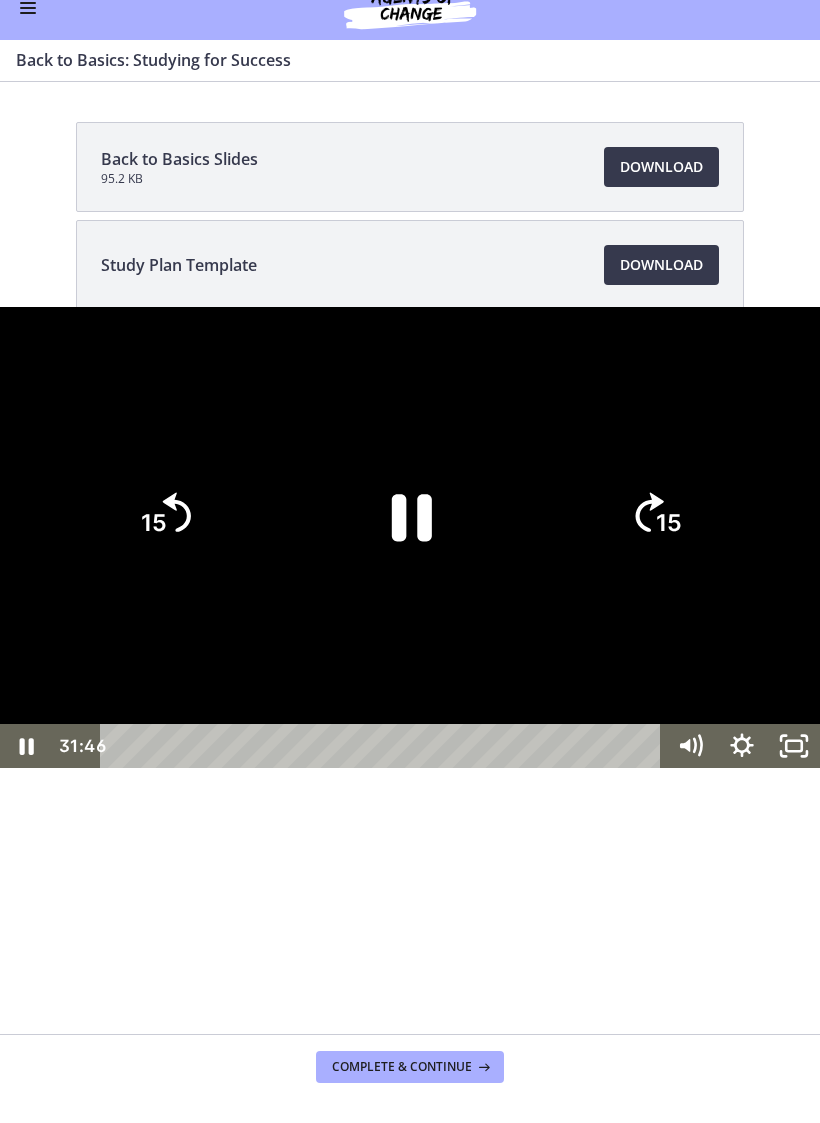 click at bounding box center [410, 537] 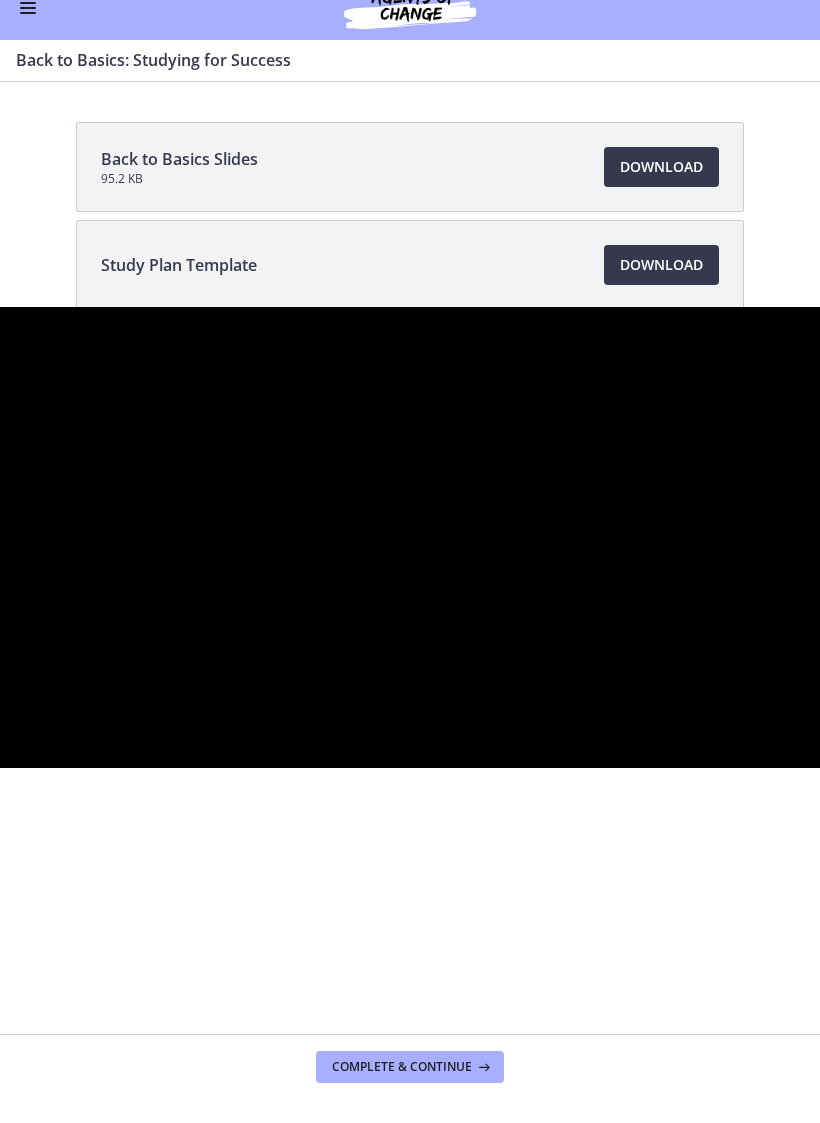 click at bounding box center (410, 537) 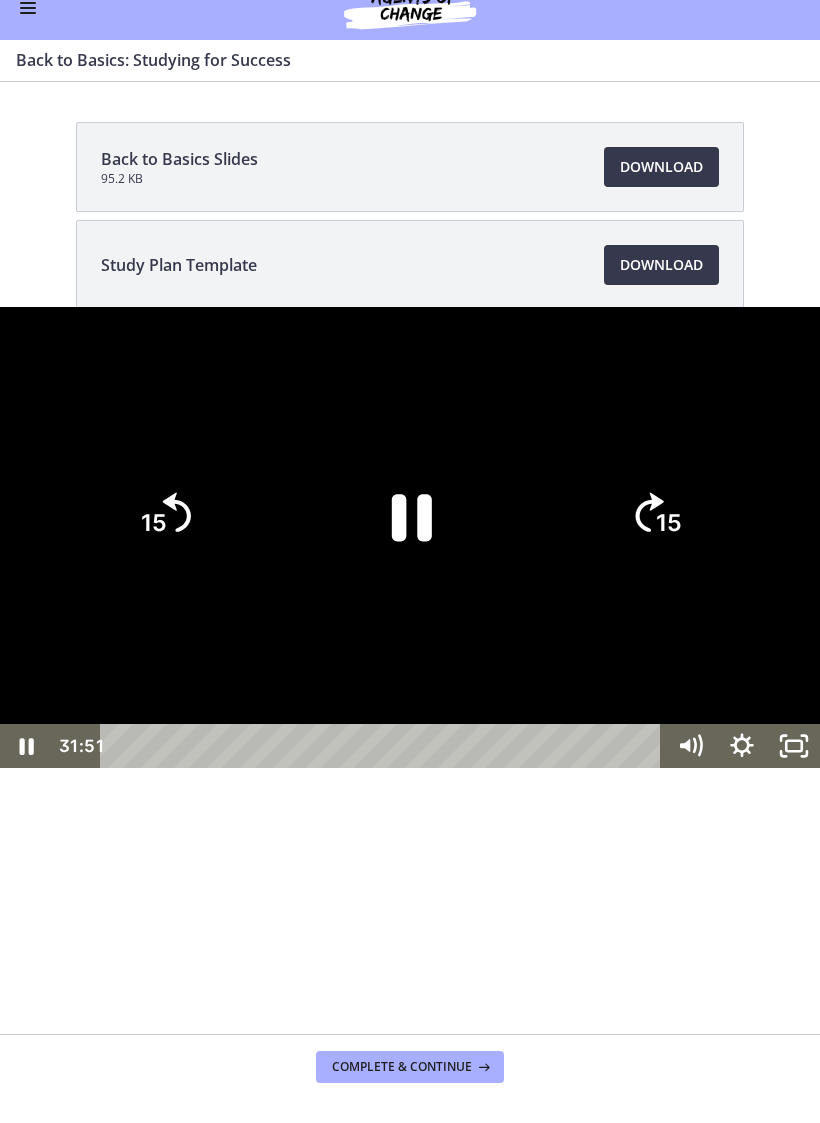 click at bounding box center [410, 537] 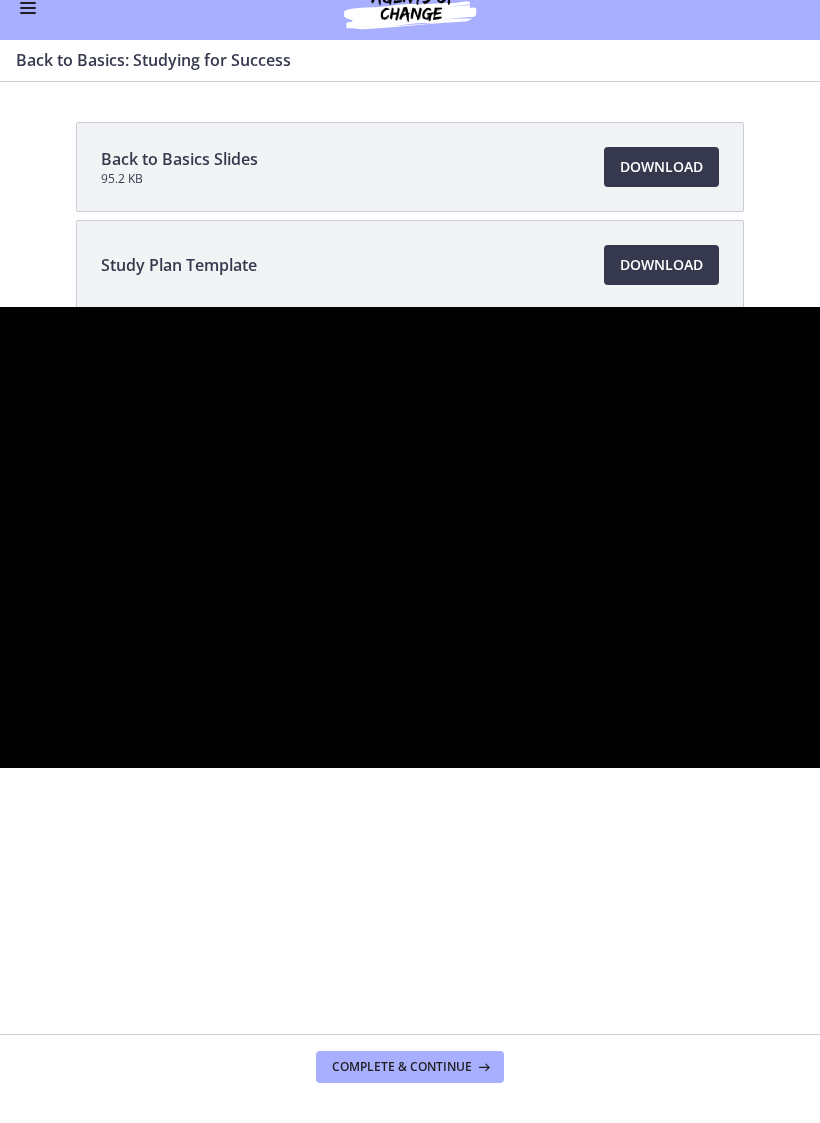 click at bounding box center (410, 537) 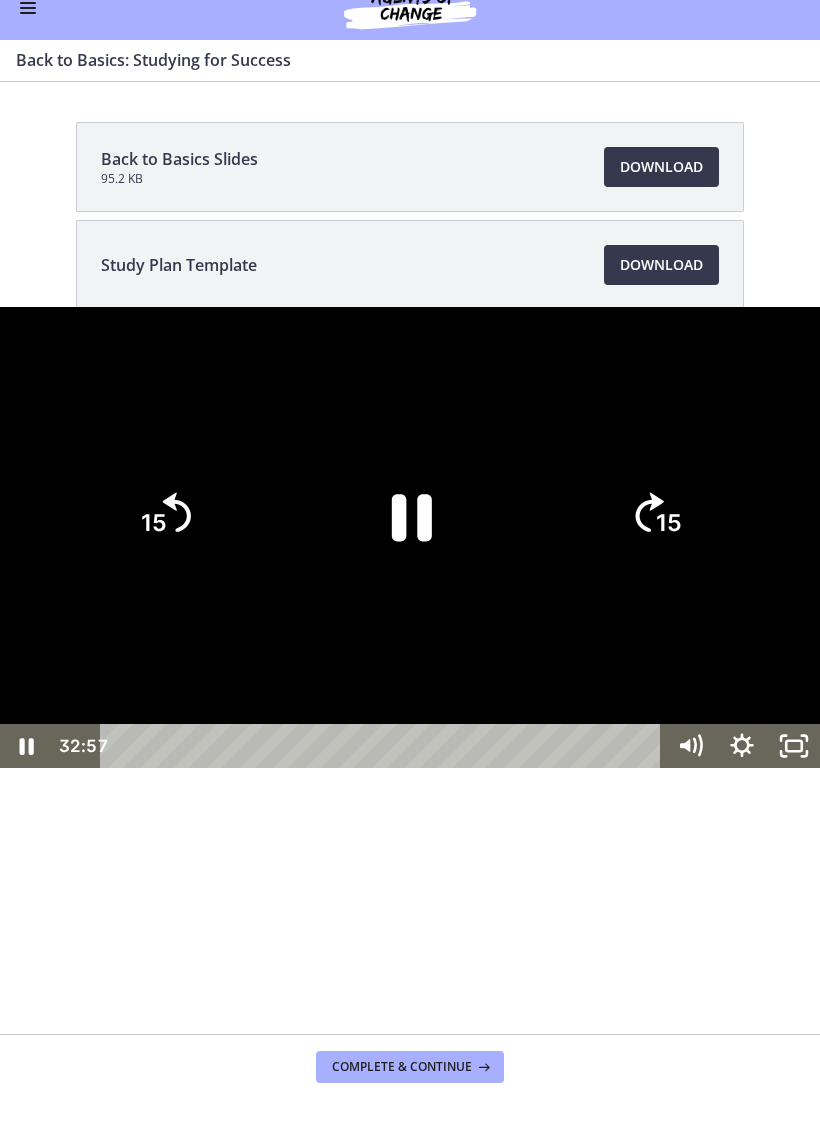 click at bounding box center (410, 537) 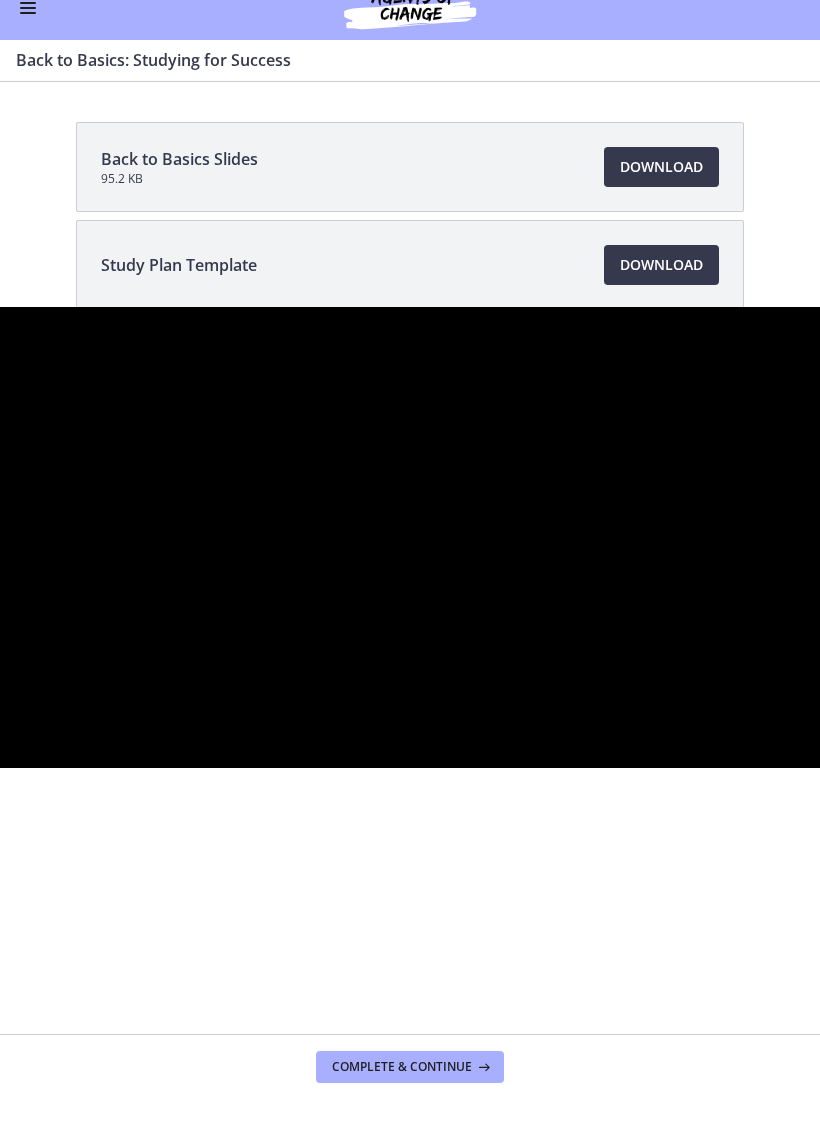 click at bounding box center (410, 537) 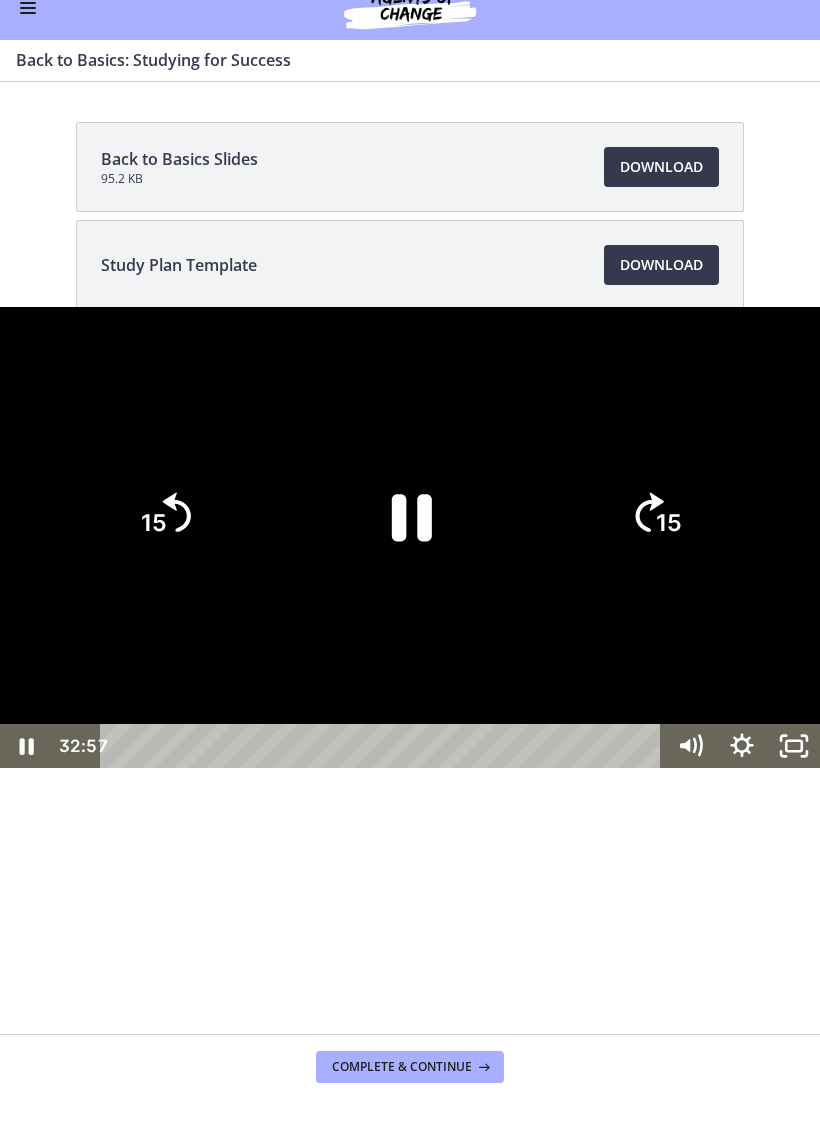 click at bounding box center [410, 537] 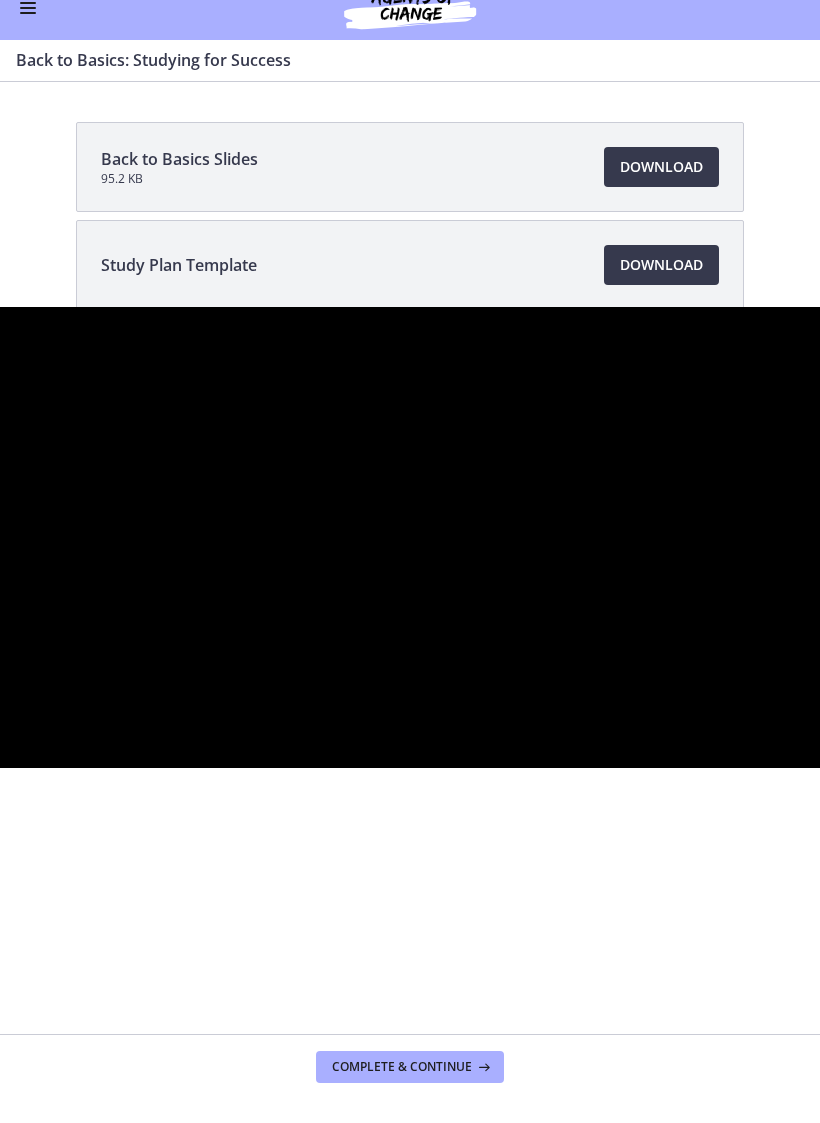 click at bounding box center (410, 537) 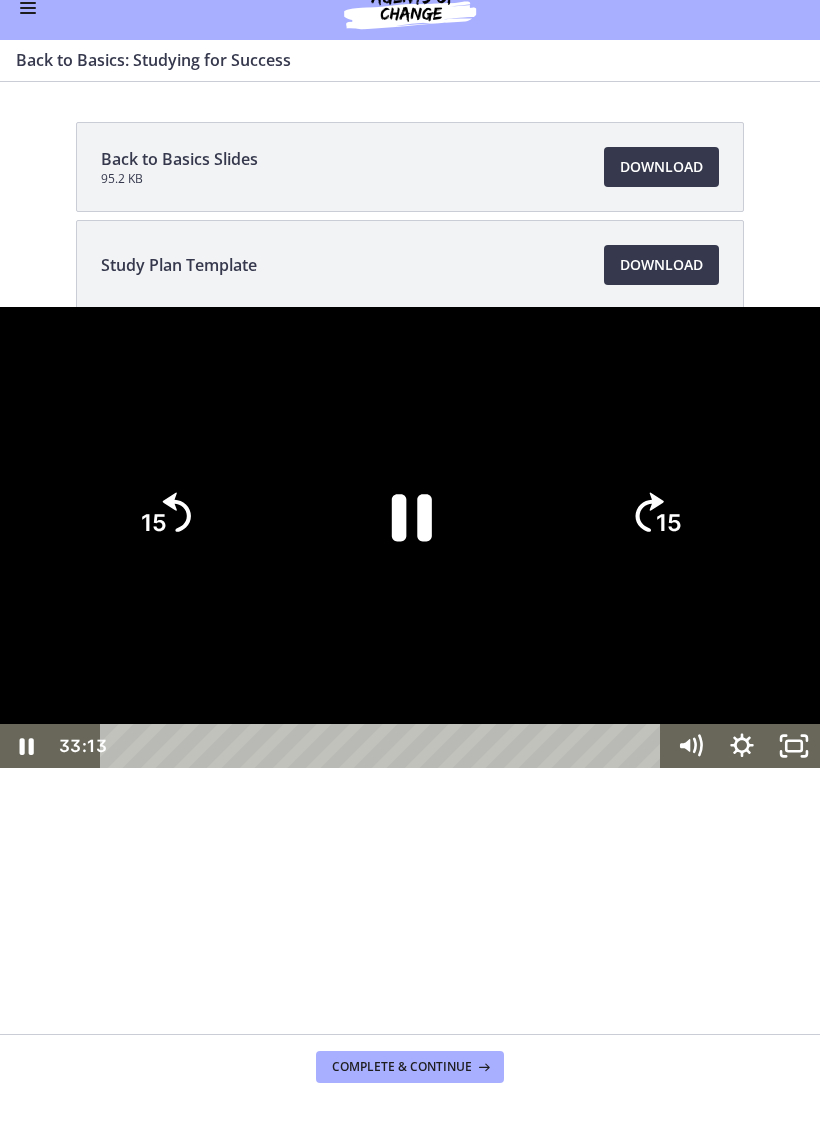 click on "15" 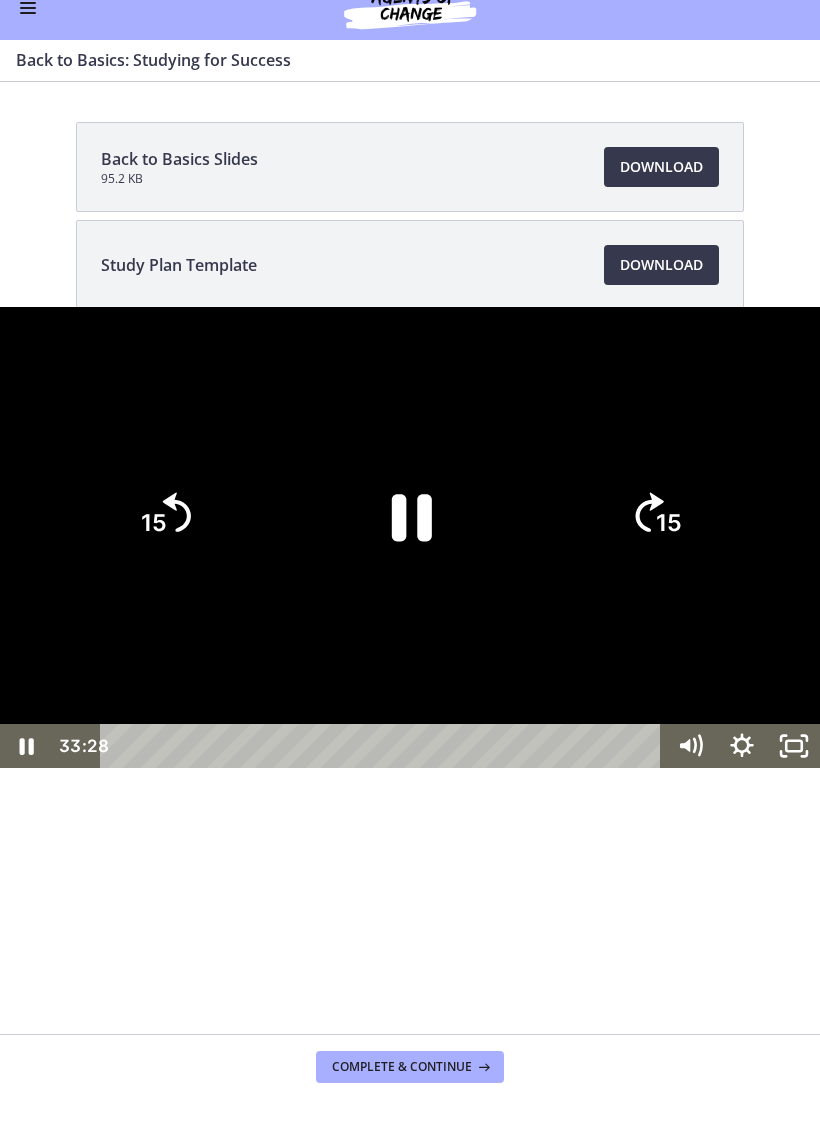 click on "15" 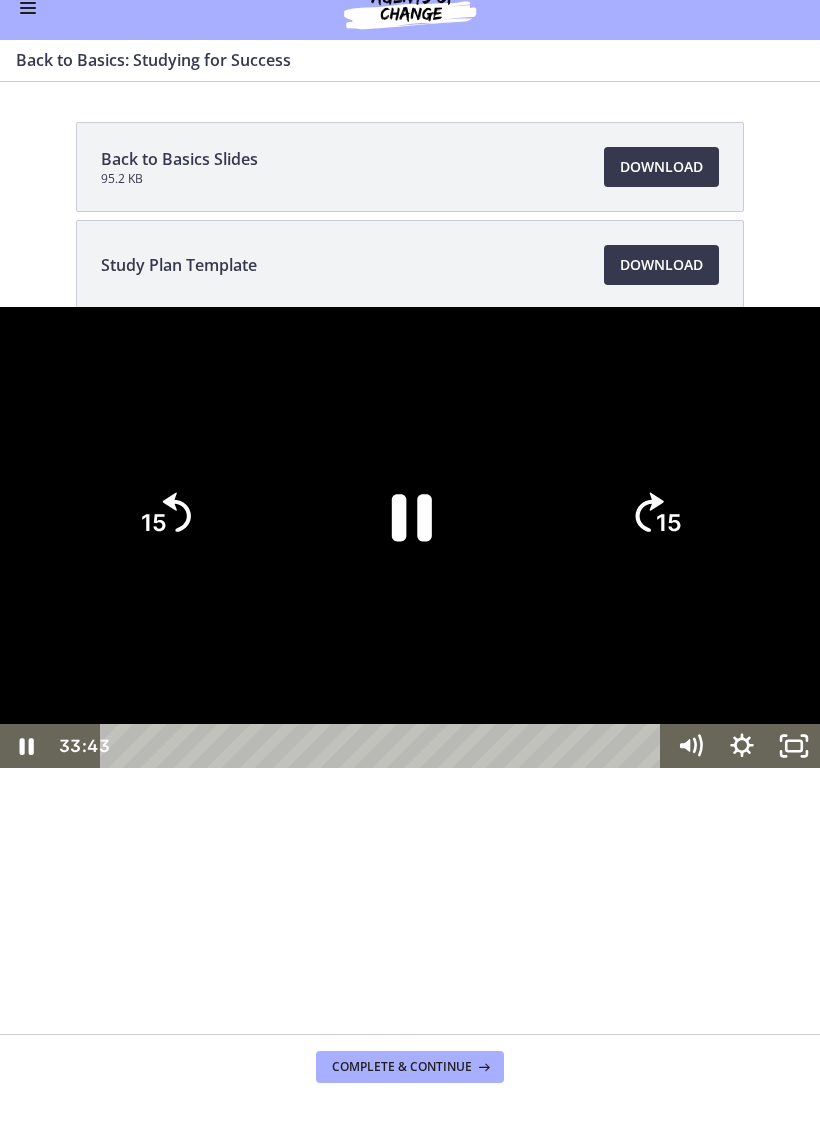 click on "15" 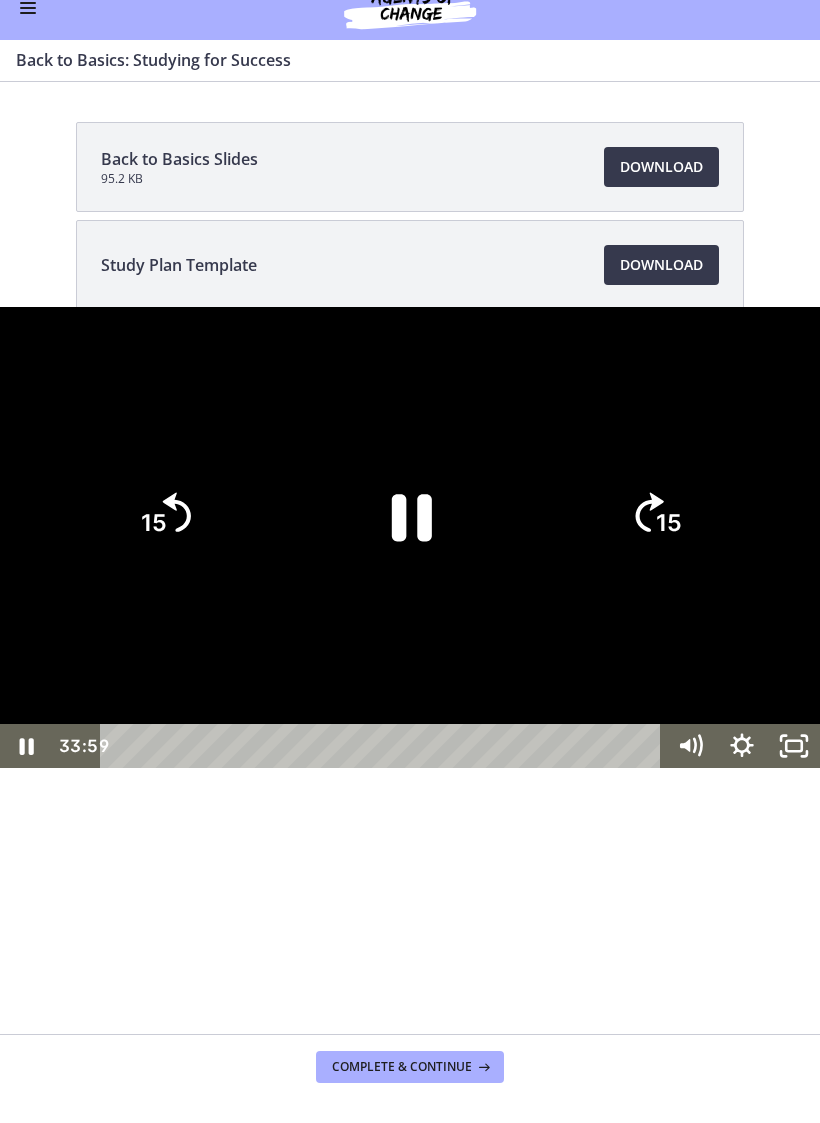 click at bounding box center [410, 537] 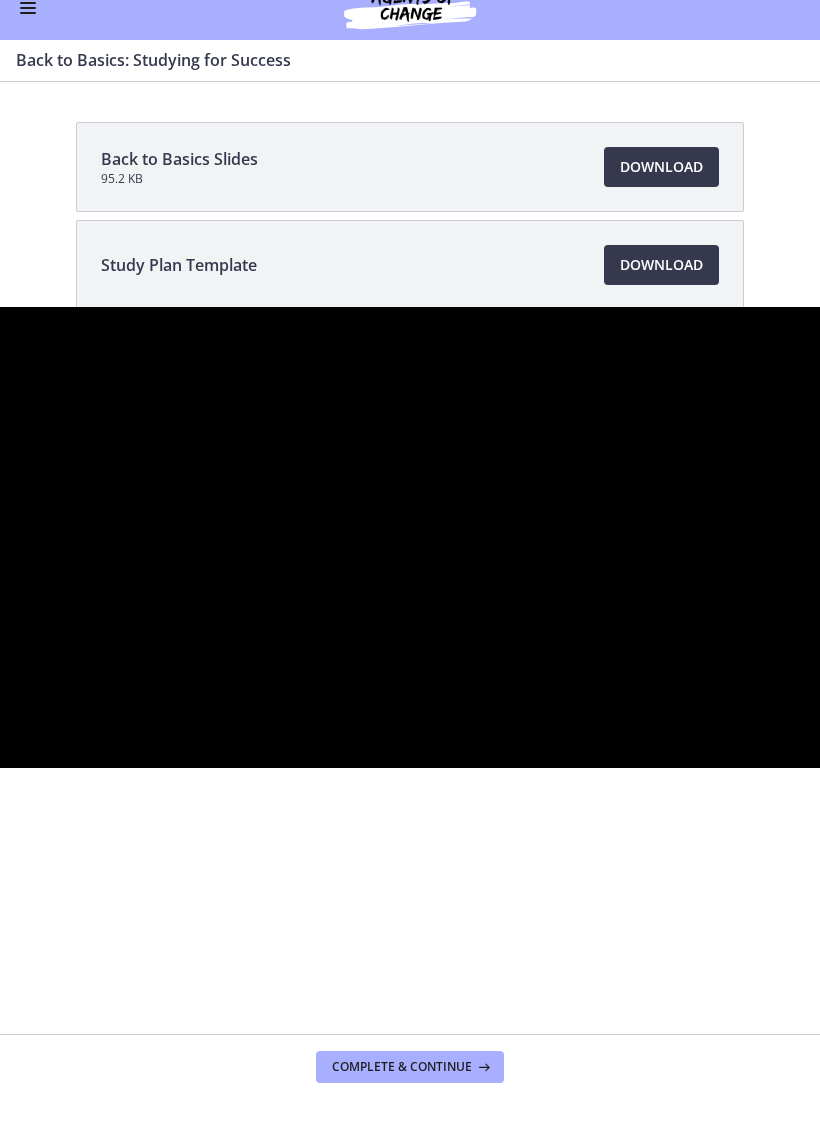 click at bounding box center [410, 537] 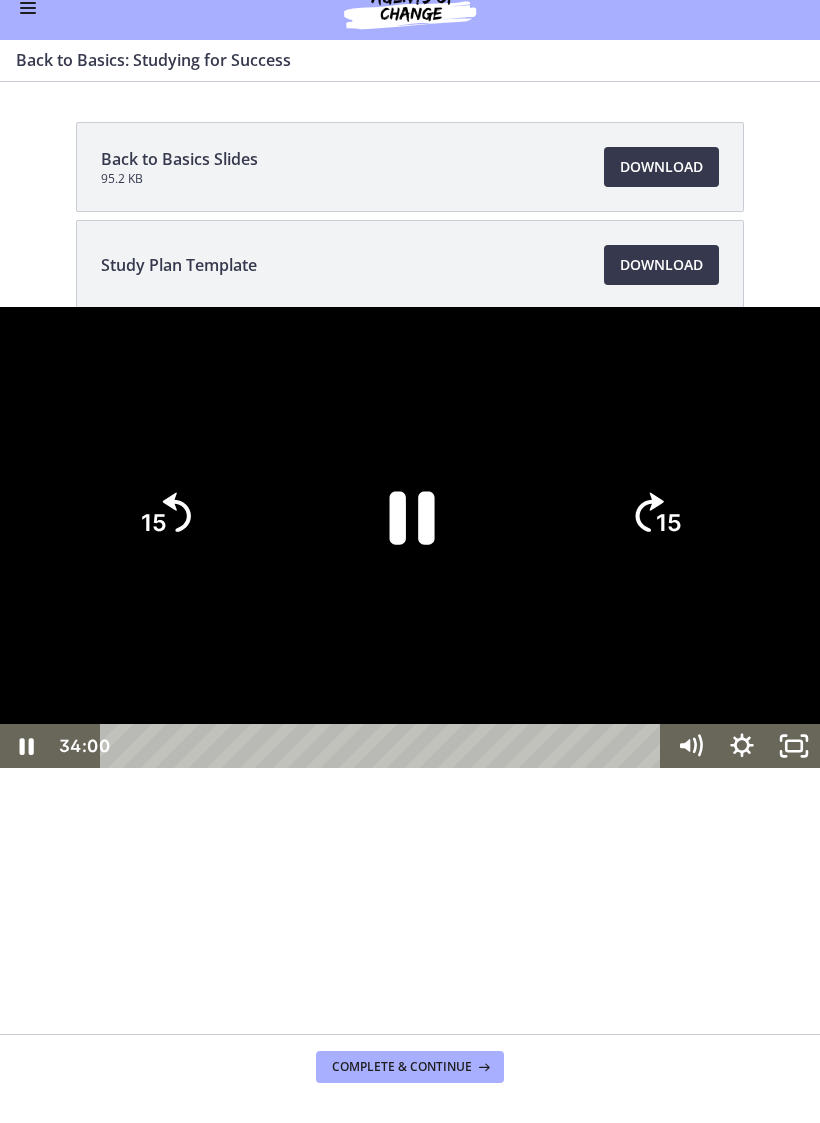 click 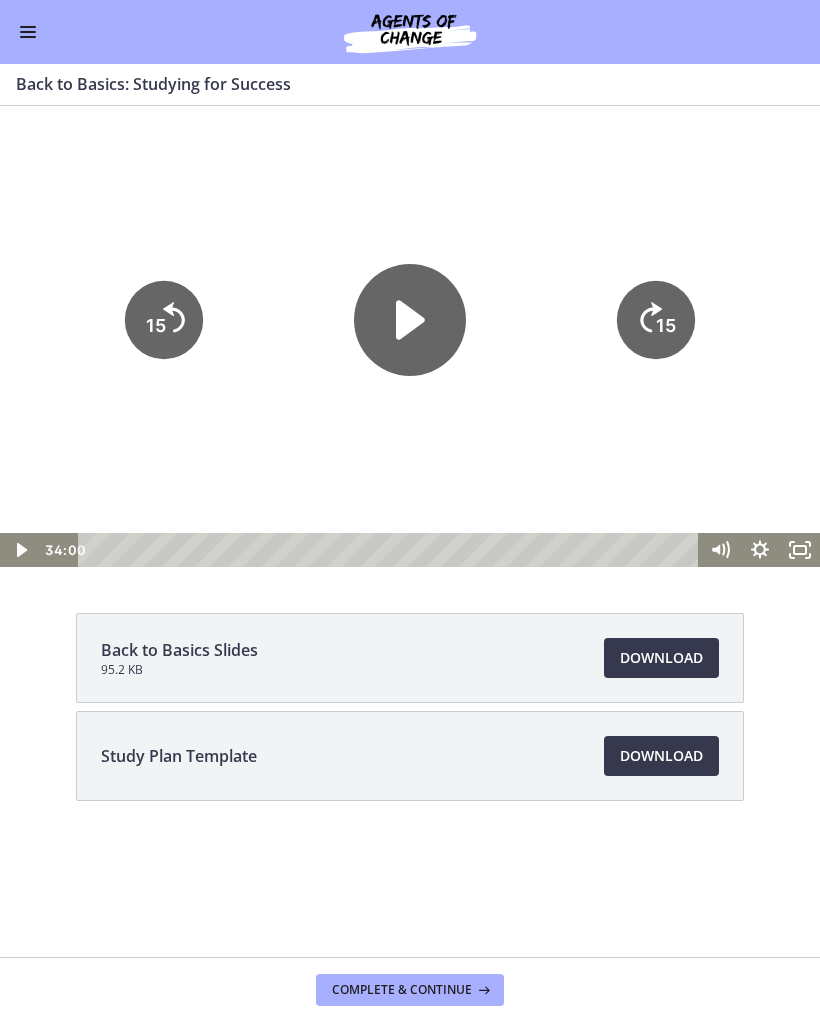 click on "Study Plan Template
Download
Opens in a new window" at bounding box center (410, 756) 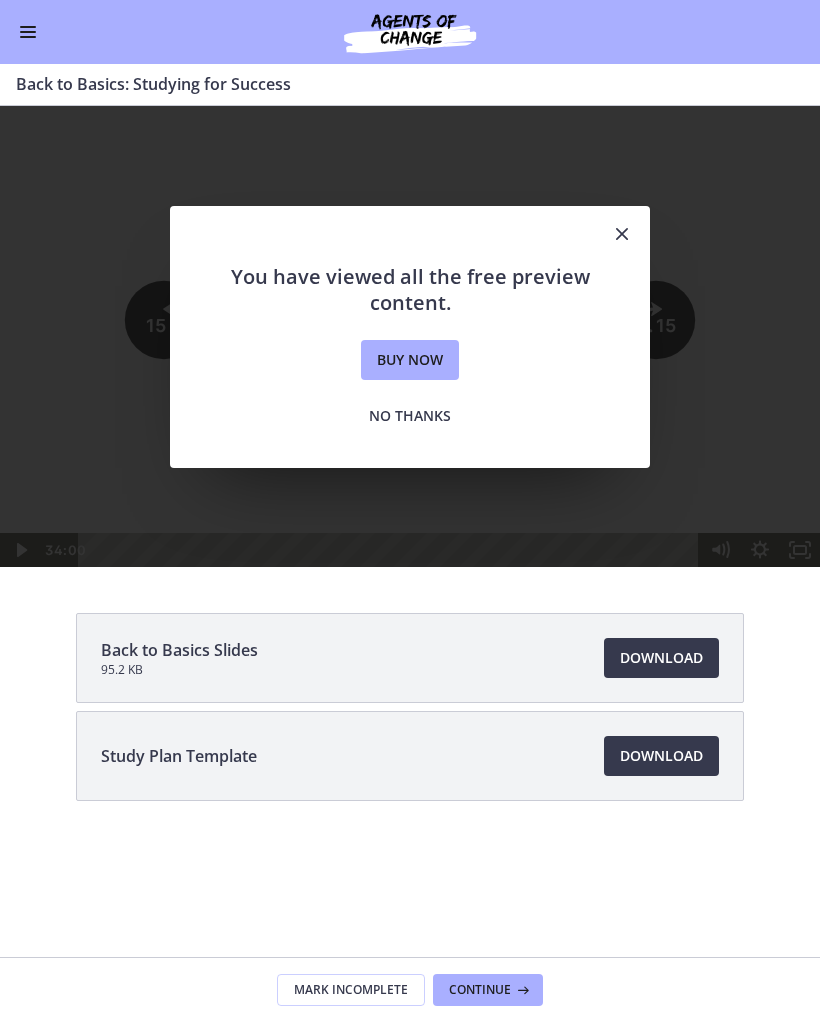 click on "Buy now" at bounding box center (410, 360) 